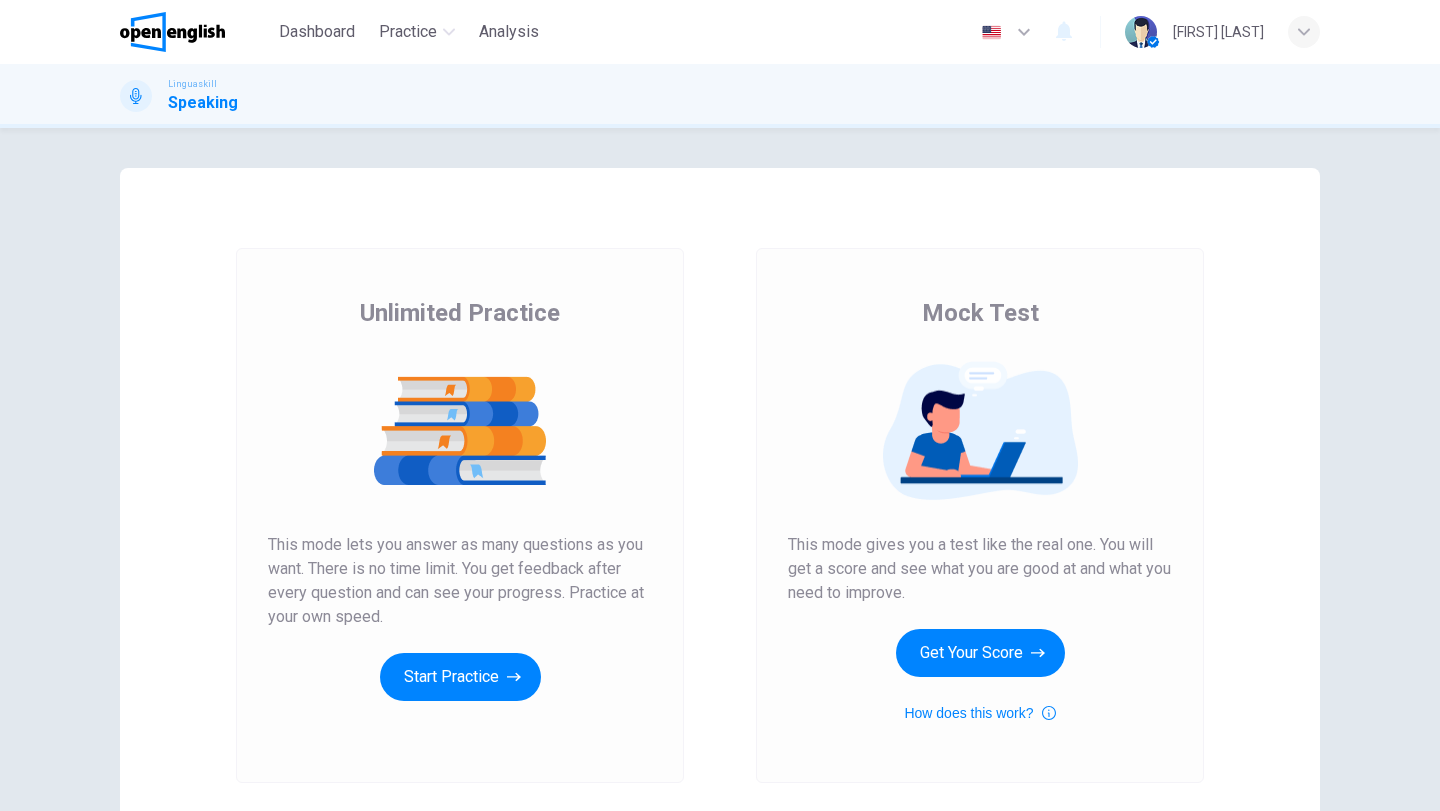 scroll, scrollTop: 0, scrollLeft: 0, axis: both 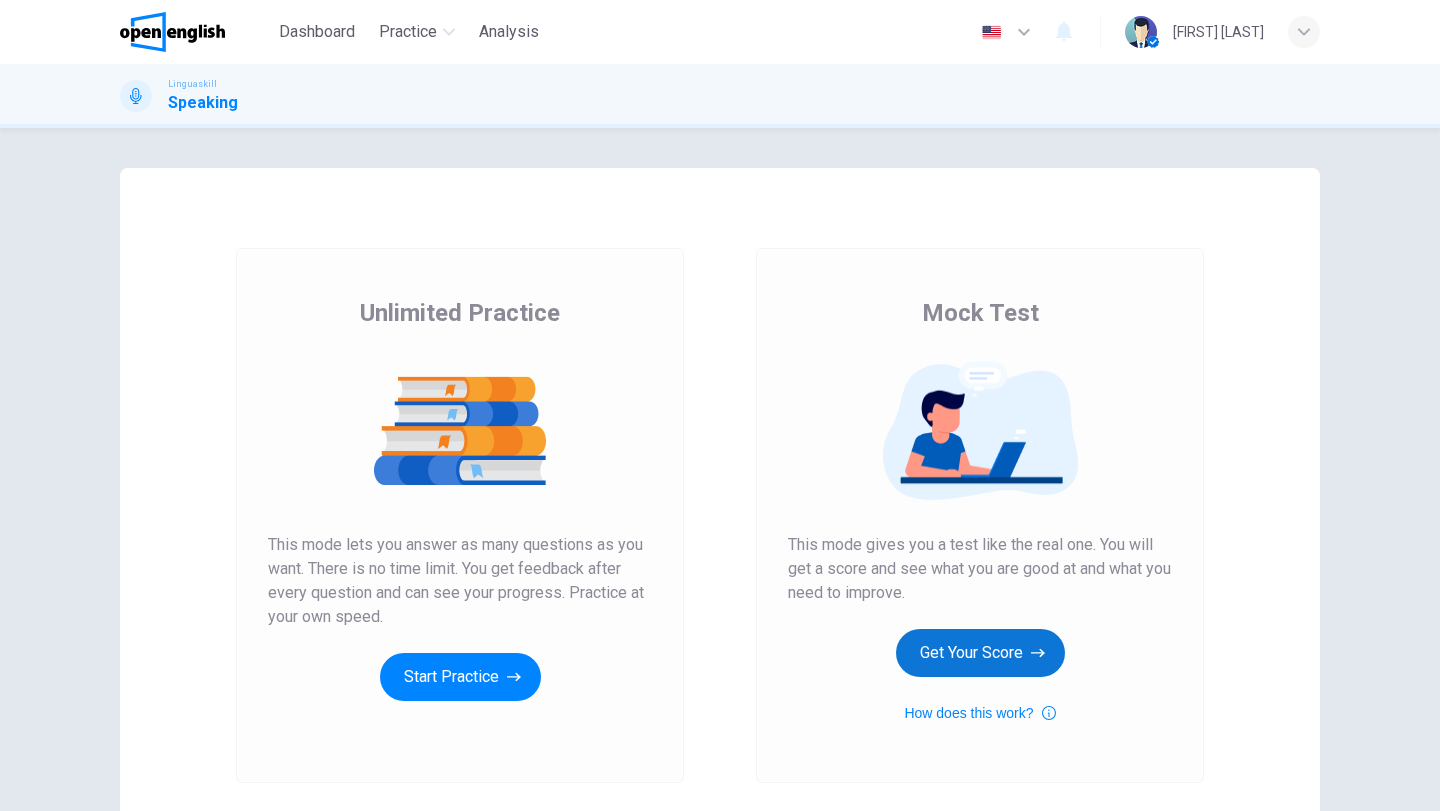 click on "Get Your Score" at bounding box center [980, 653] 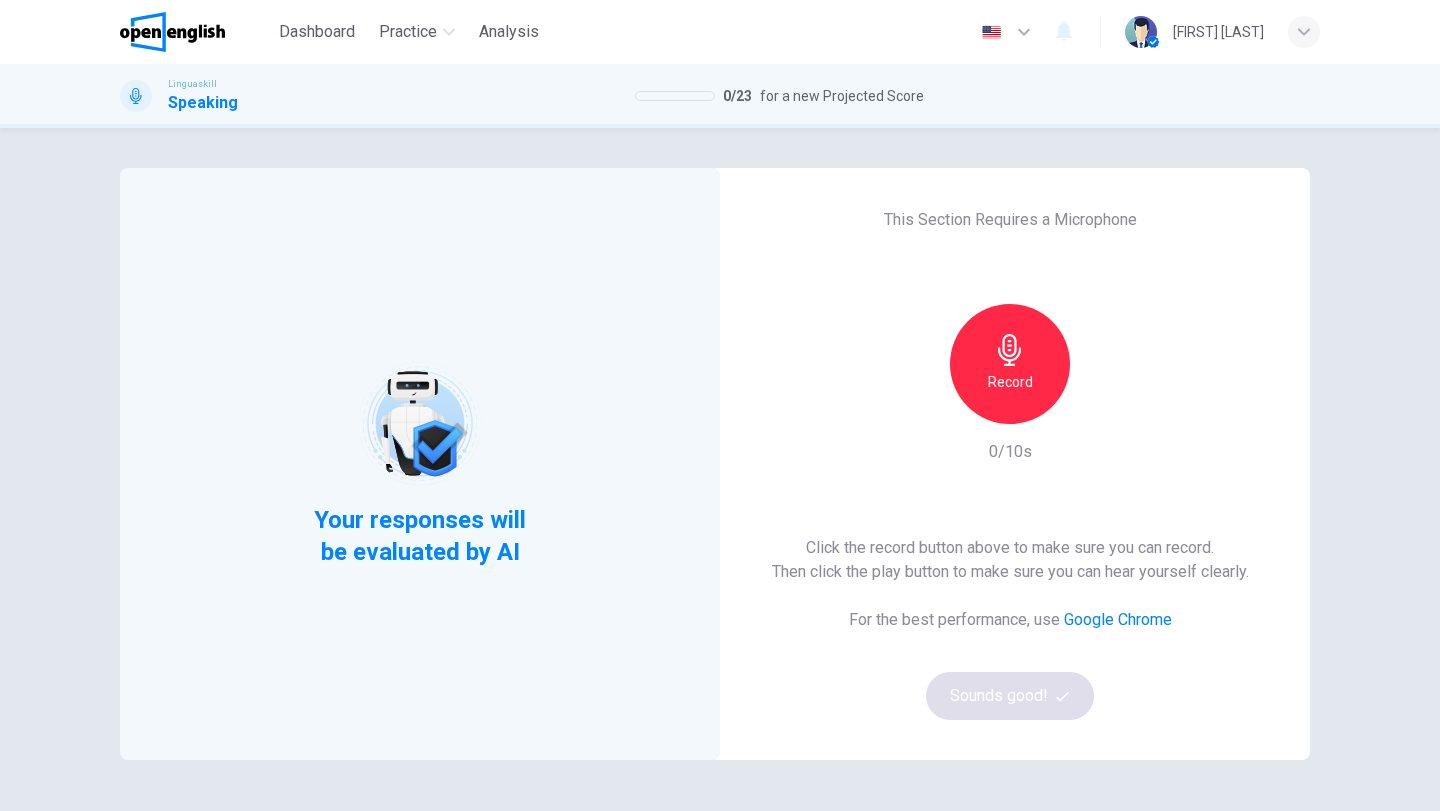 click 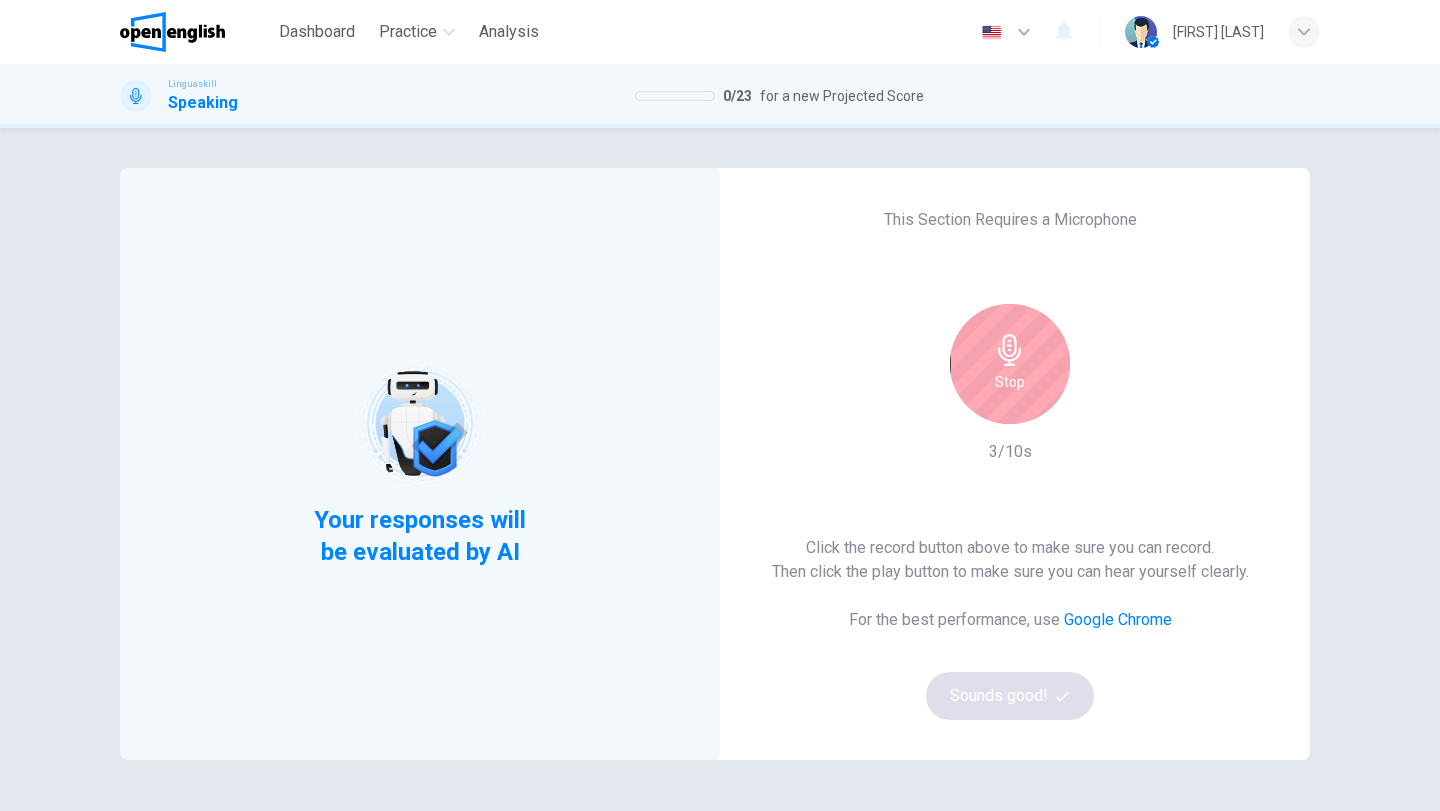 click on "Stop" at bounding box center (1010, 382) 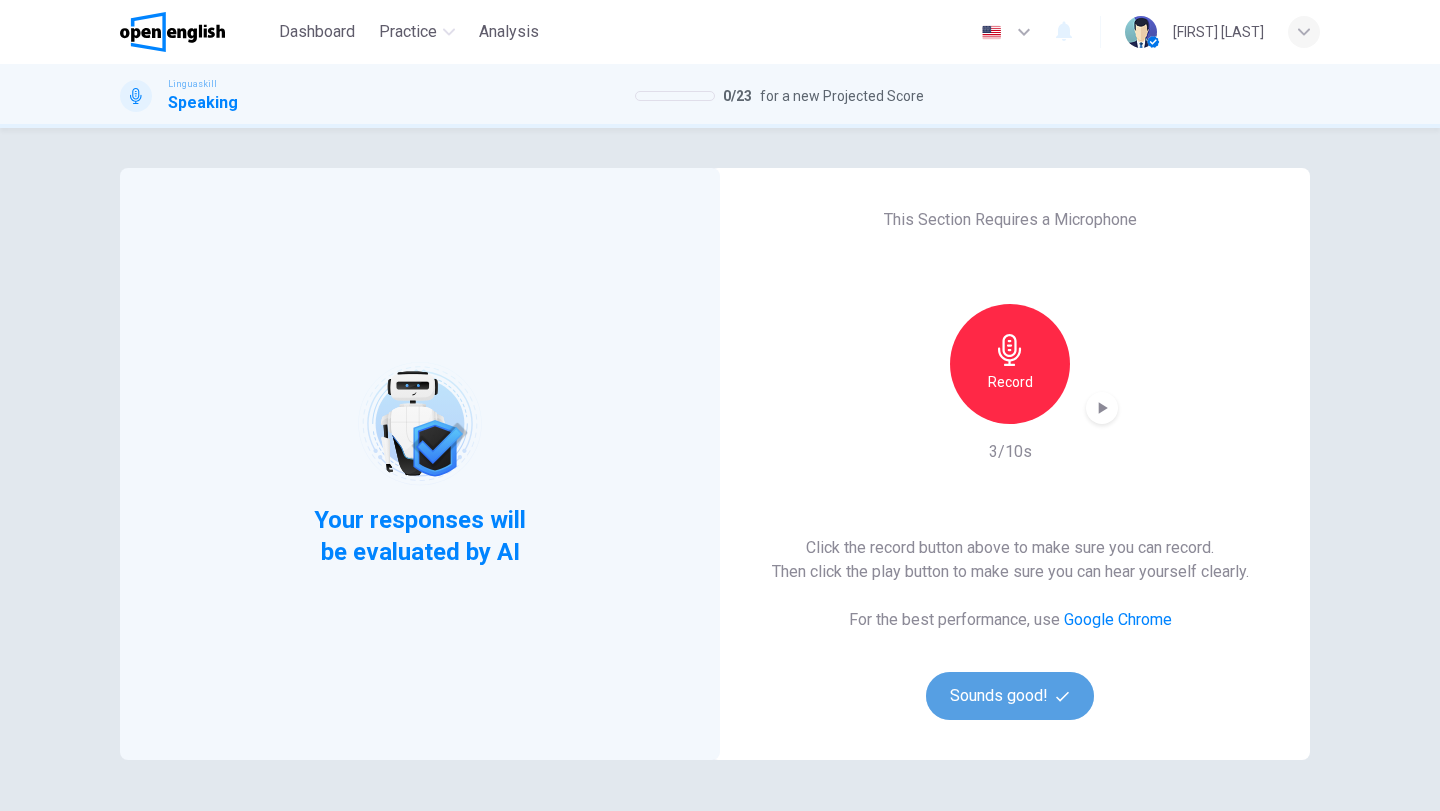 click on "Sounds good!" at bounding box center (1010, 696) 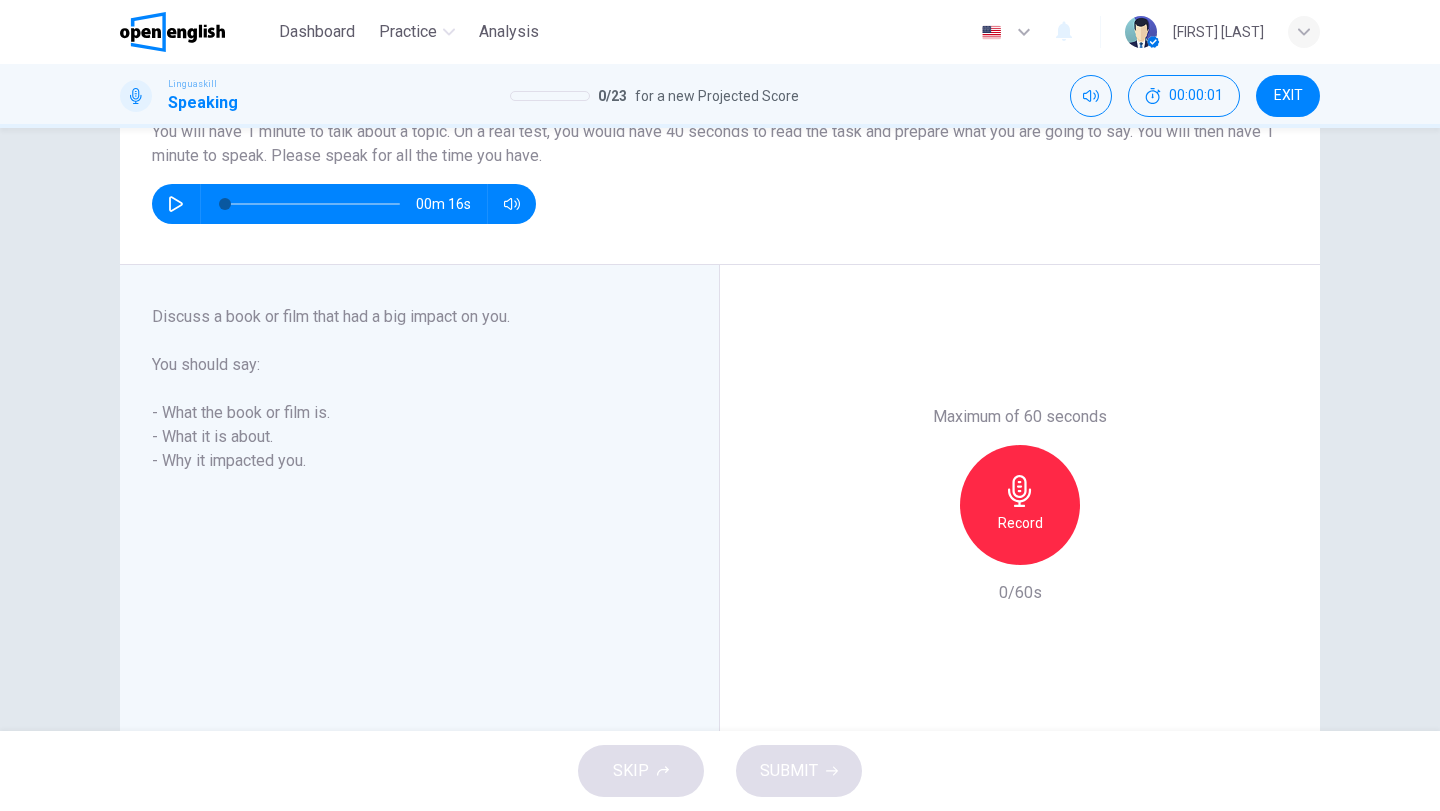 scroll, scrollTop: 200, scrollLeft: 0, axis: vertical 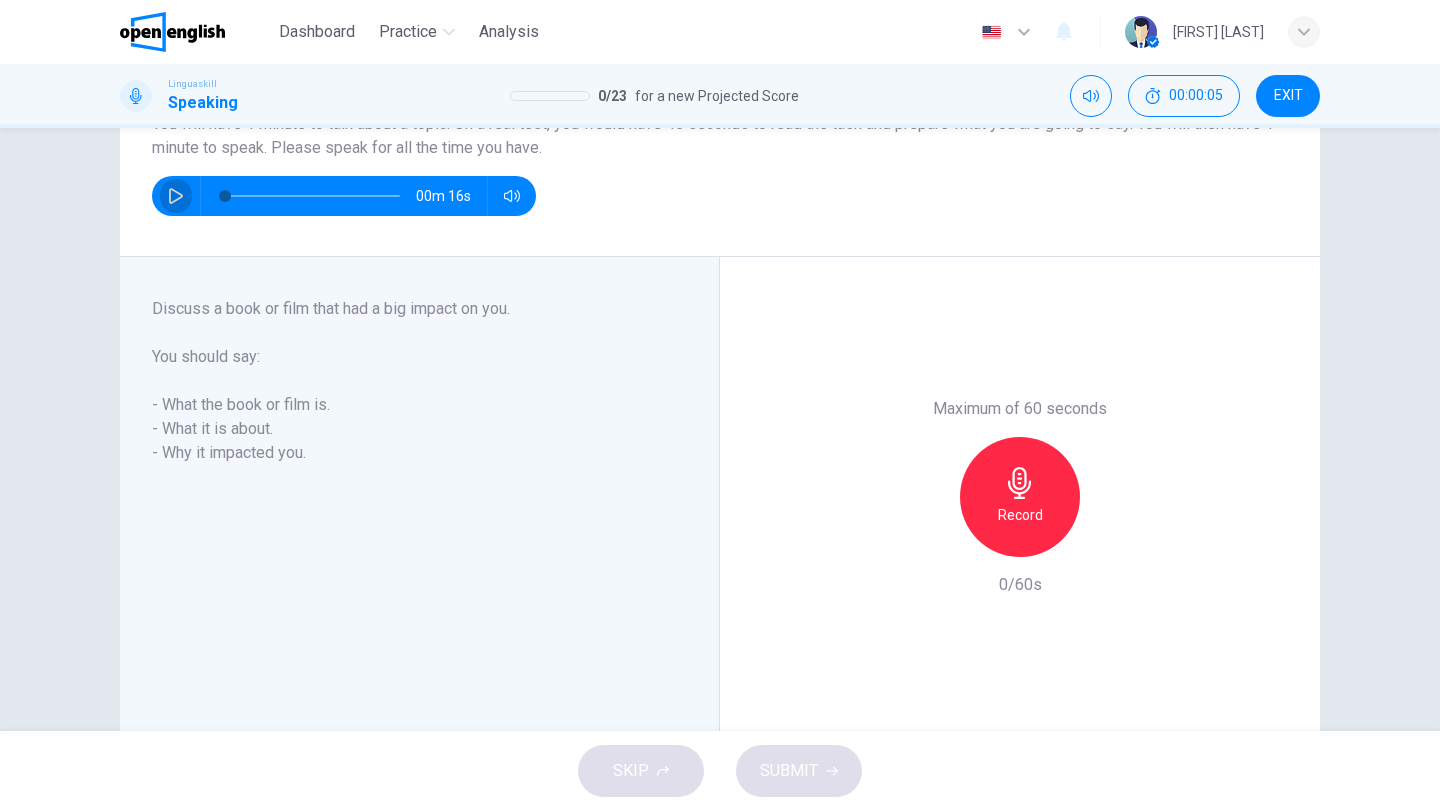 click at bounding box center (176, 196) 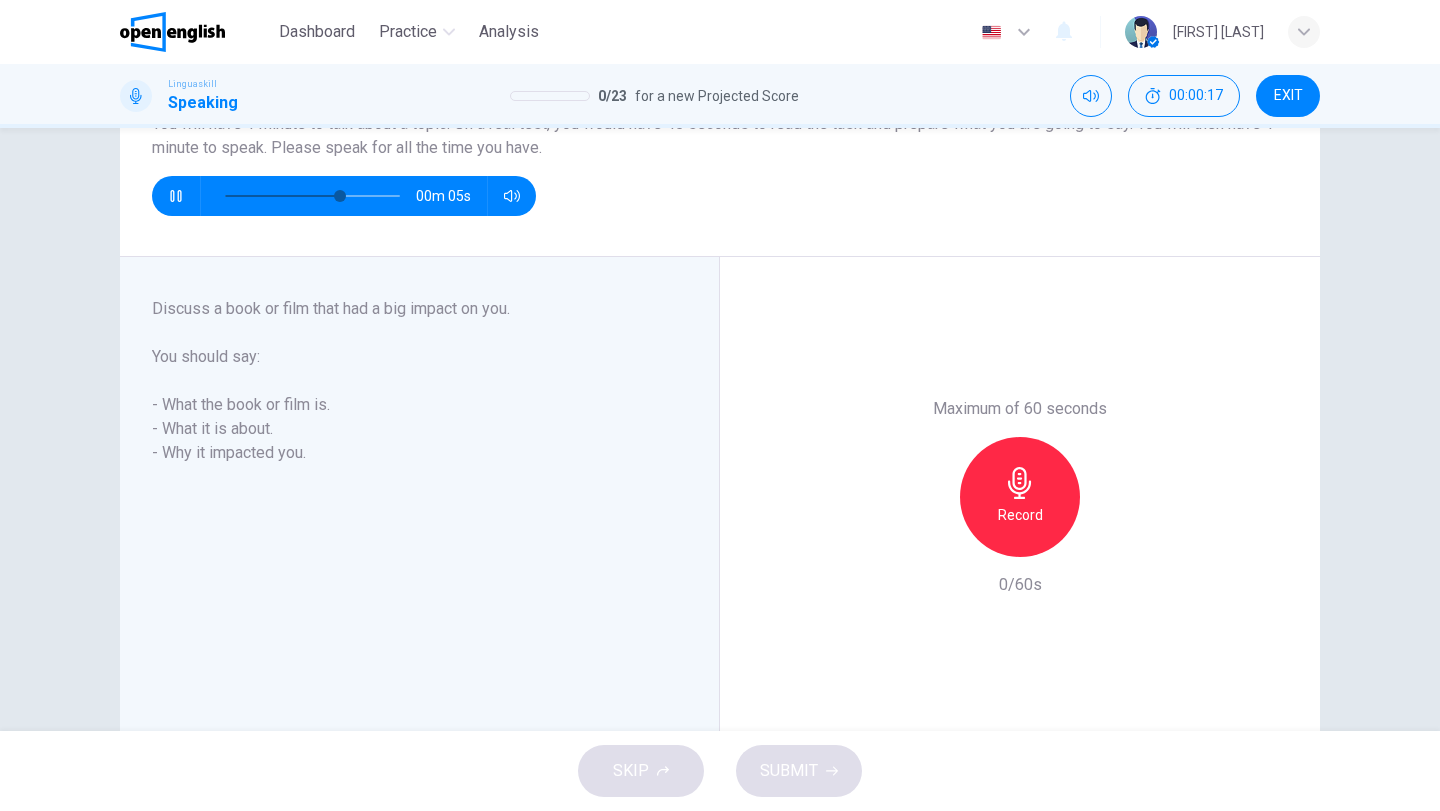 scroll, scrollTop: 246, scrollLeft: 0, axis: vertical 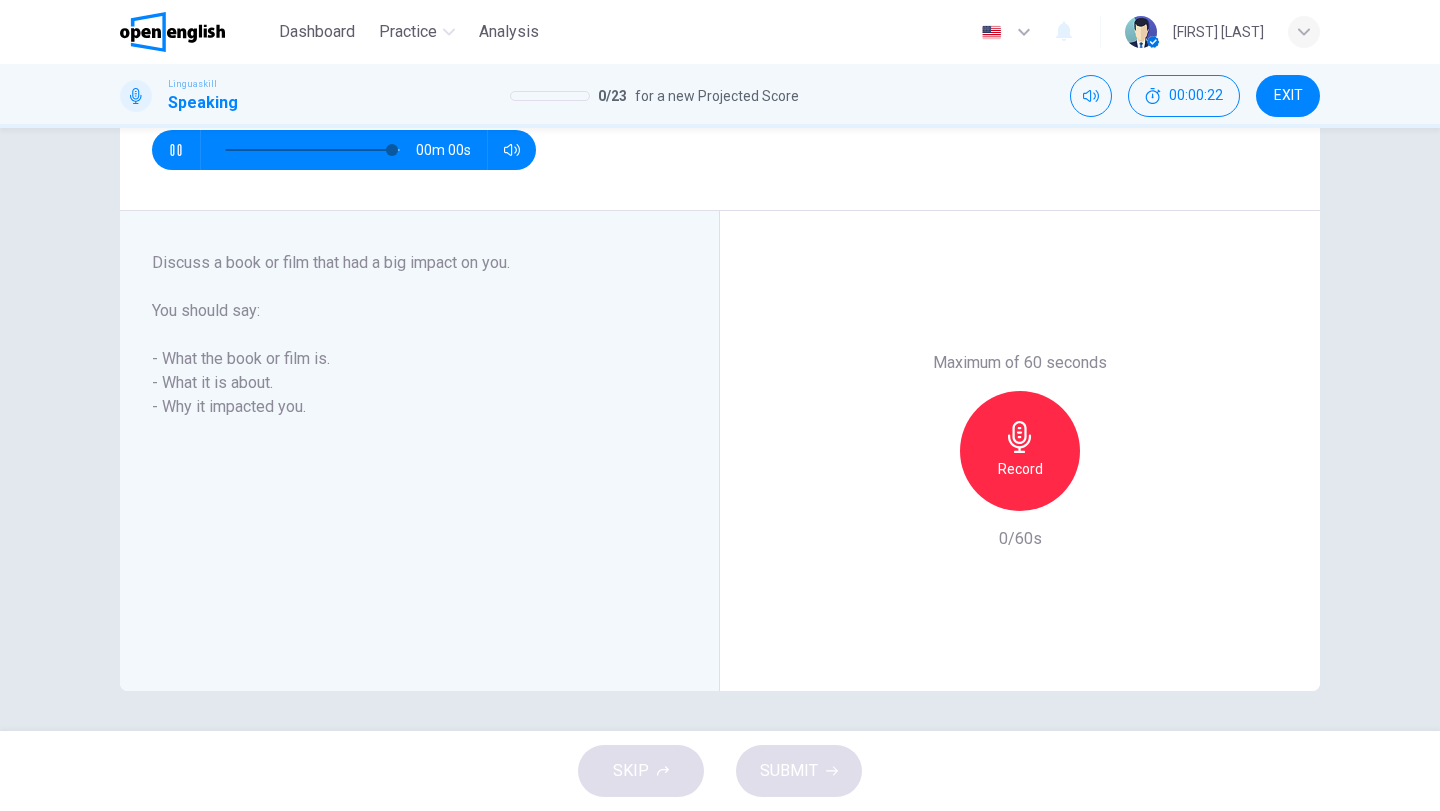 type on "*" 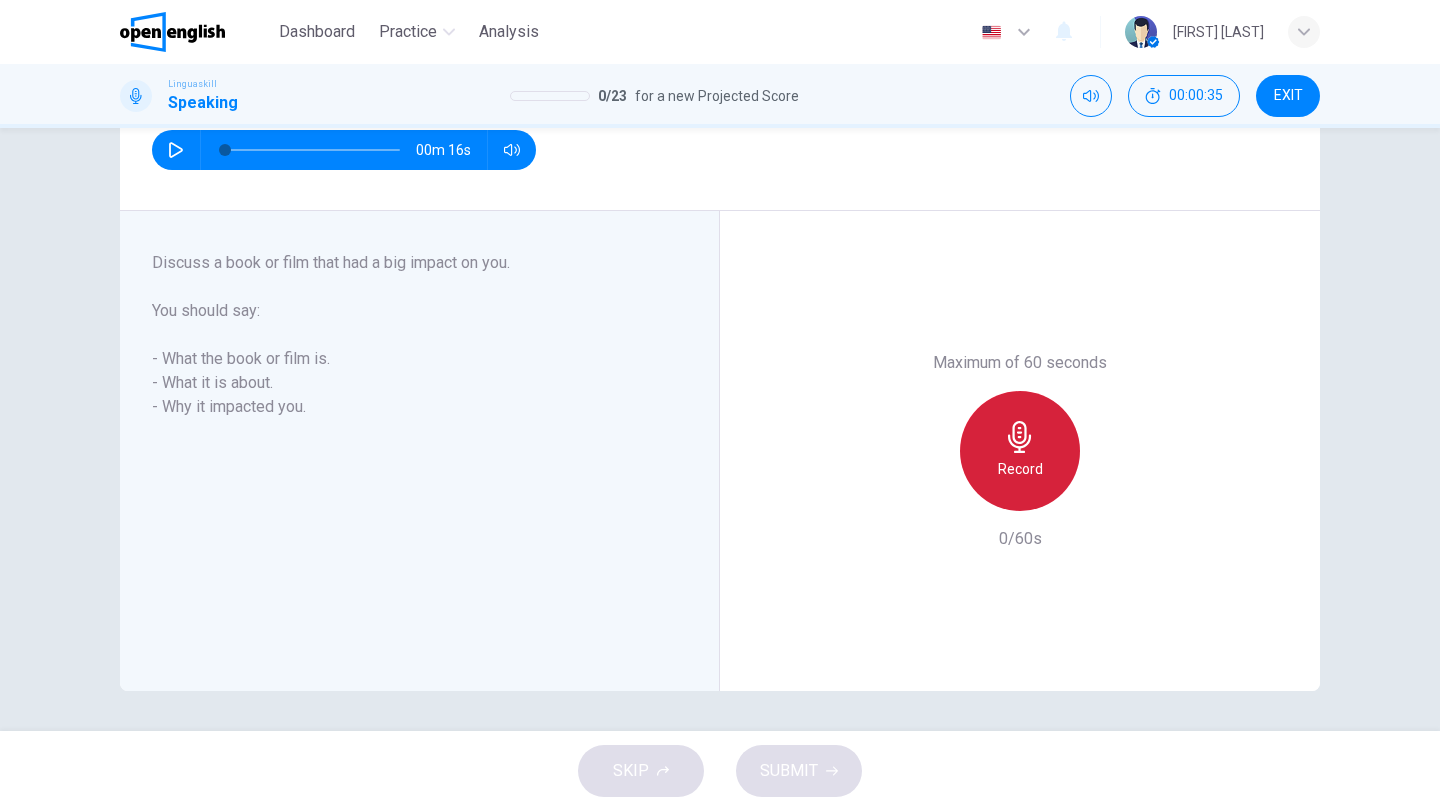 click on "Record" at bounding box center [1020, 451] 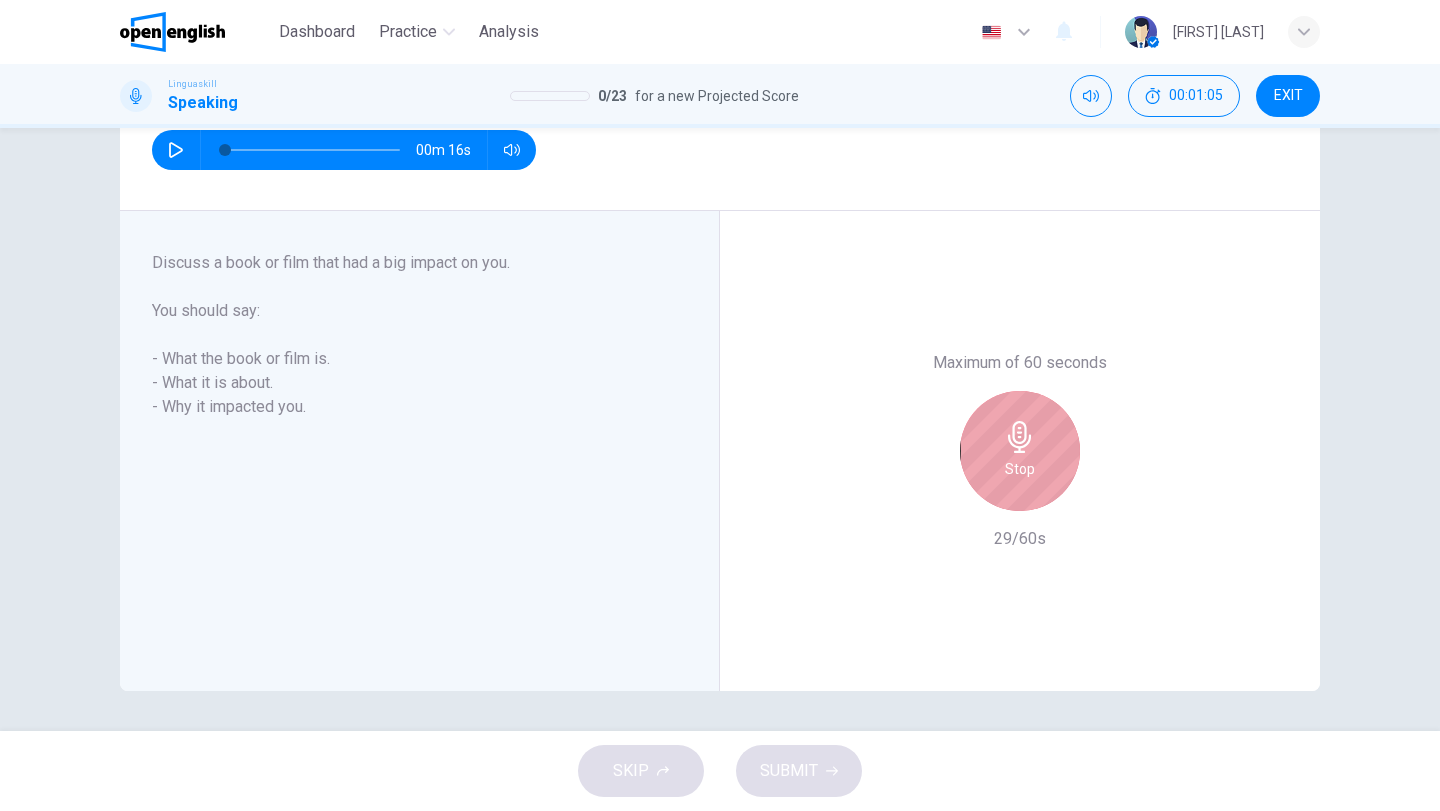 click on "Stop" at bounding box center [1020, 451] 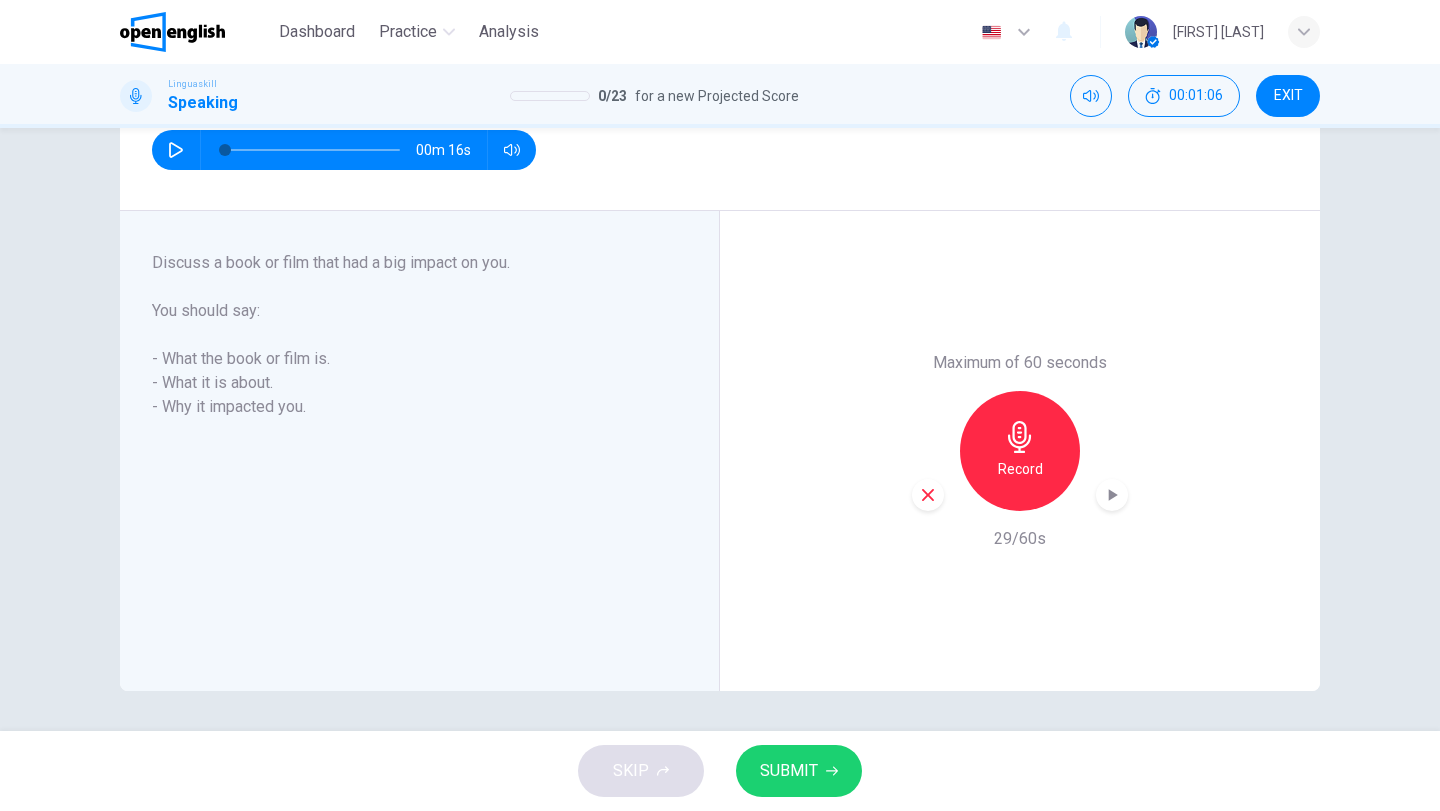 click at bounding box center (1112, 495) 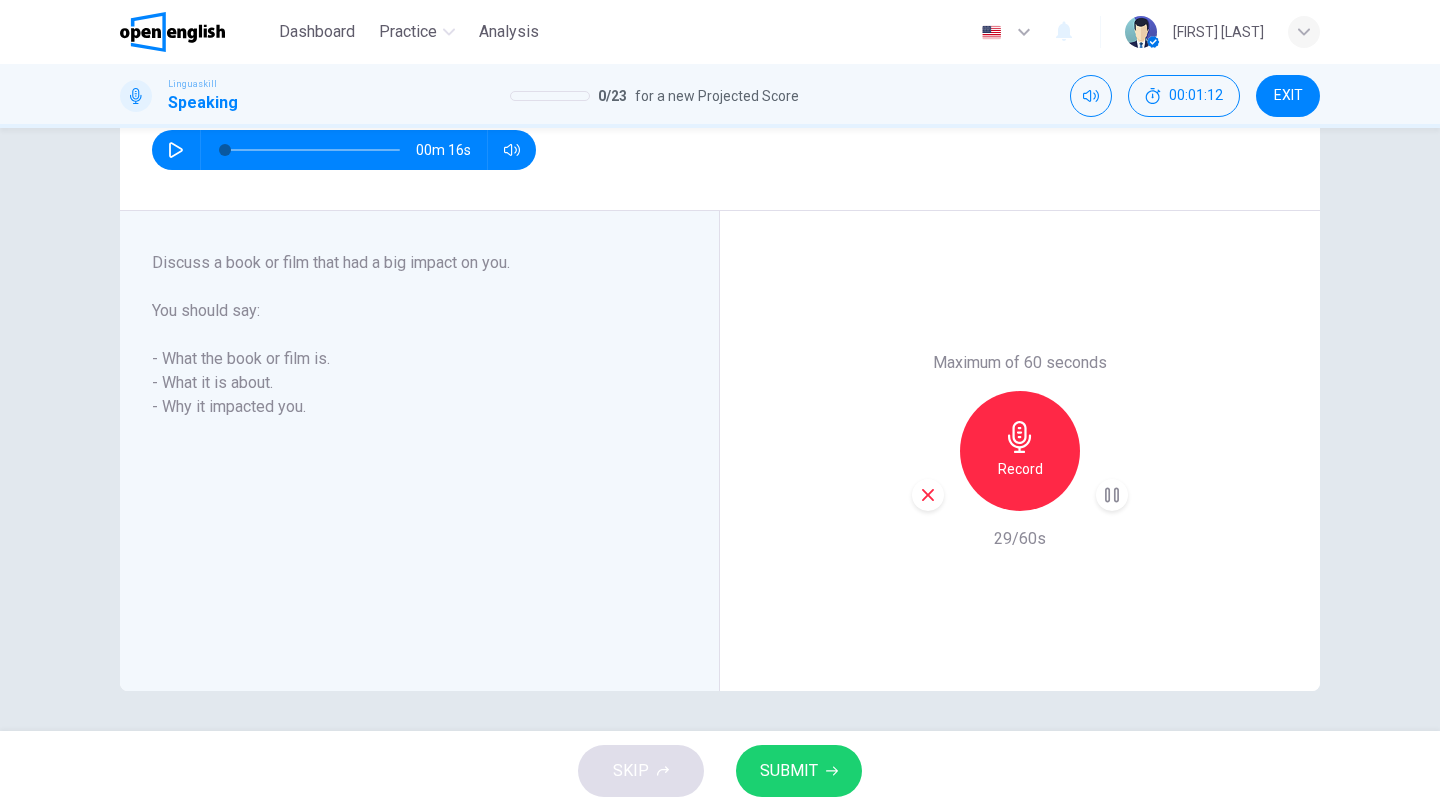 click on "EXIT" at bounding box center [1288, 96] 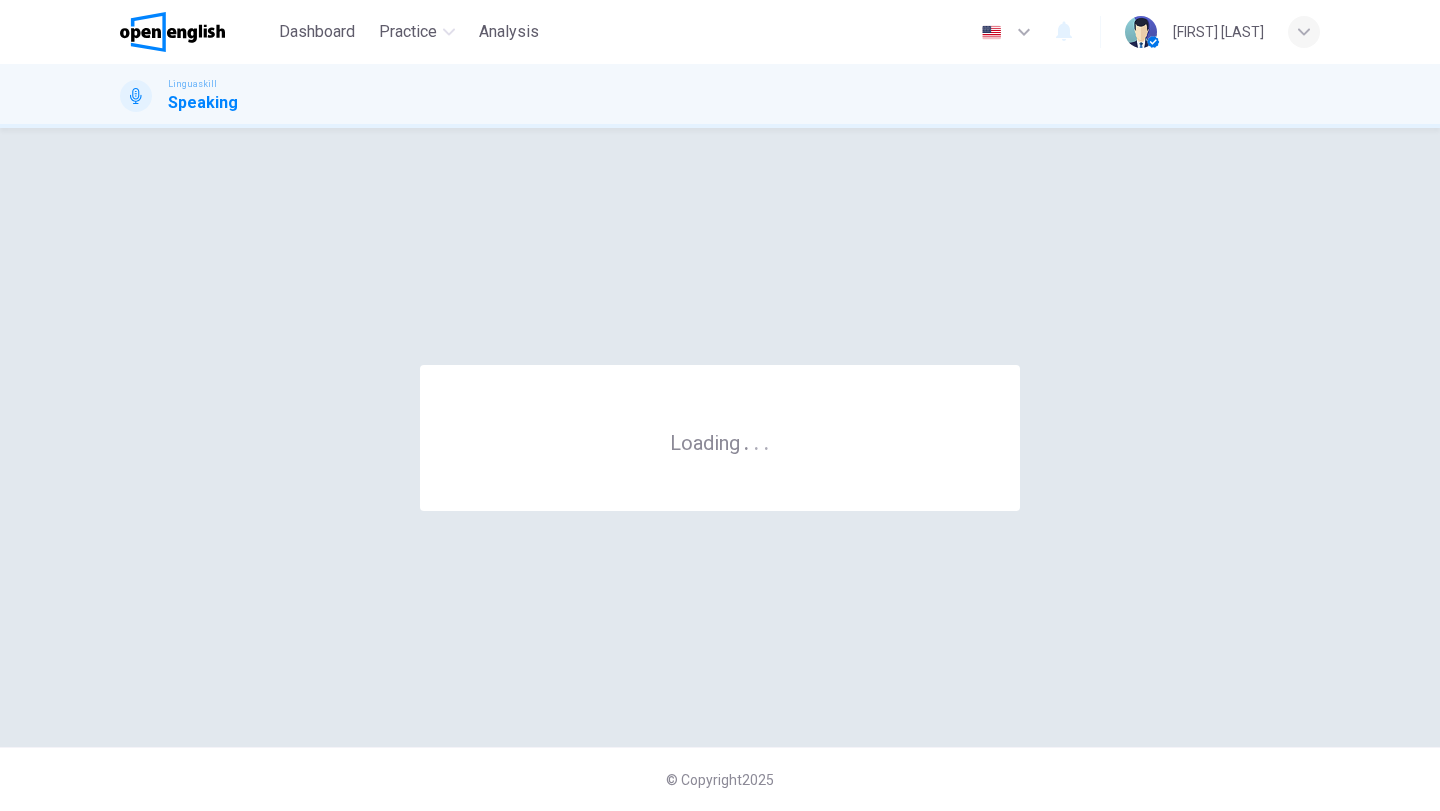scroll, scrollTop: 0, scrollLeft: 0, axis: both 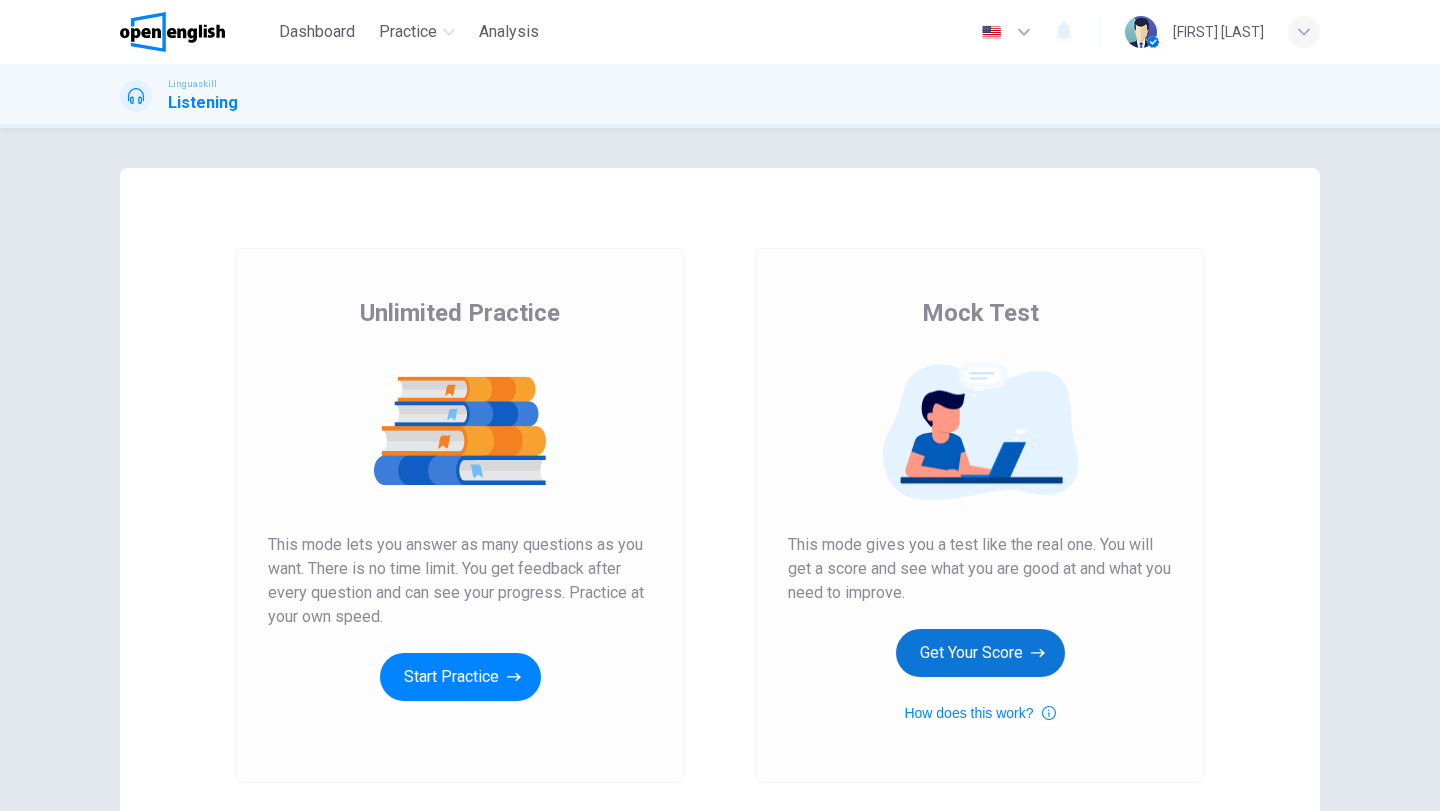 click on "Get Your Score" at bounding box center [980, 653] 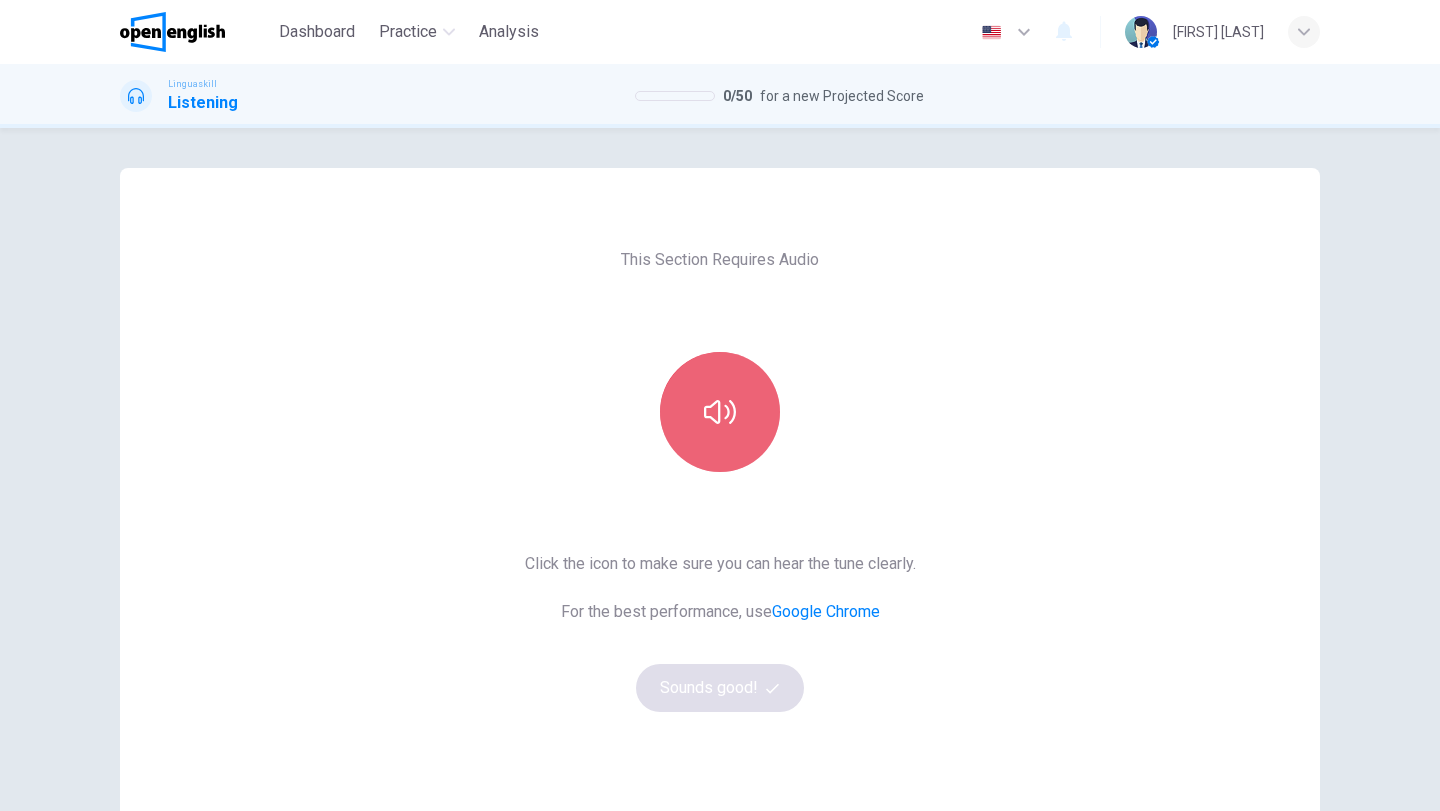 click 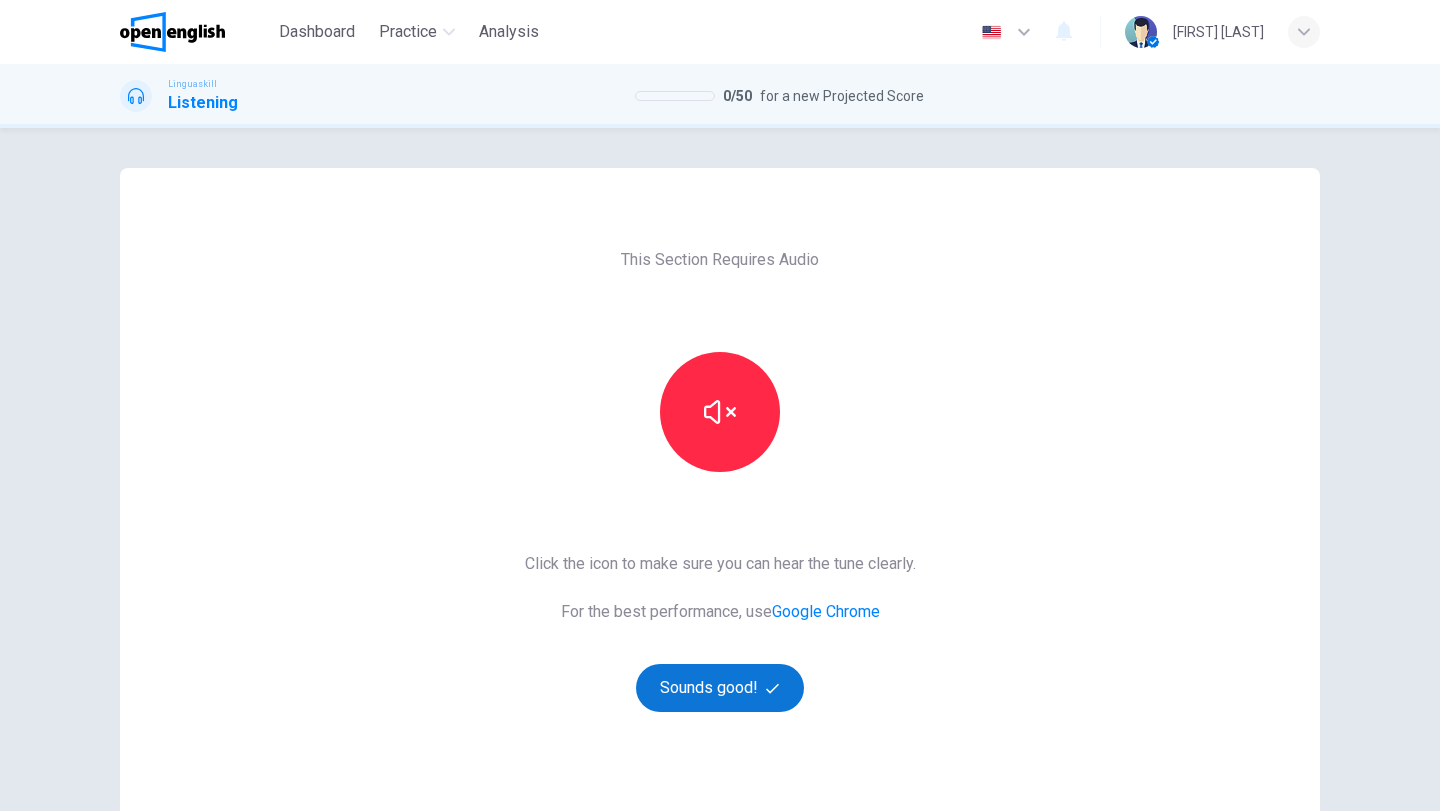 click on "Sounds good!" at bounding box center [720, 688] 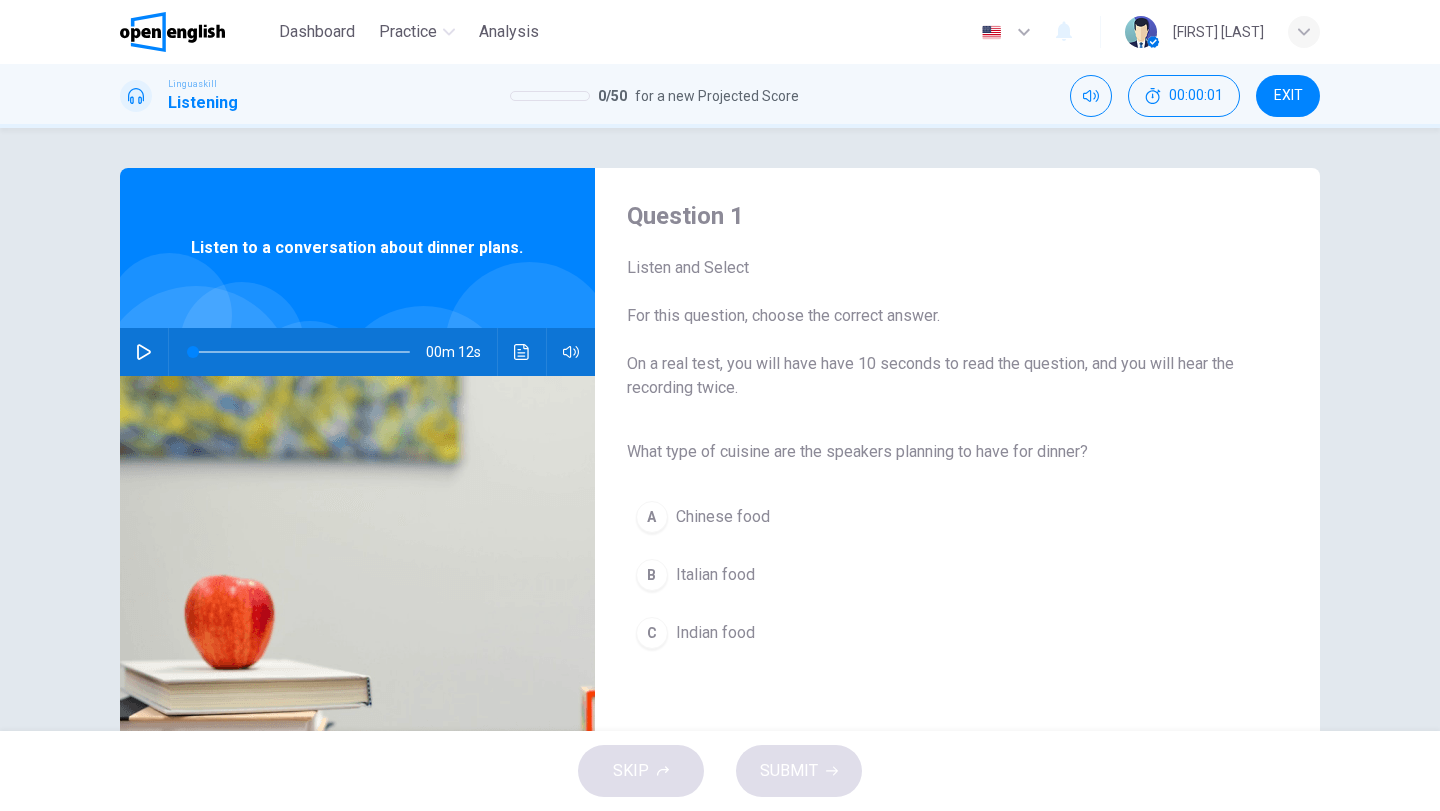 click at bounding box center (144, 352) 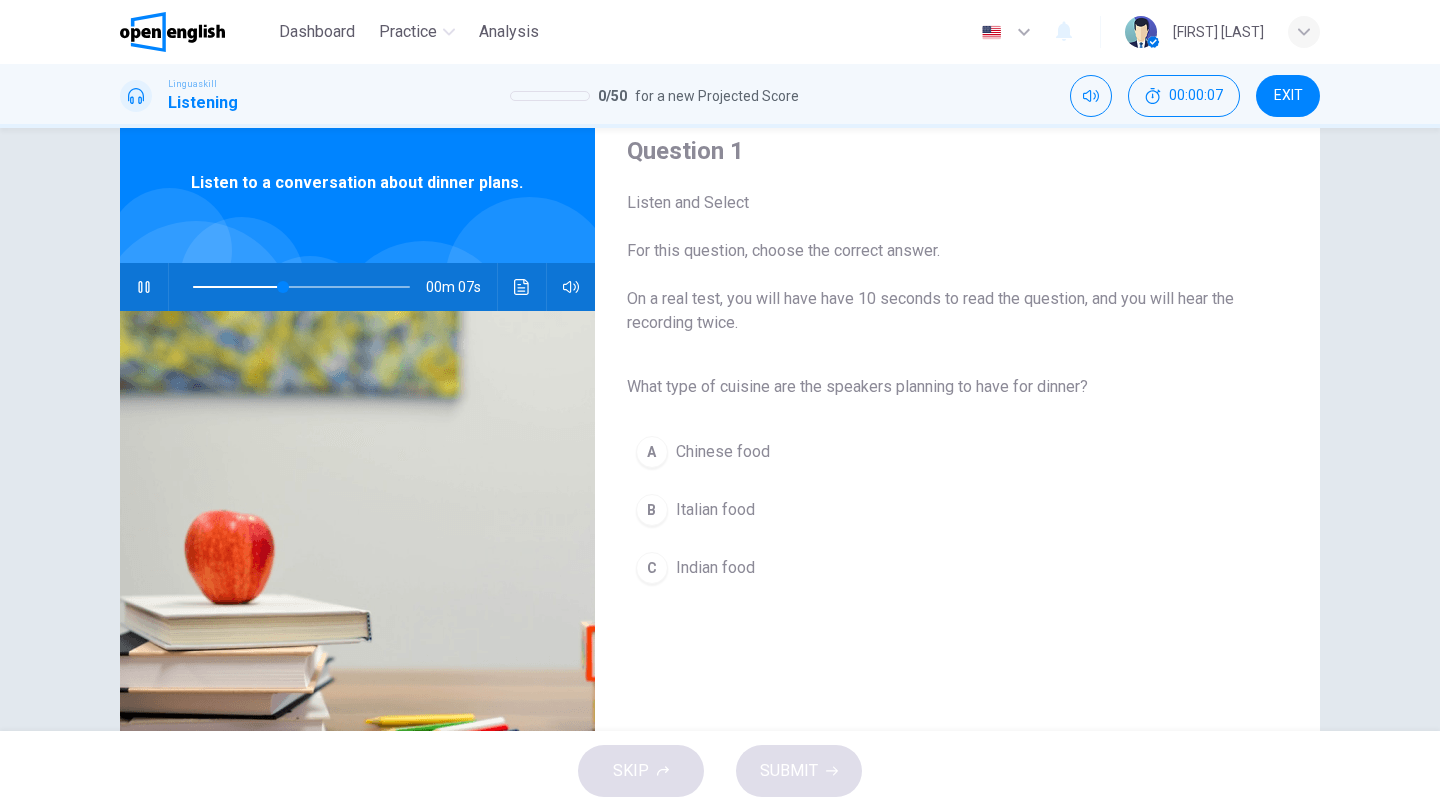 scroll, scrollTop: 100, scrollLeft: 0, axis: vertical 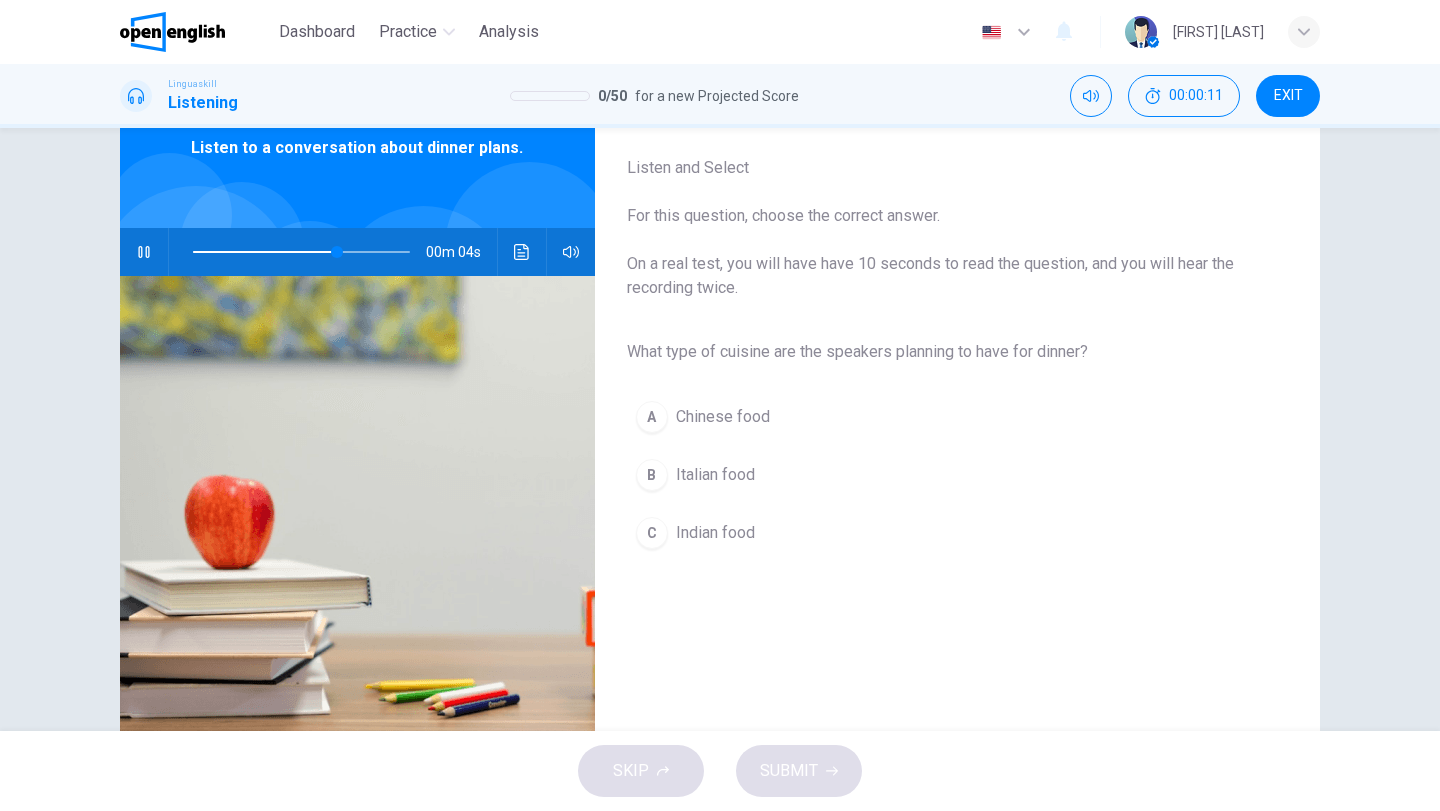 click on "B" at bounding box center (652, 475) 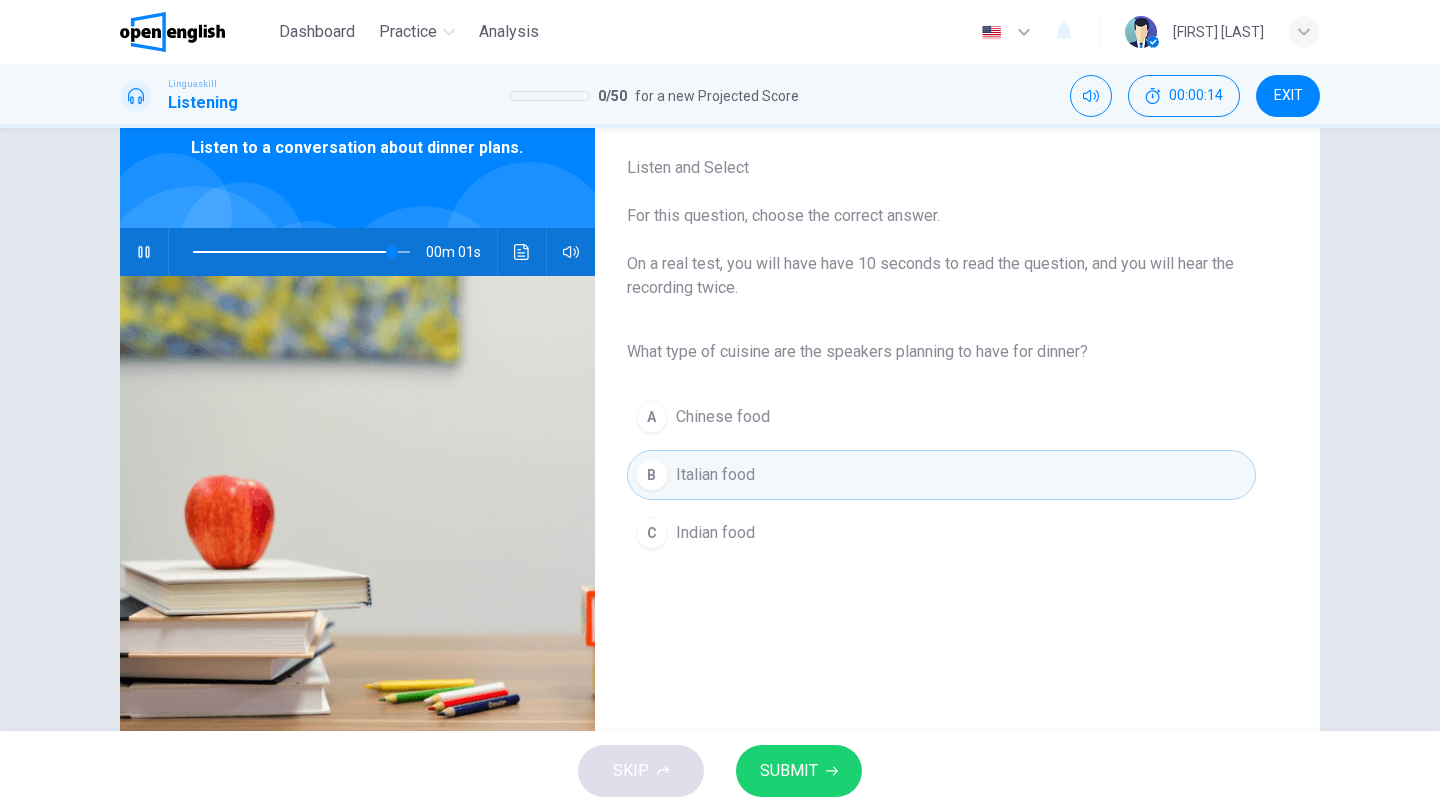 type on "*" 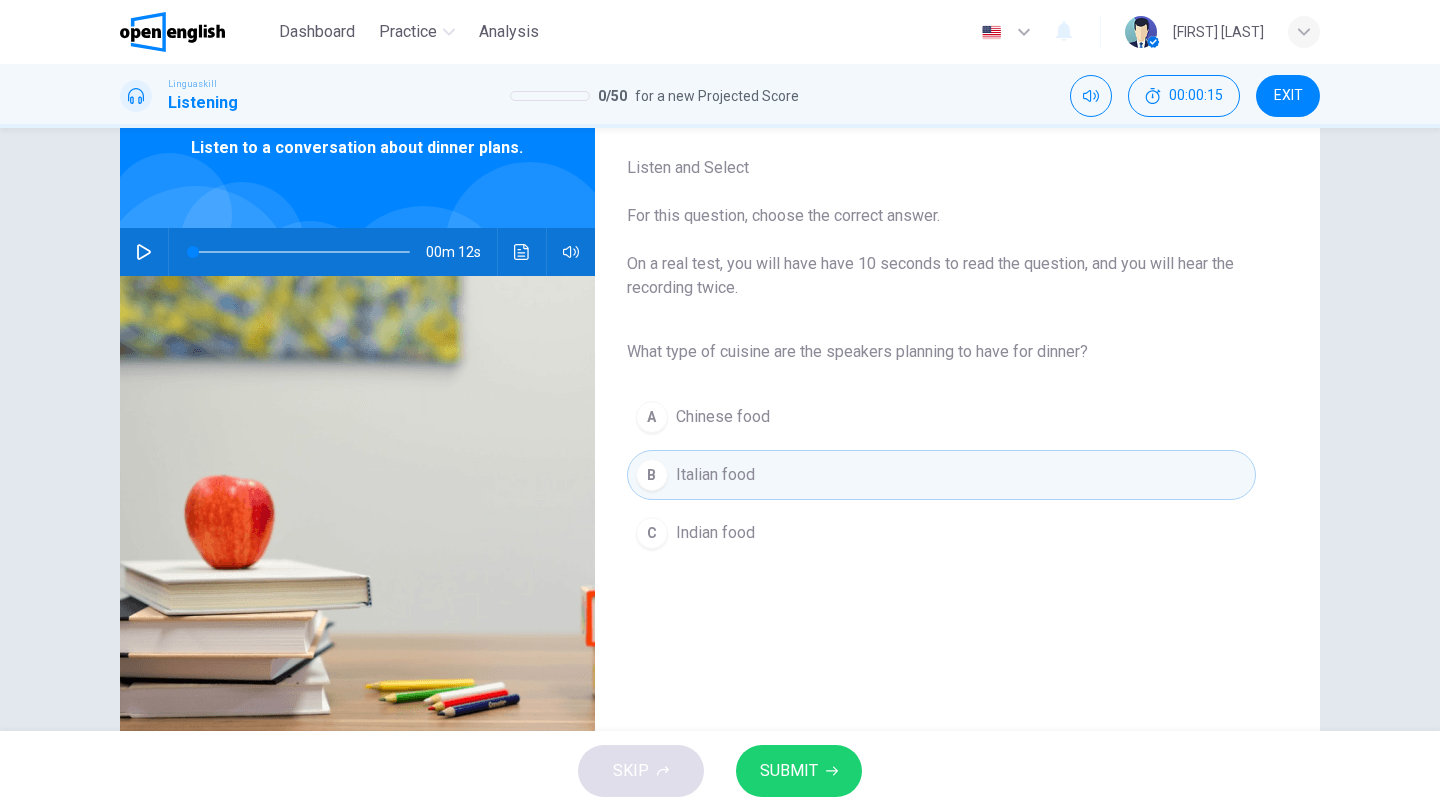 click 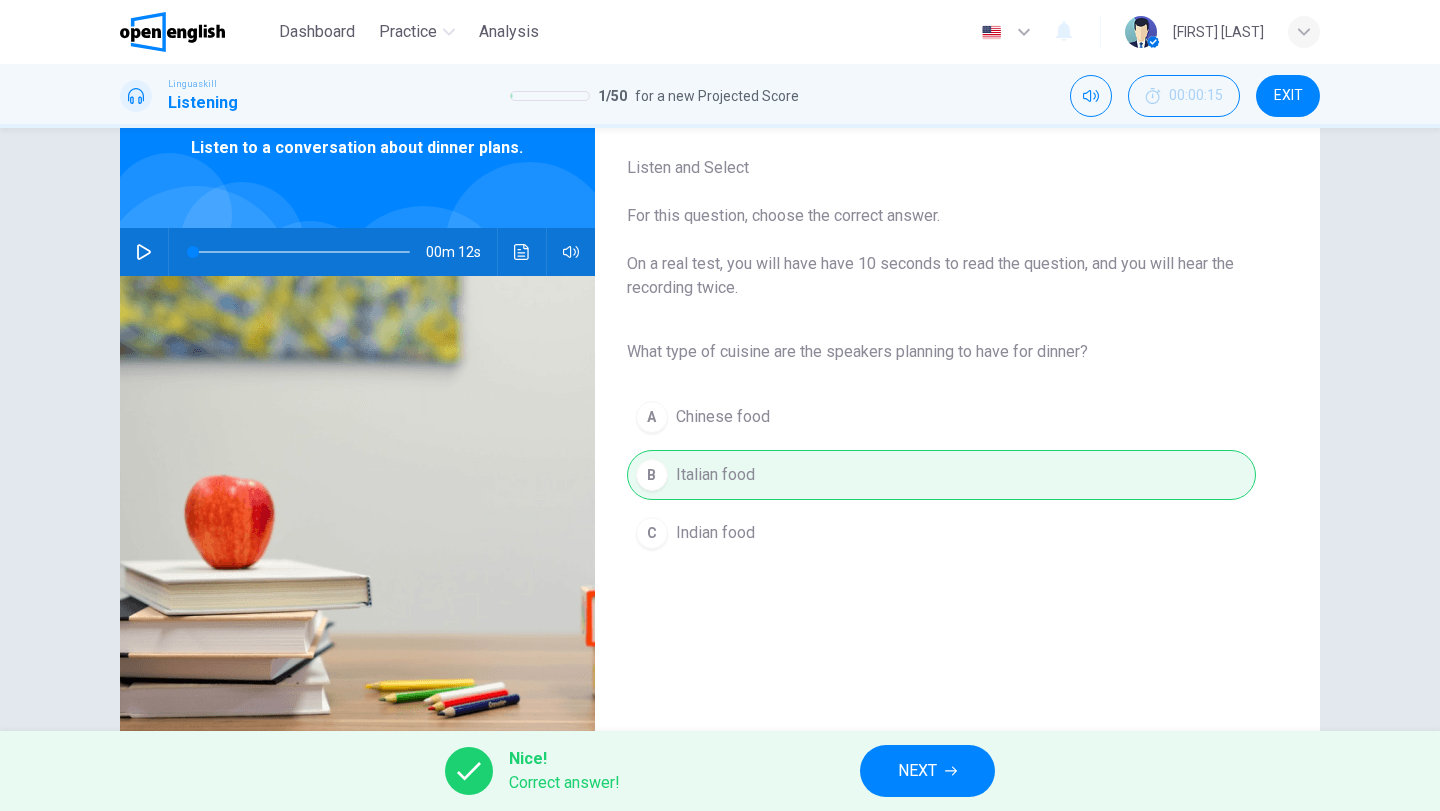 click on "NEXT" at bounding box center (927, 771) 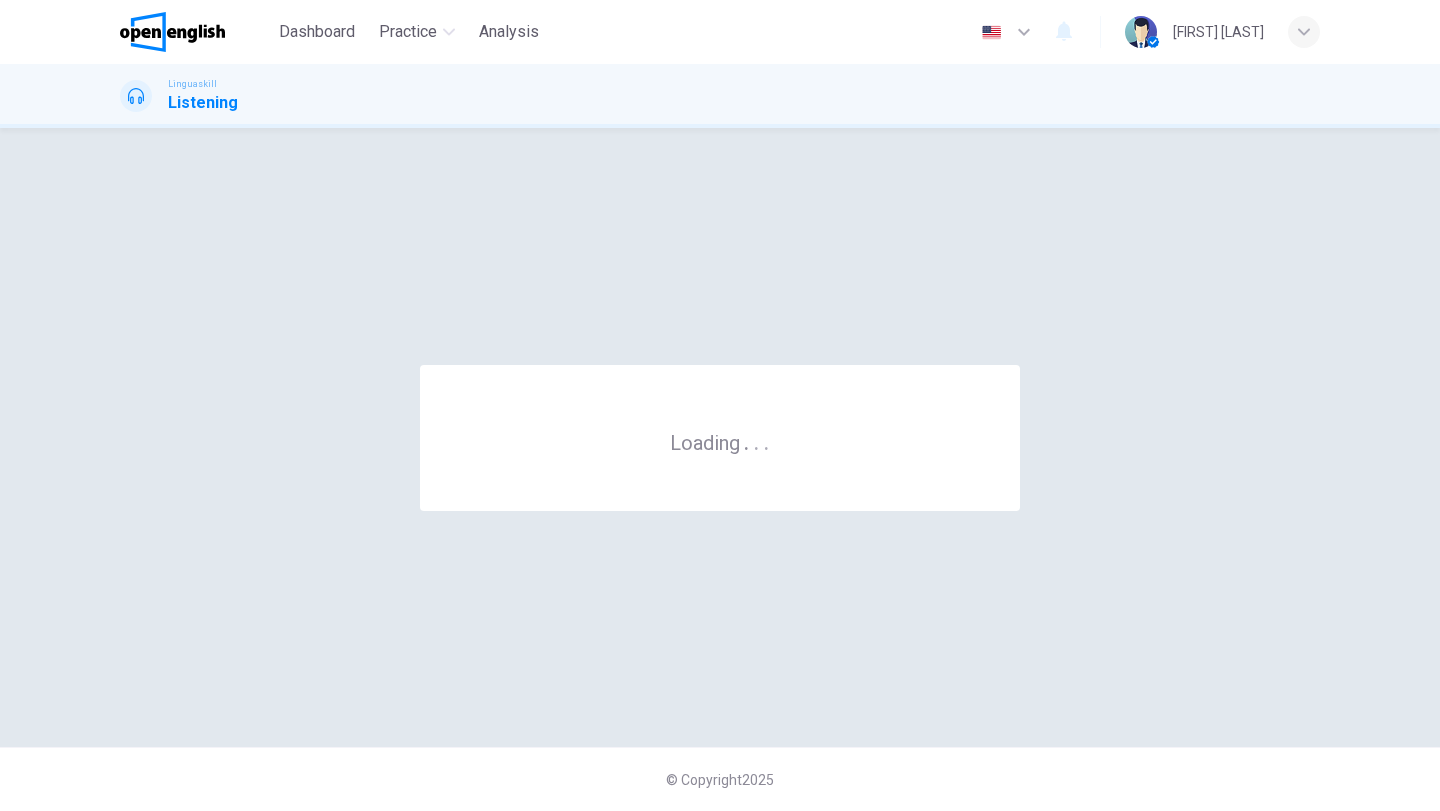 scroll, scrollTop: 0, scrollLeft: 0, axis: both 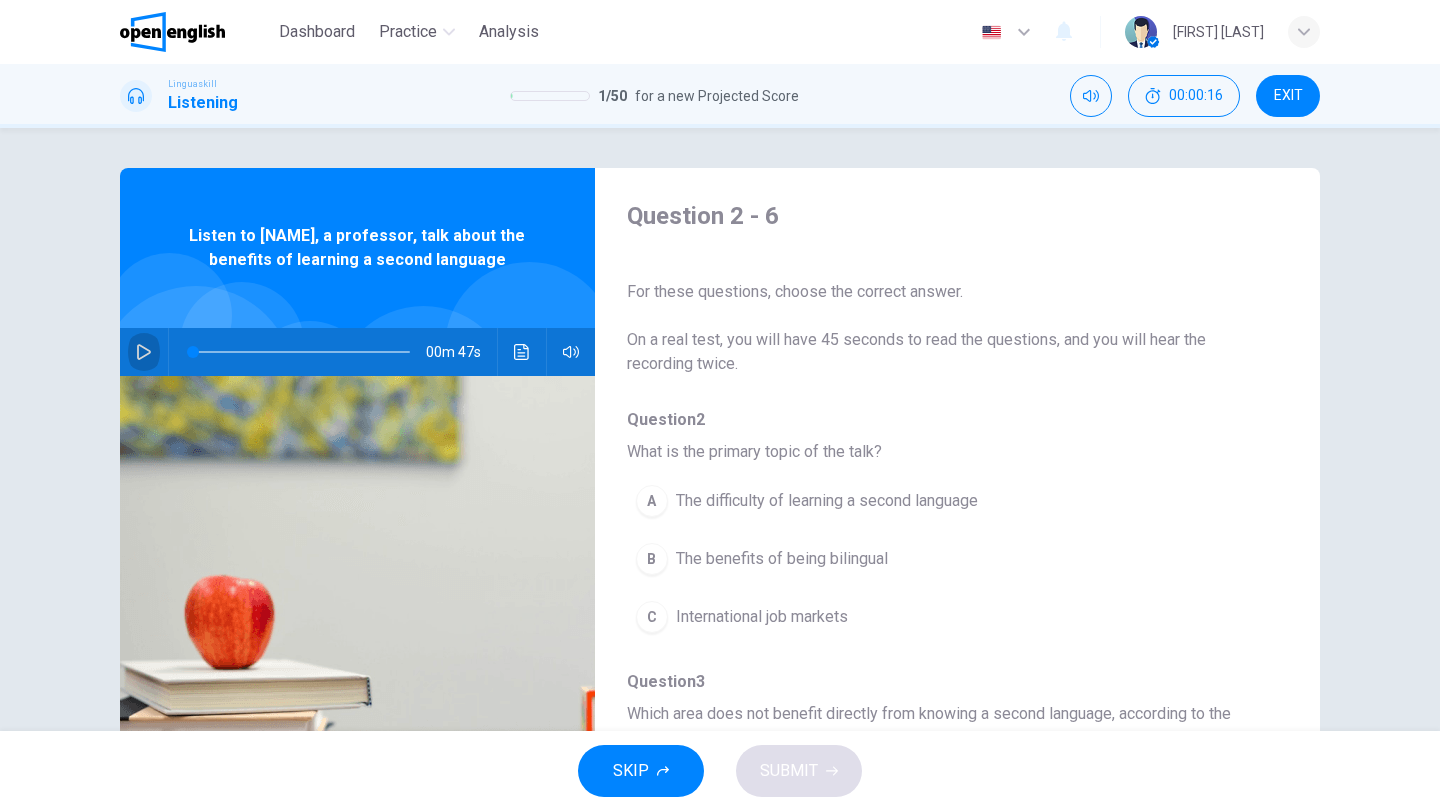 click at bounding box center [144, 352] 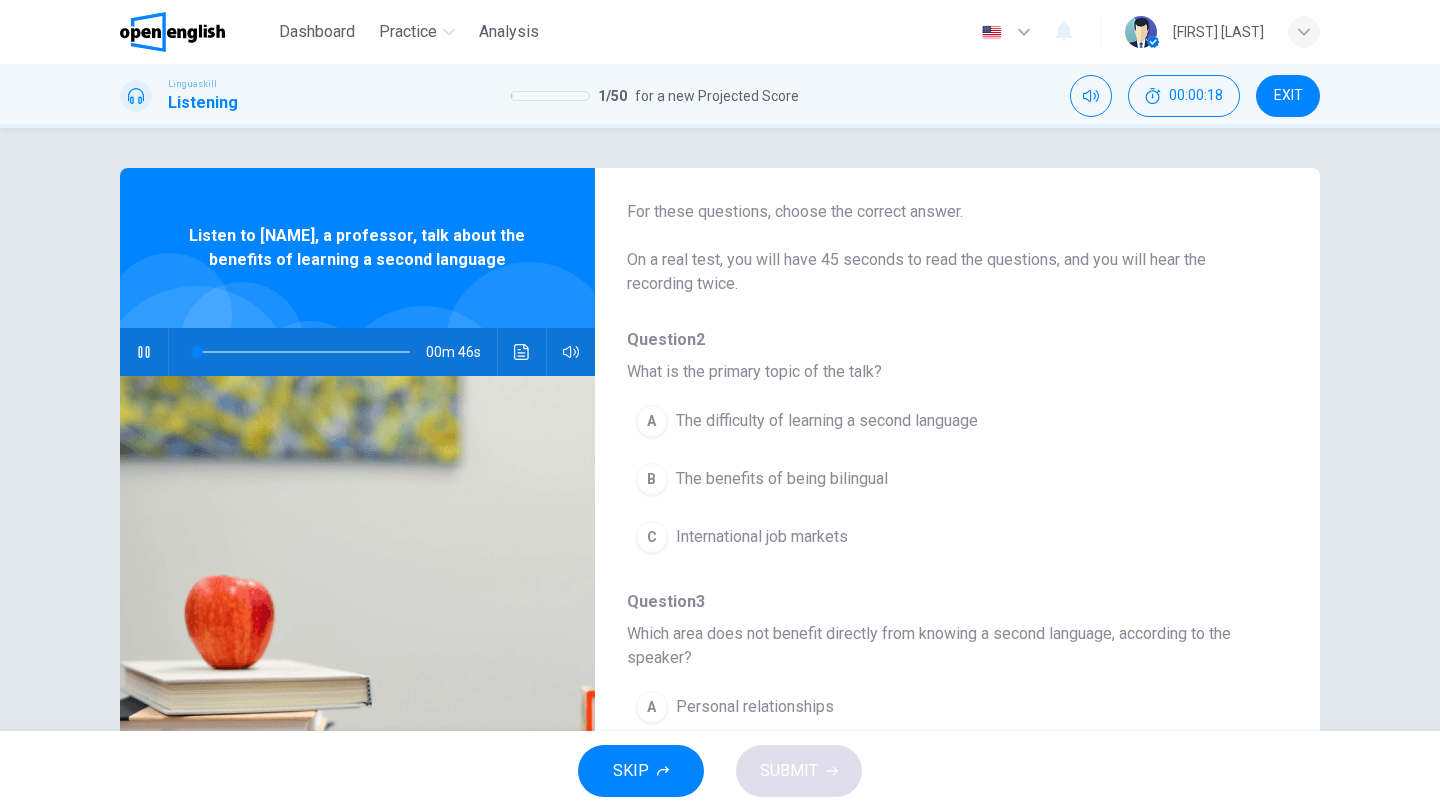 scroll, scrollTop: 100, scrollLeft: 0, axis: vertical 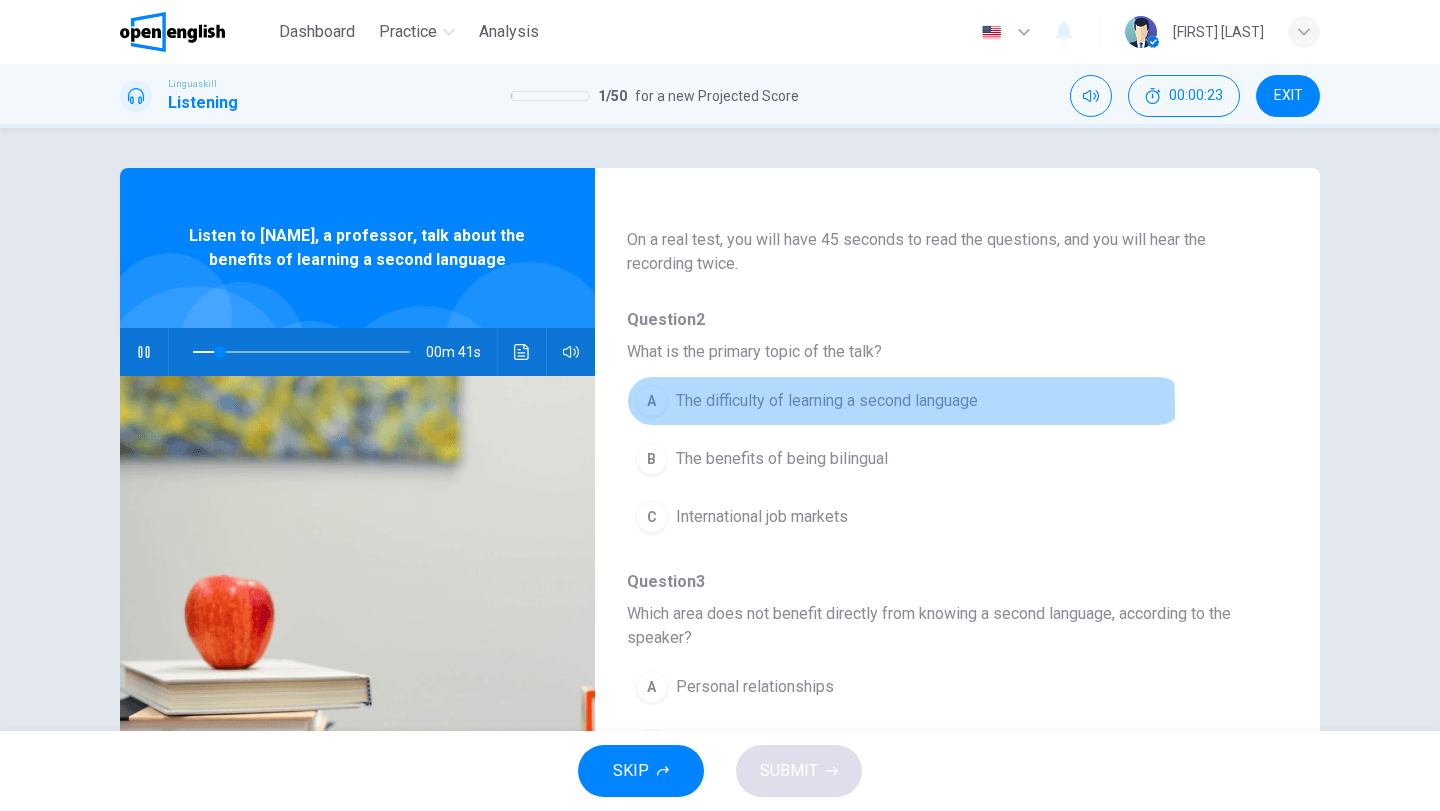 click on "A" at bounding box center [652, 401] 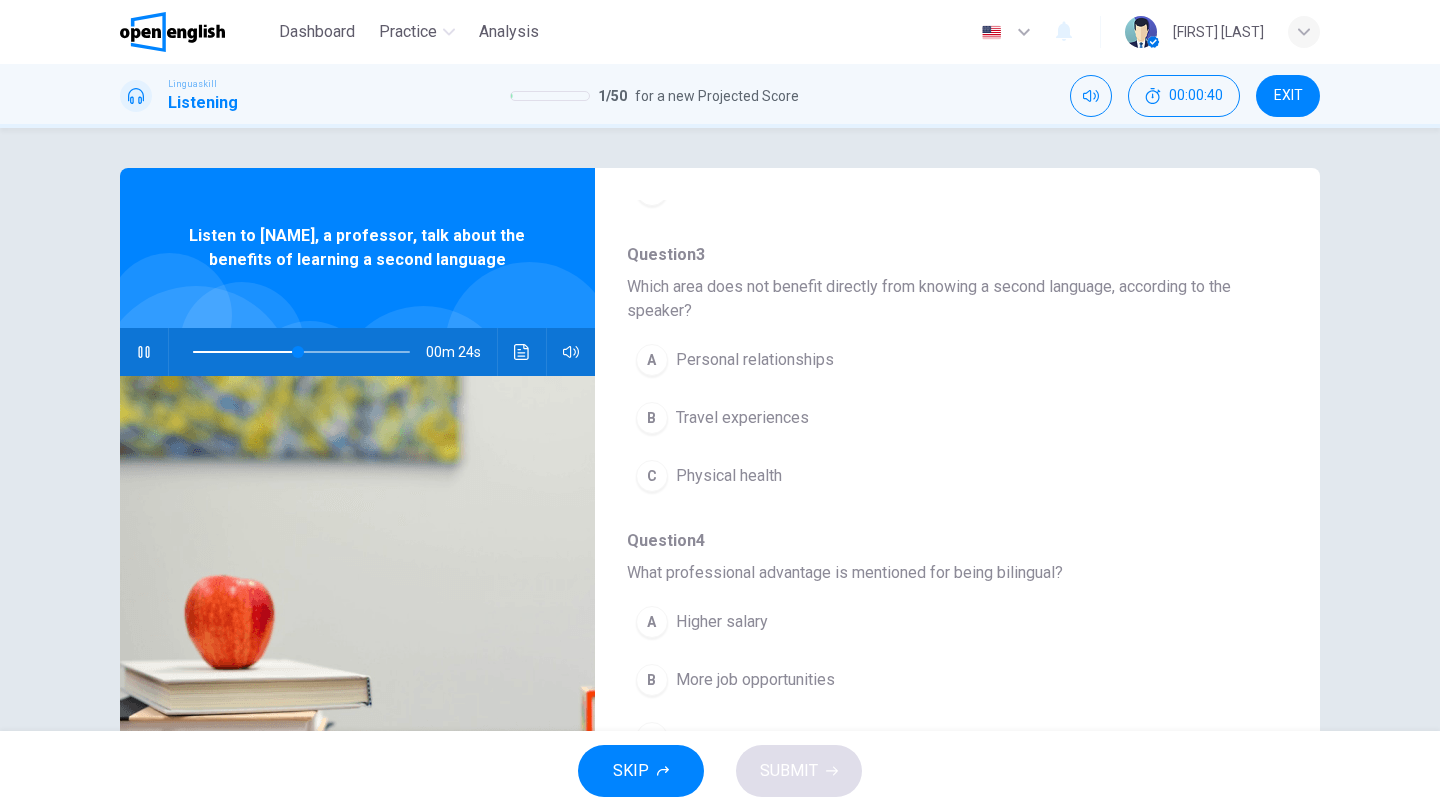 scroll, scrollTop: 500, scrollLeft: 0, axis: vertical 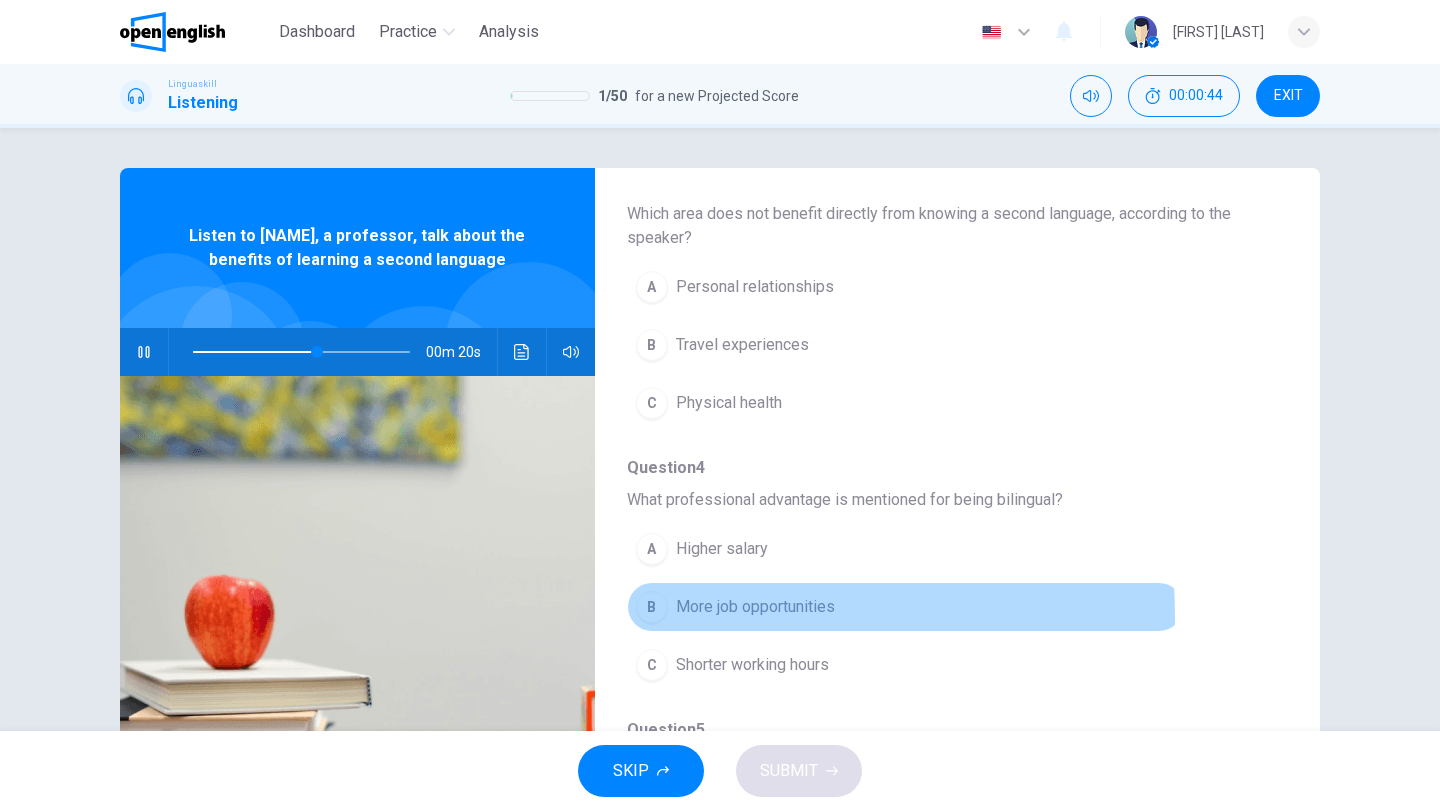 click on "B" at bounding box center (652, 607) 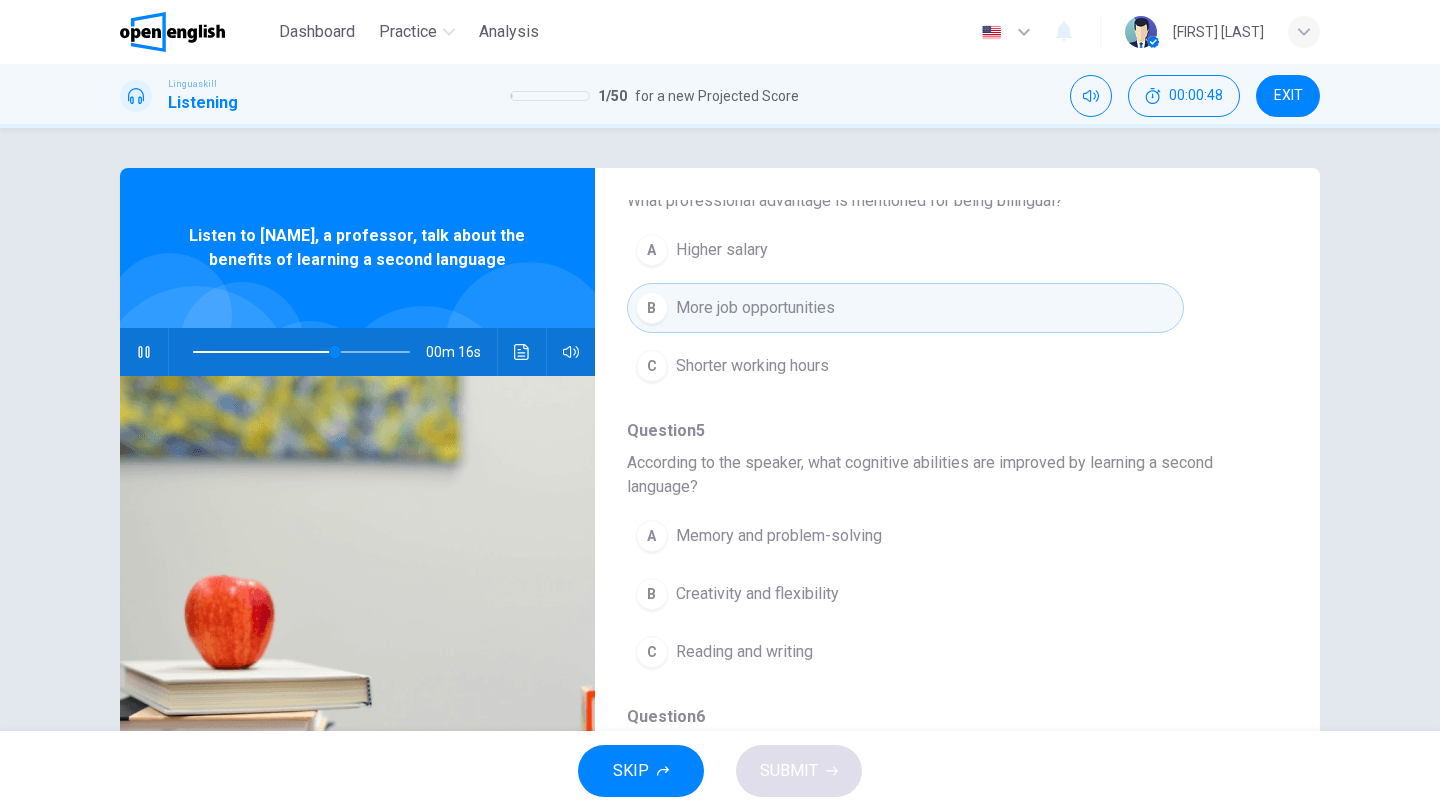 scroll, scrollTop: 800, scrollLeft: 0, axis: vertical 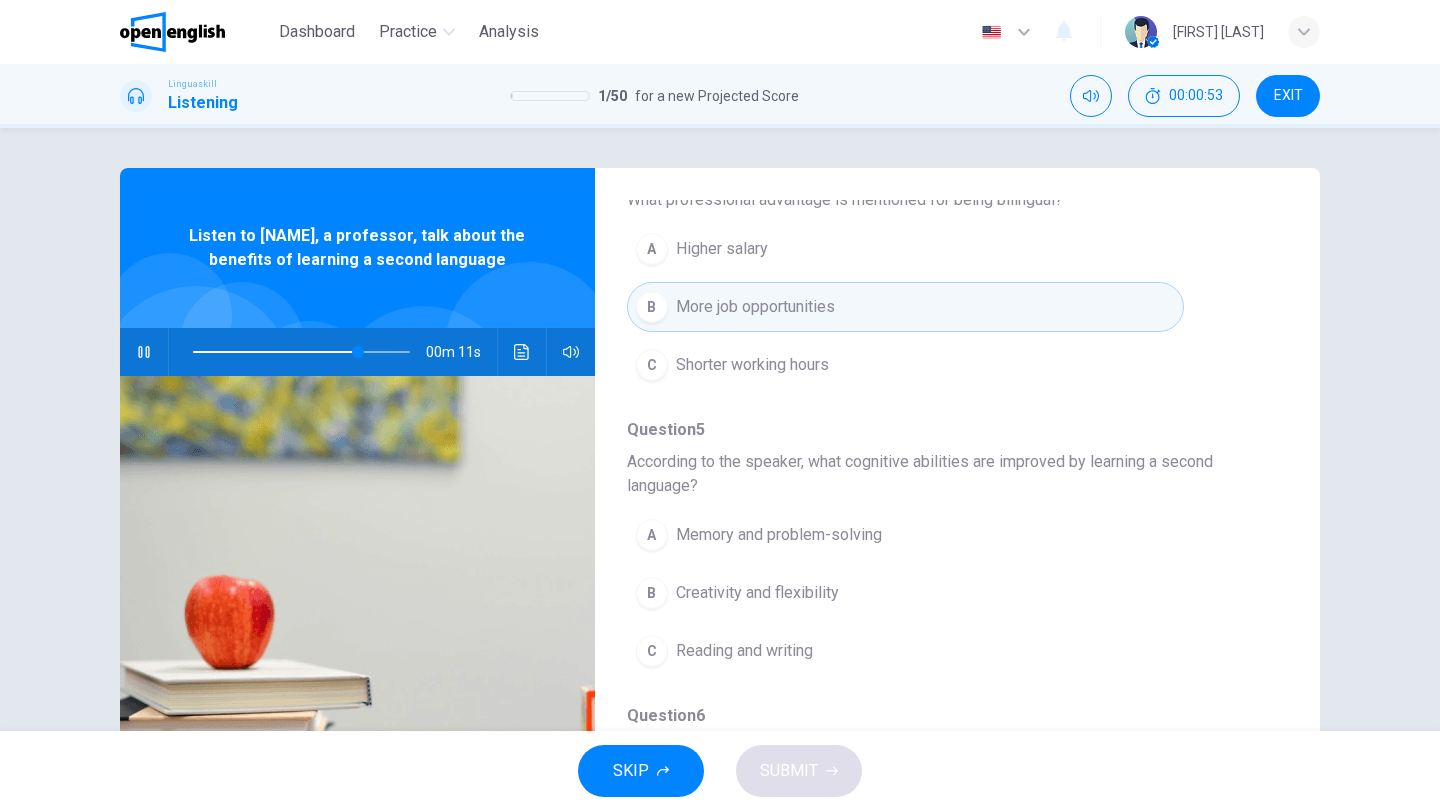 click on "A" at bounding box center (652, 535) 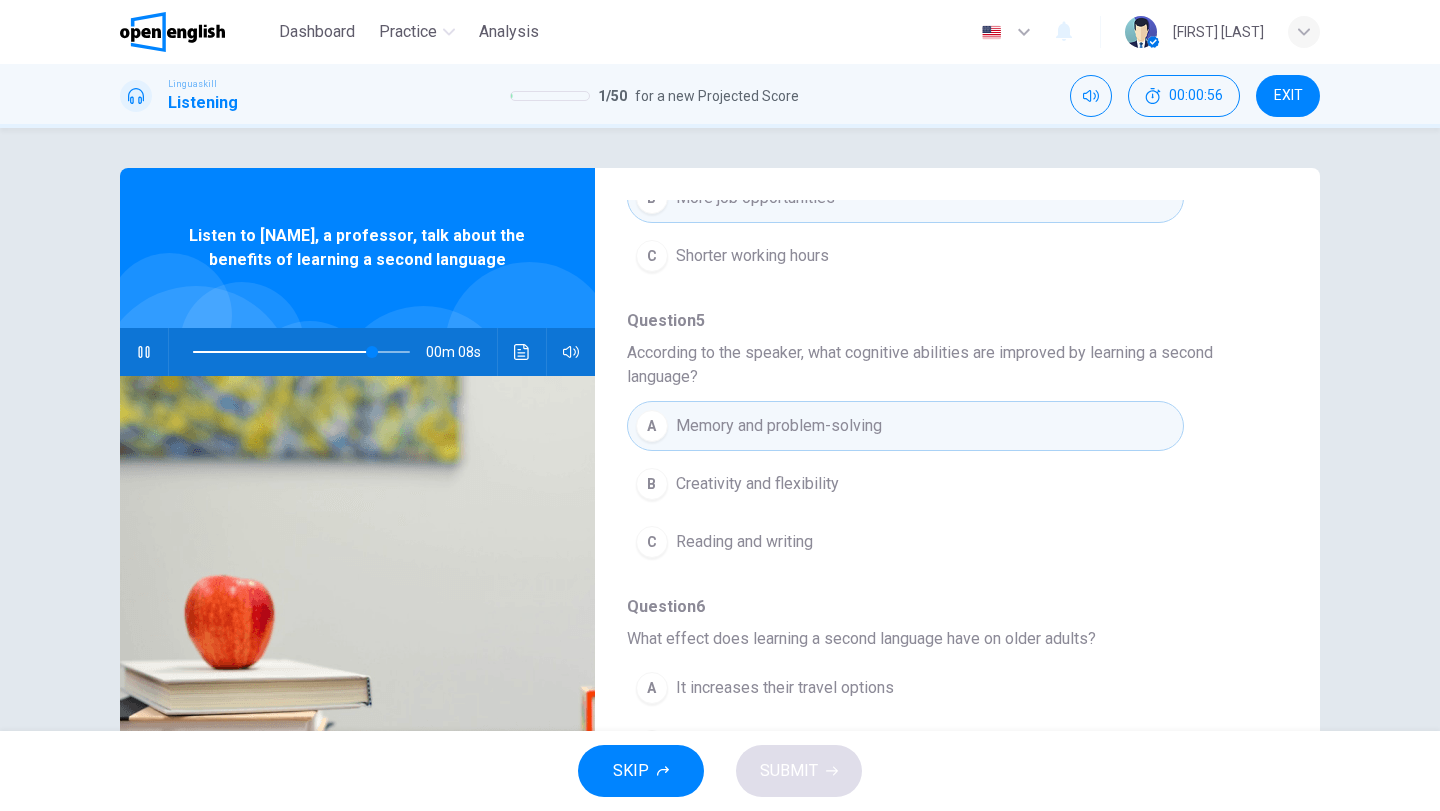 scroll, scrollTop: 911, scrollLeft: 0, axis: vertical 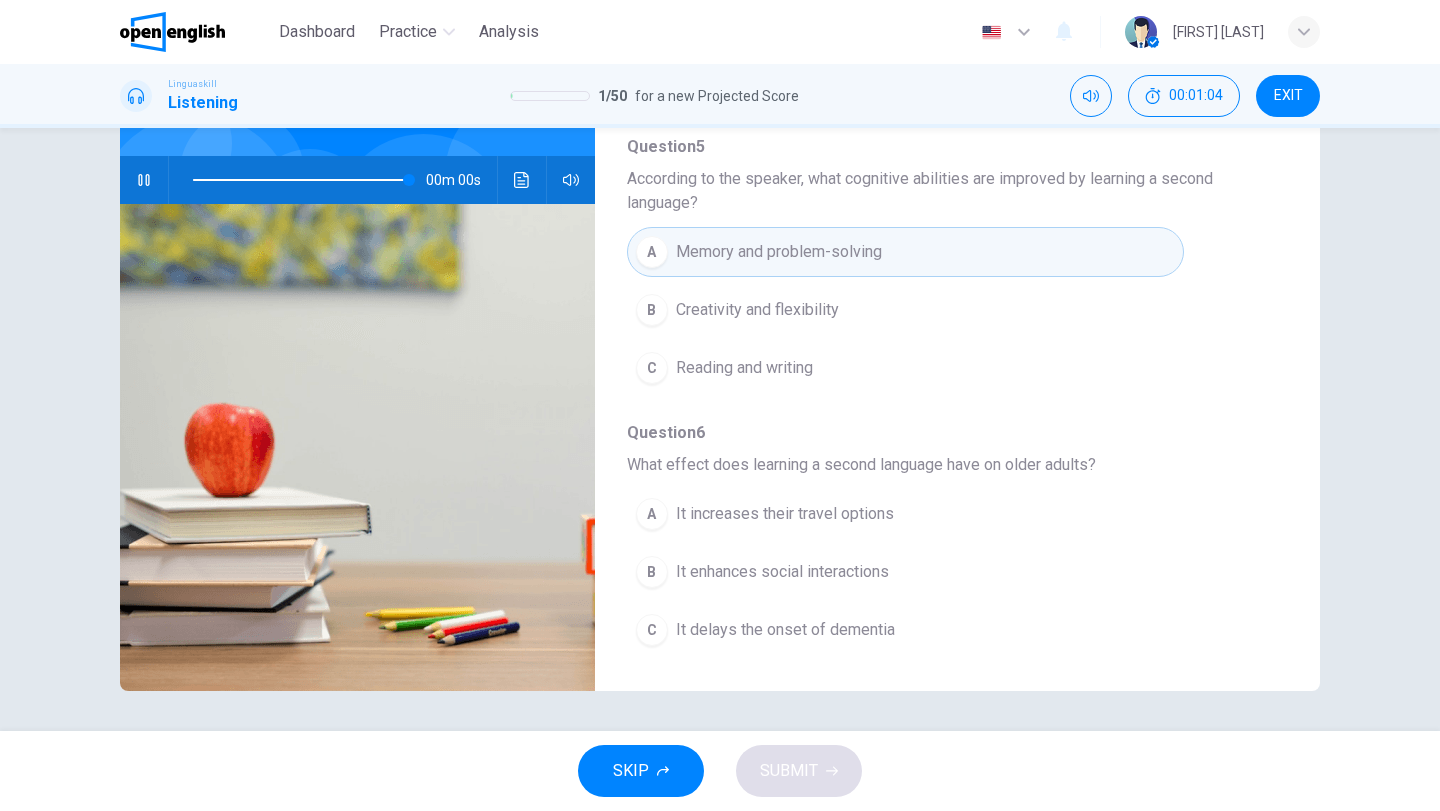 type on "*" 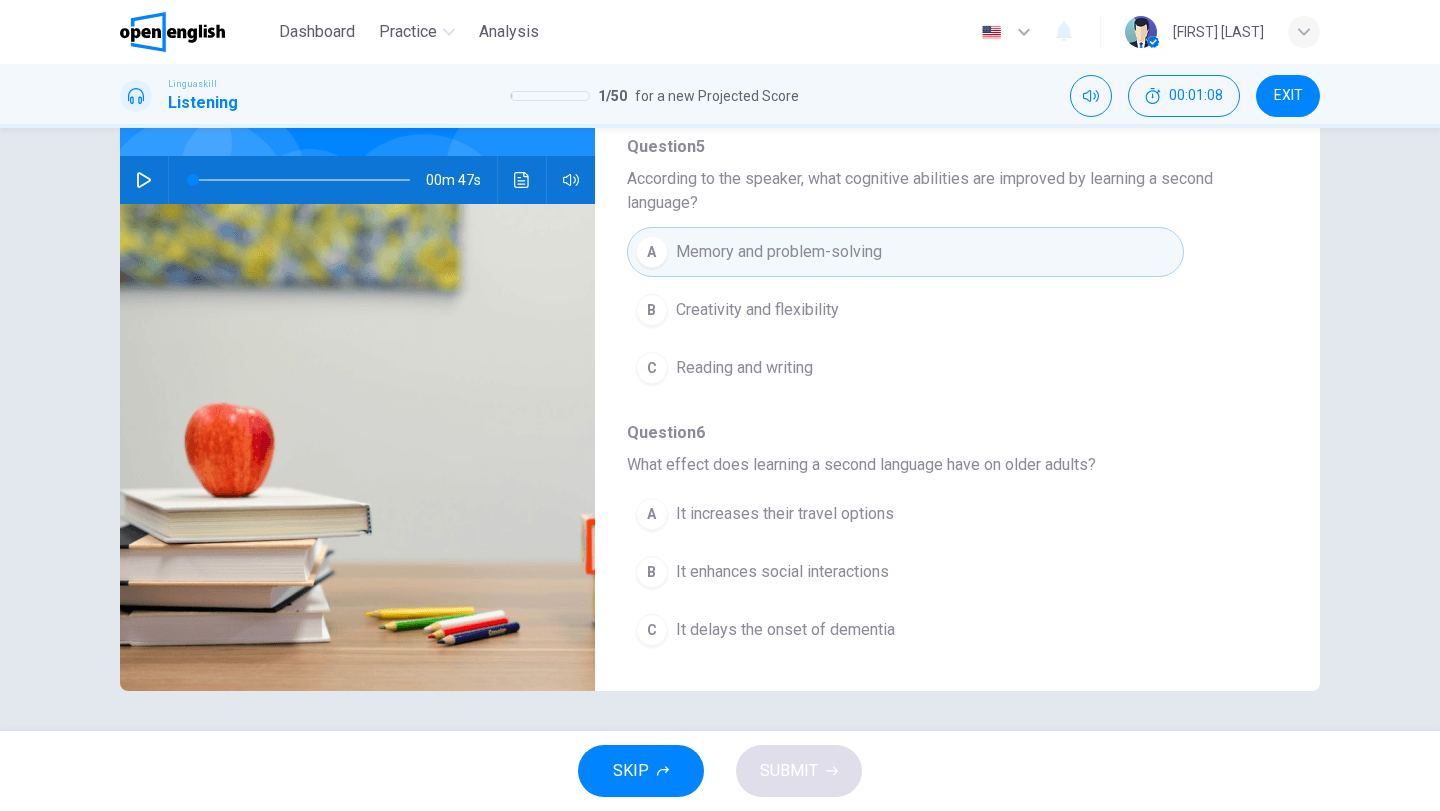 click on "C" at bounding box center [652, 630] 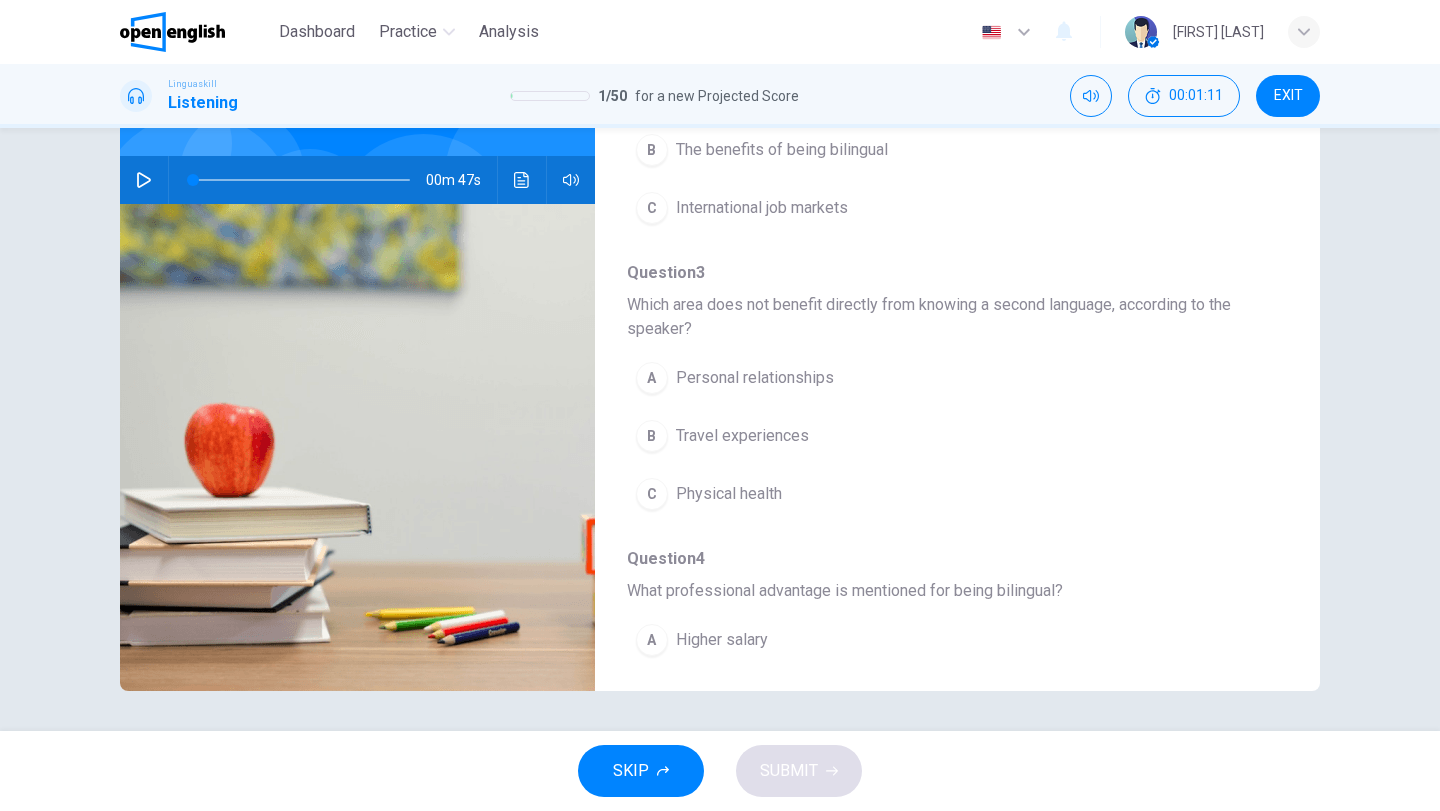 scroll, scrollTop: 111, scrollLeft: 0, axis: vertical 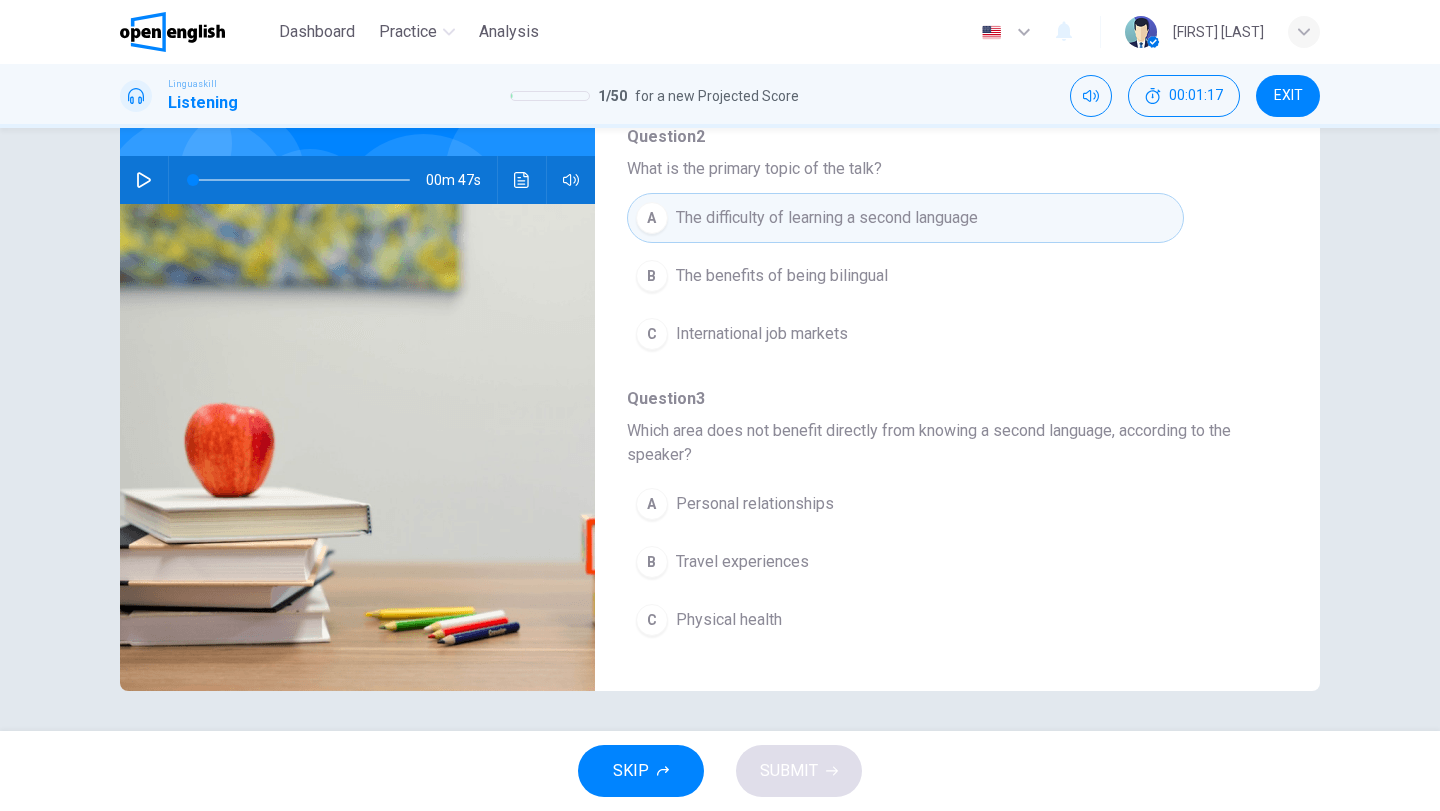 click on "A" at bounding box center (652, 504) 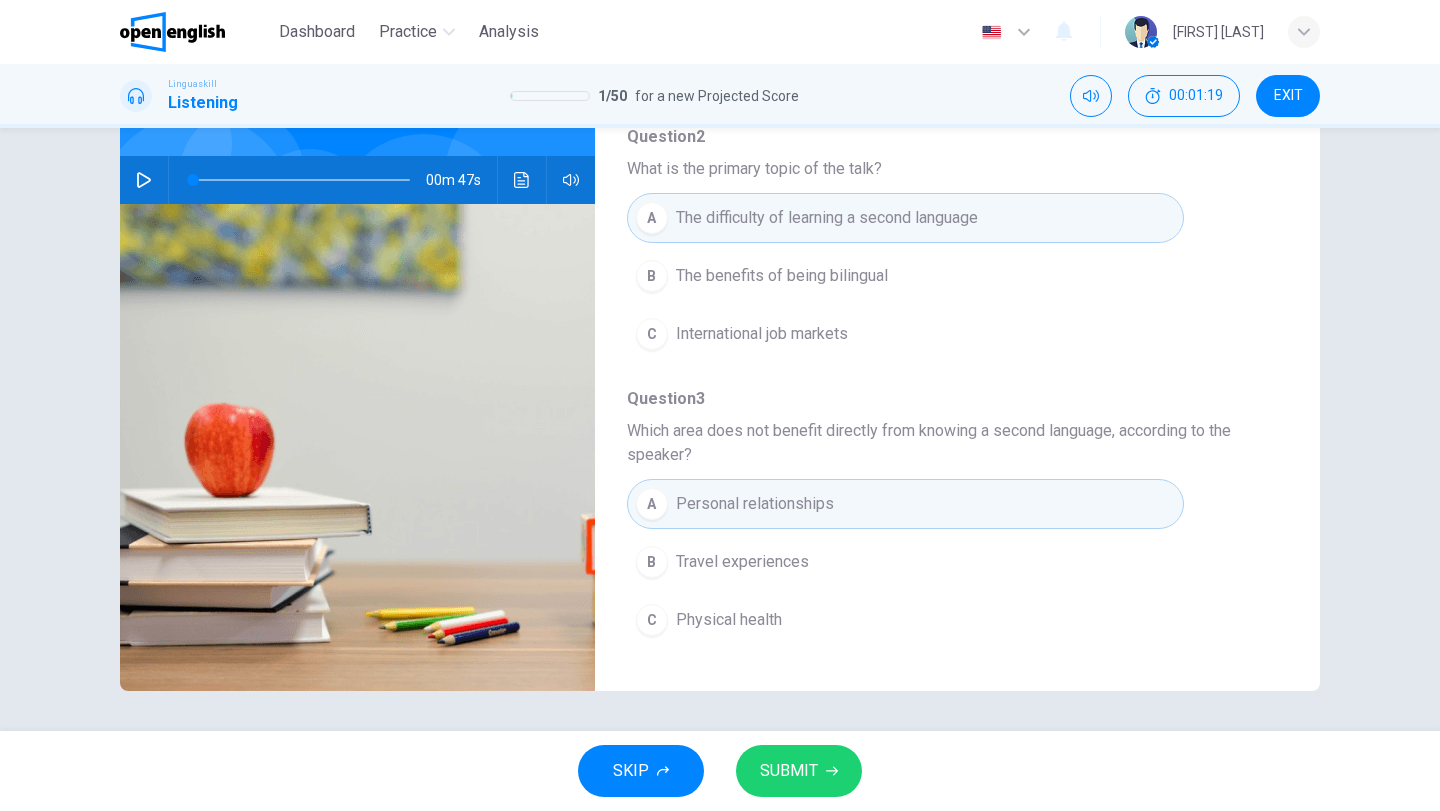 click on "SUBMIT" at bounding box center [799, 771] 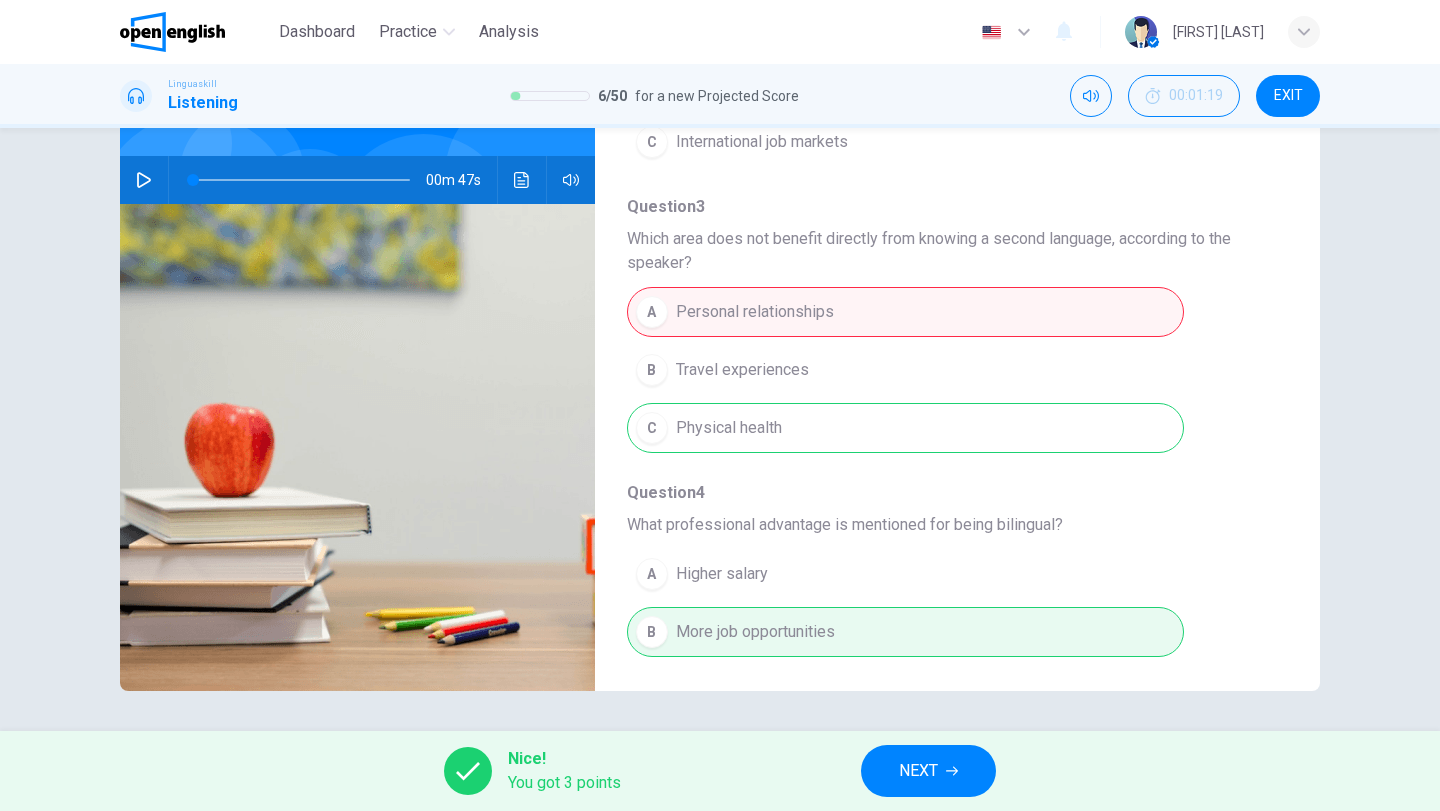 scroll, scrollTop: 311, scrollLeft: 0, axis: vertical 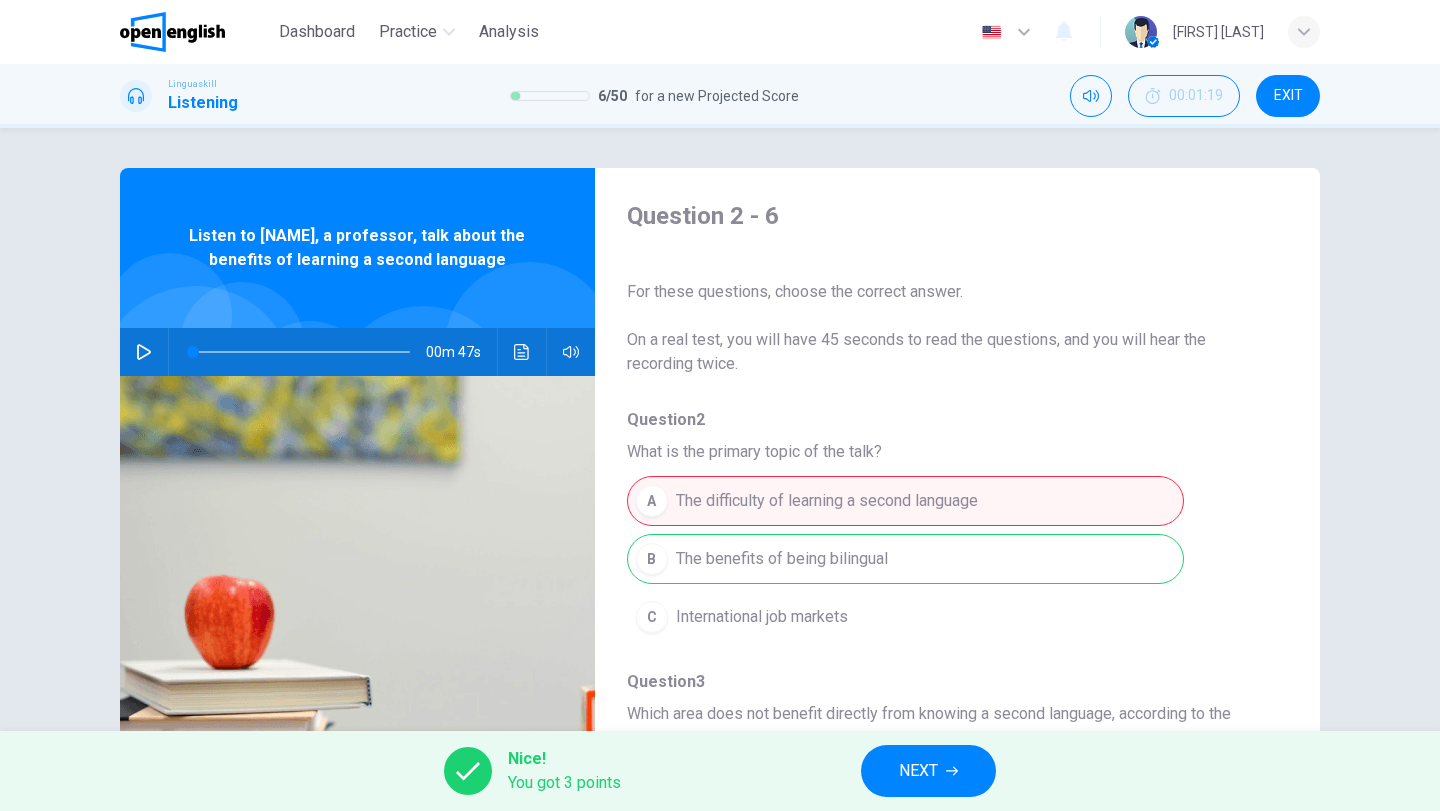 click on "NEXT" at bounding box center [918, 771] 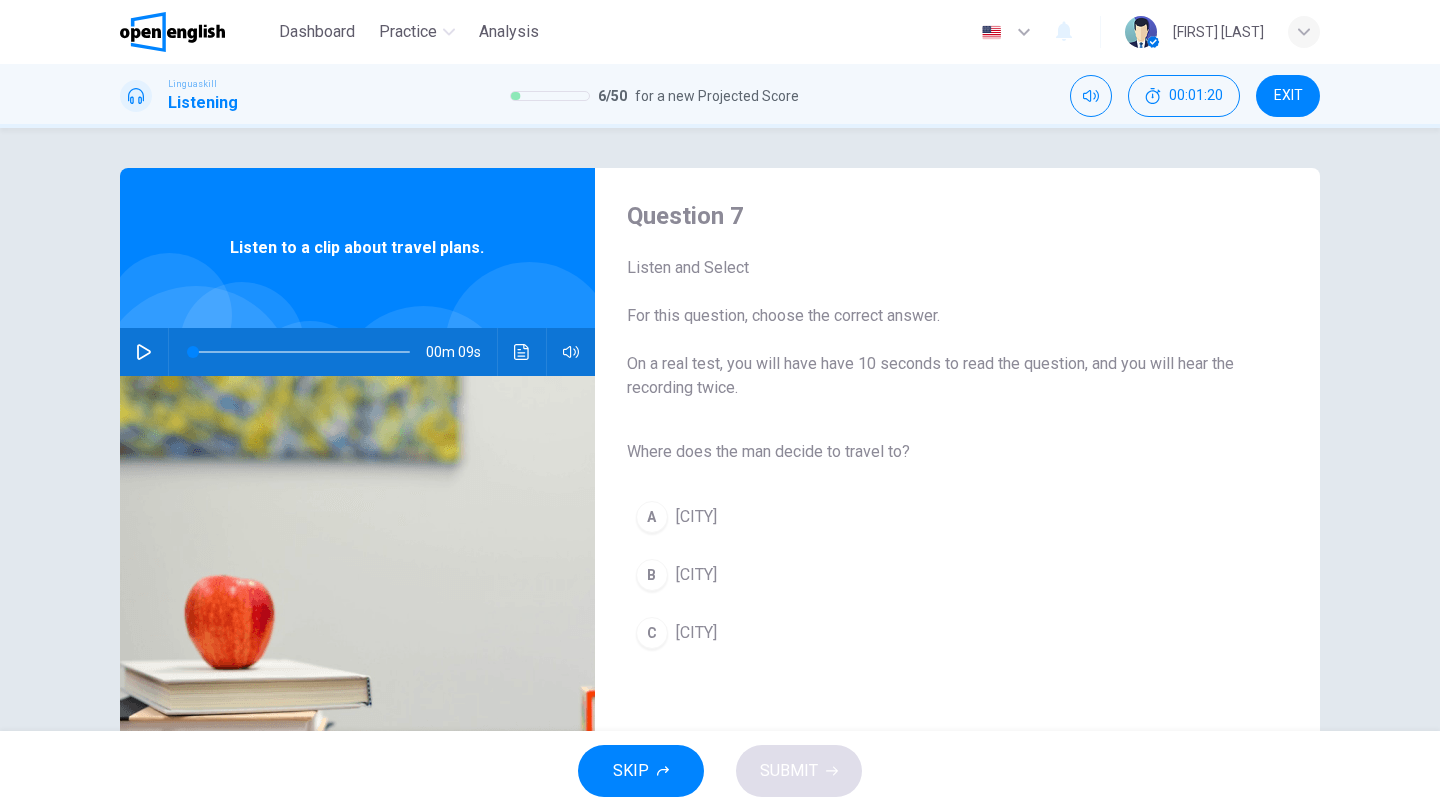 click 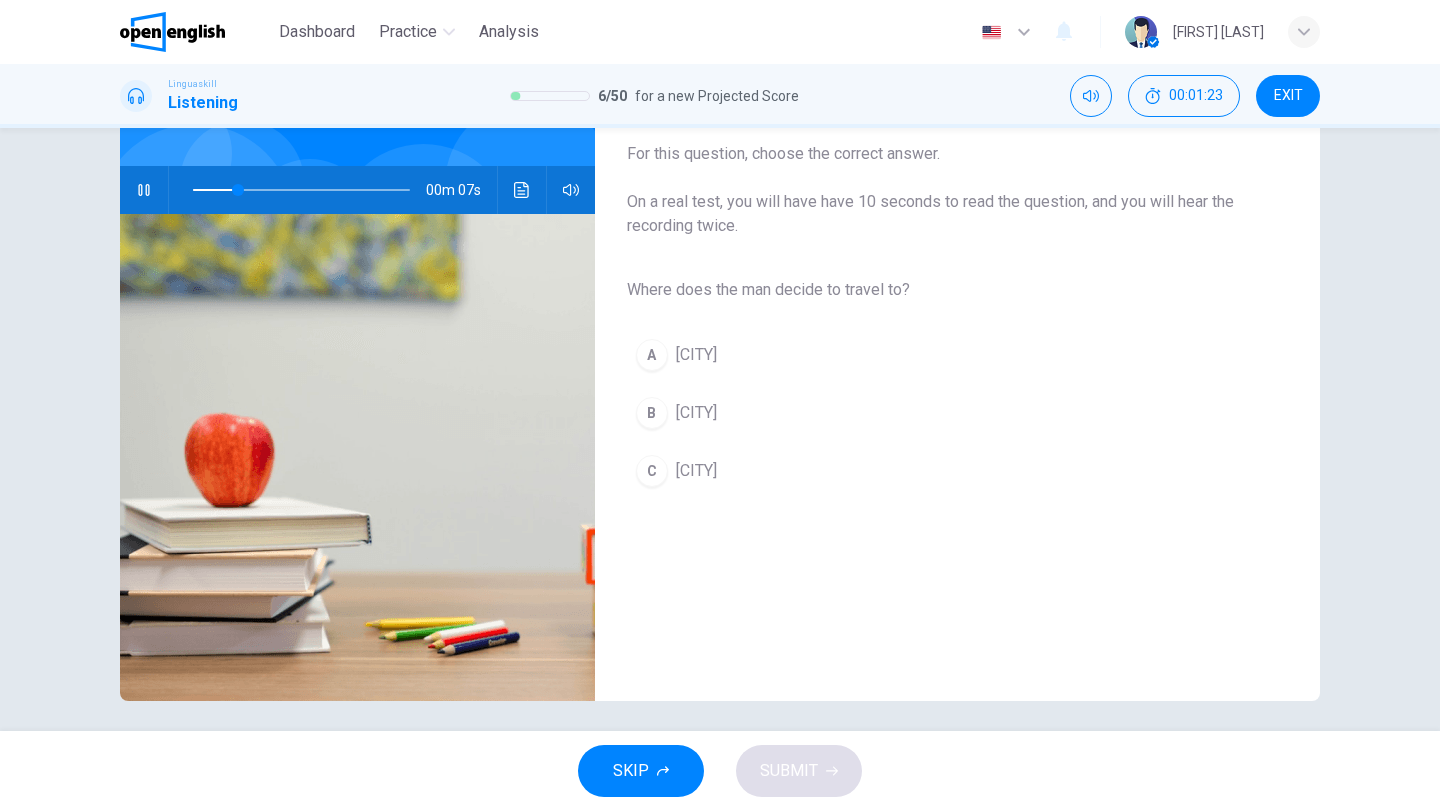 scroll, scrollTop: 172, scrollLeft: 0, axis: vertical 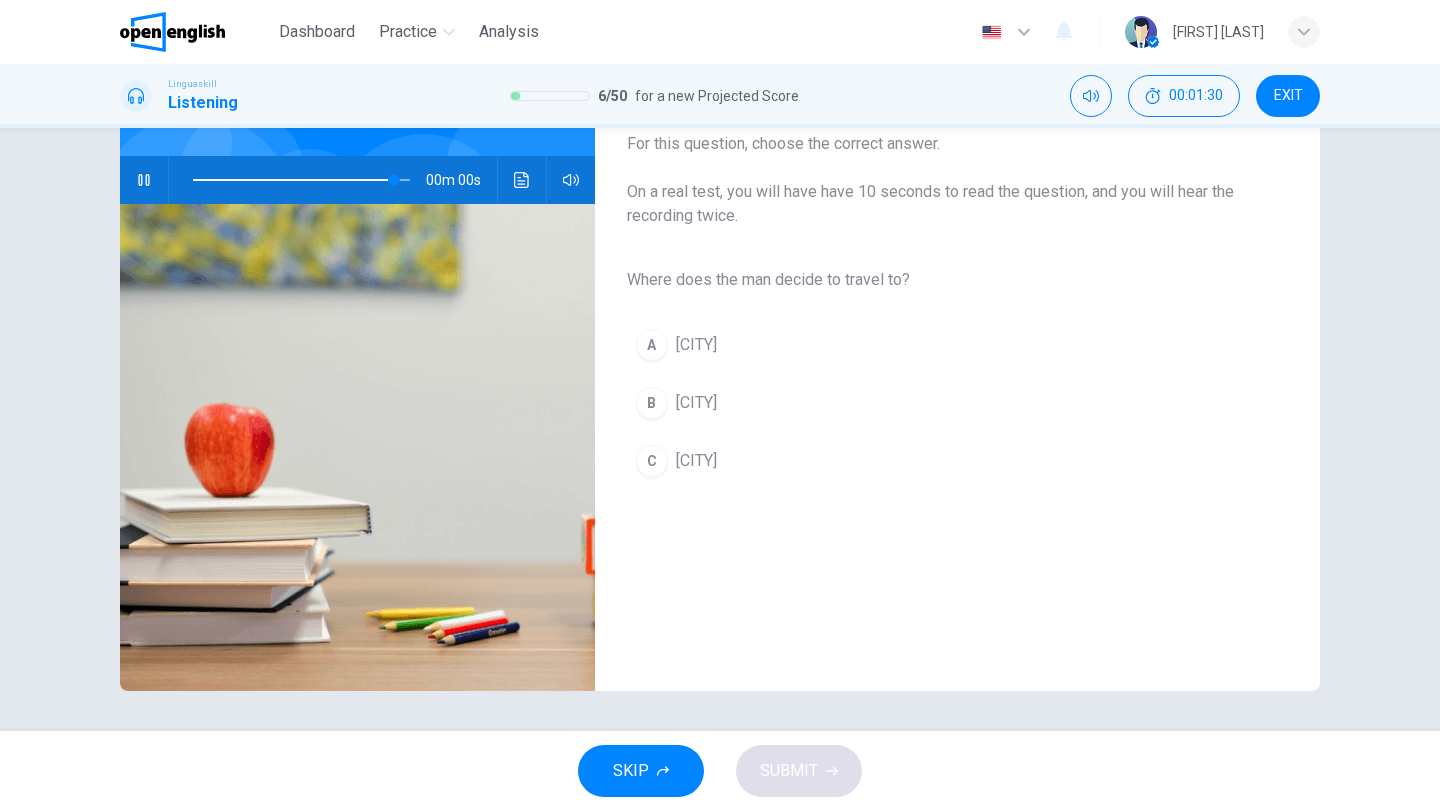 type on "*" 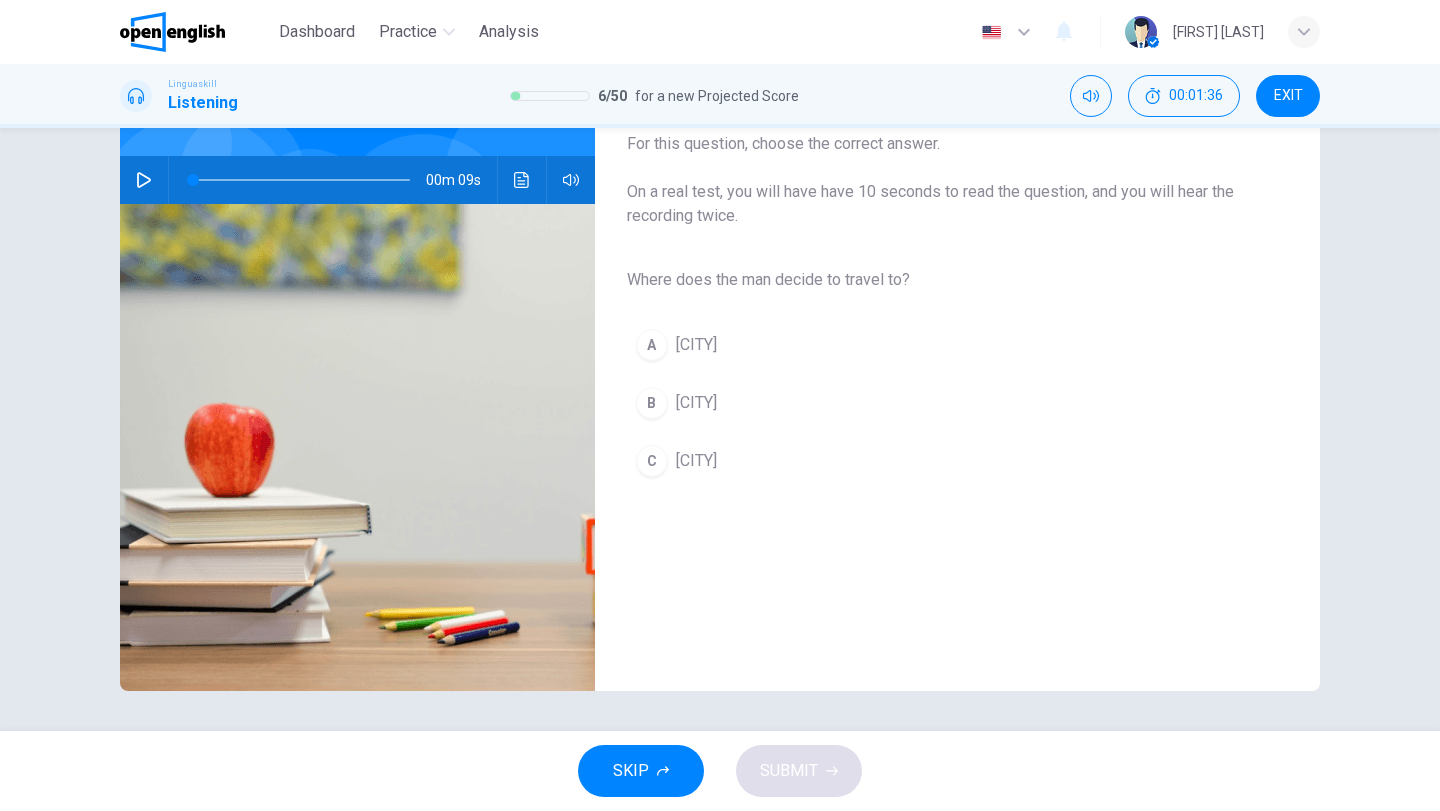 click on "B" at bounding box center (652, 403) 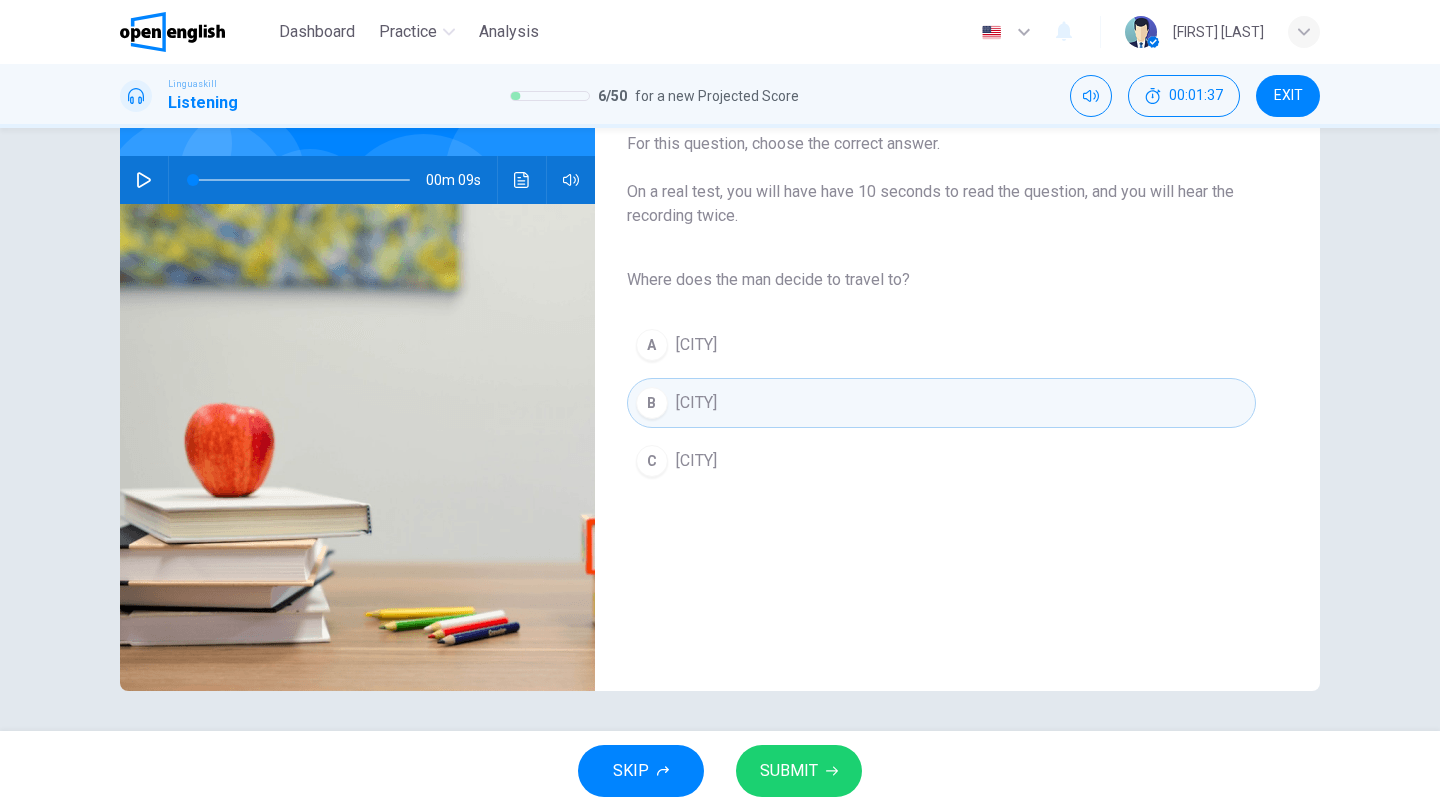 click on "SUBMIT" at bounding box center (789, 771) 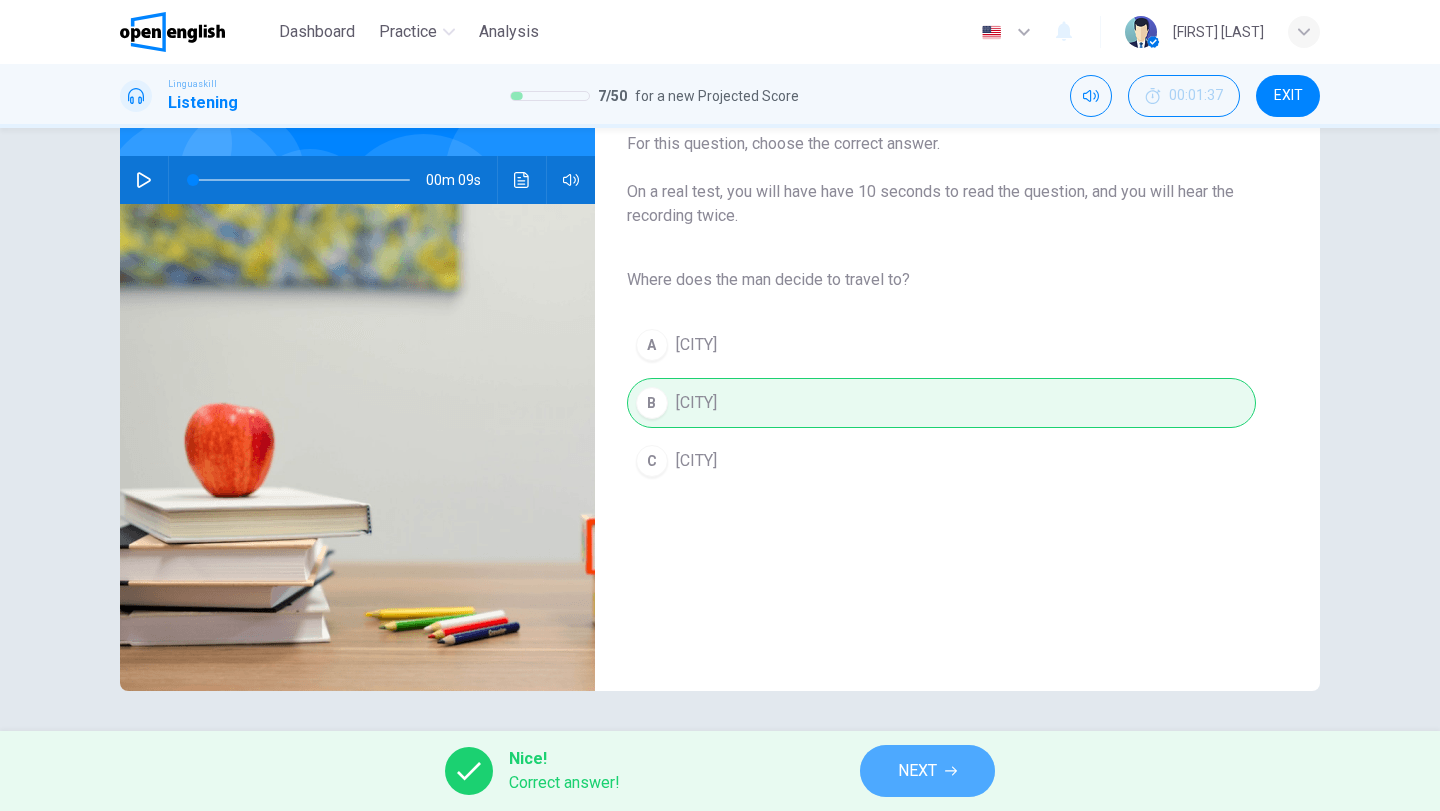 click on "NEXT" at bounding box center [927, 771] 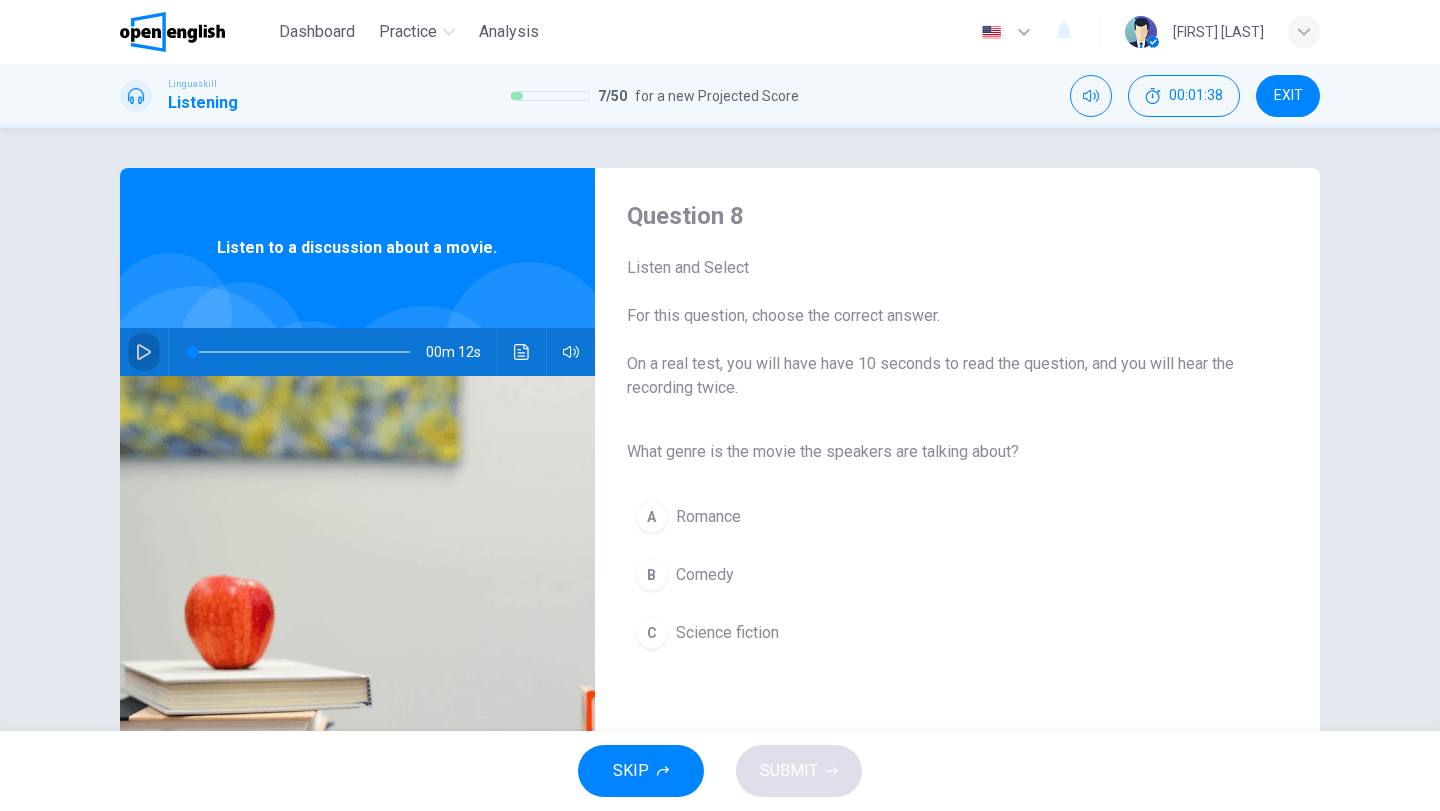 click 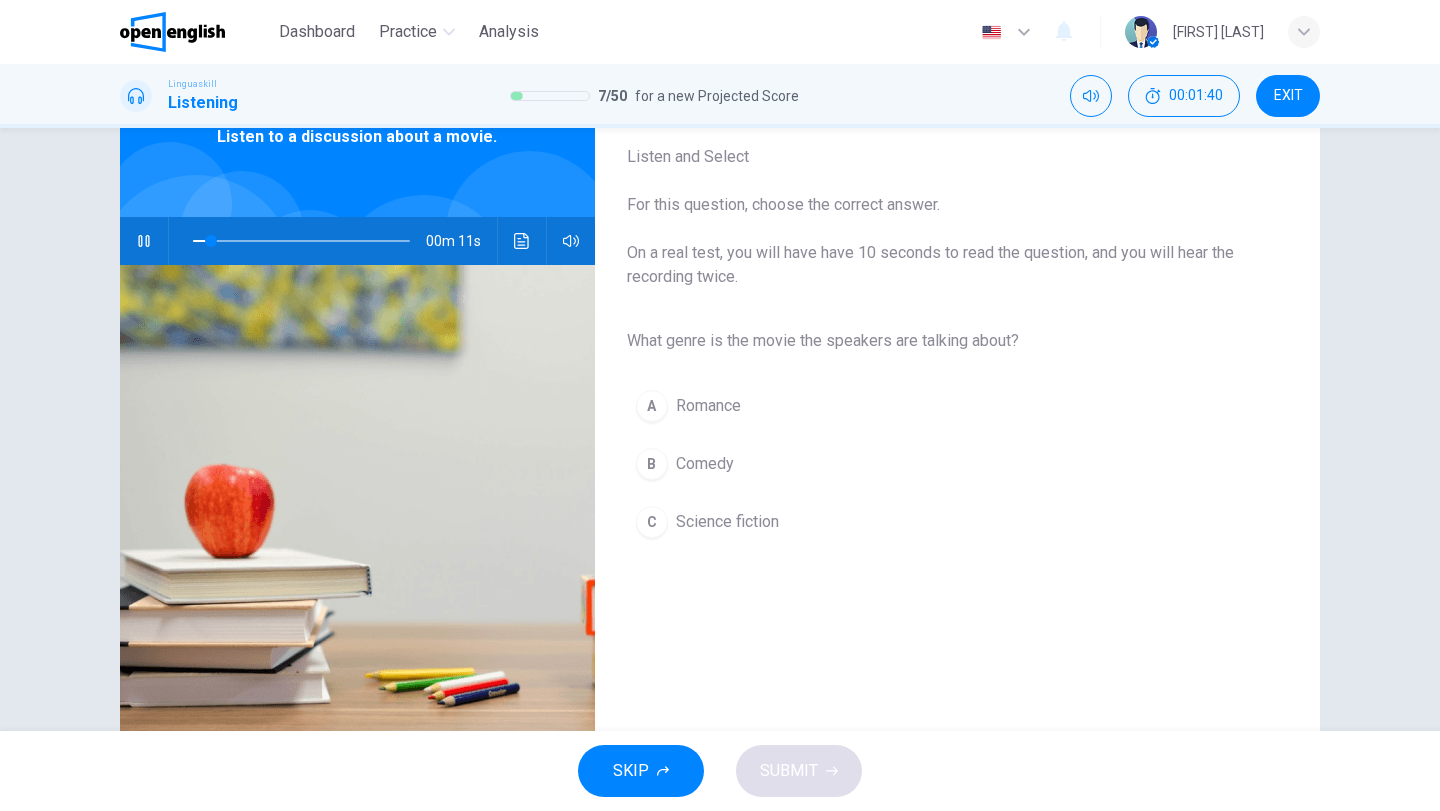 scroll, scrollTop: 172, scrollLeft: 0, axis: vertical 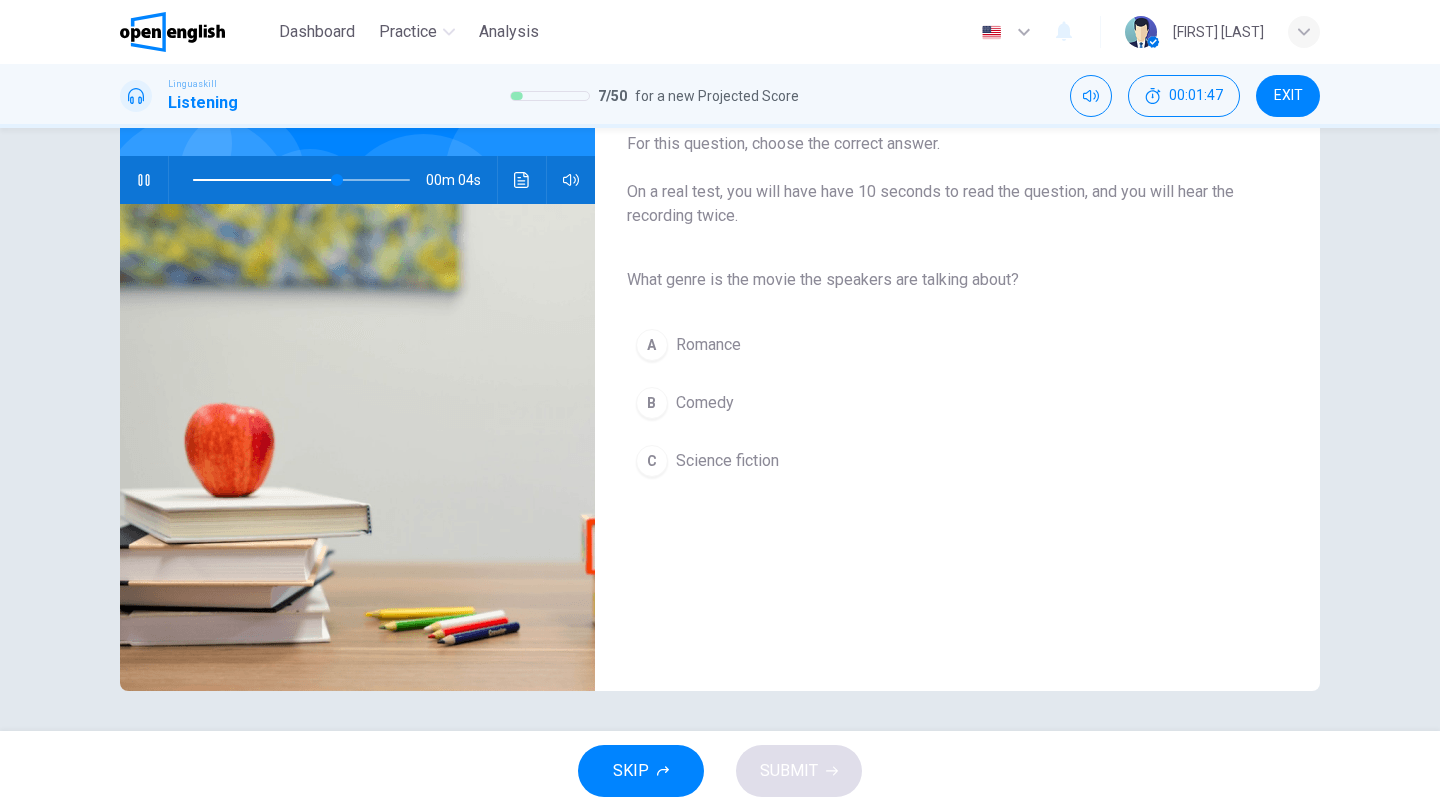 click on "C" at bounding box center [652, 461] 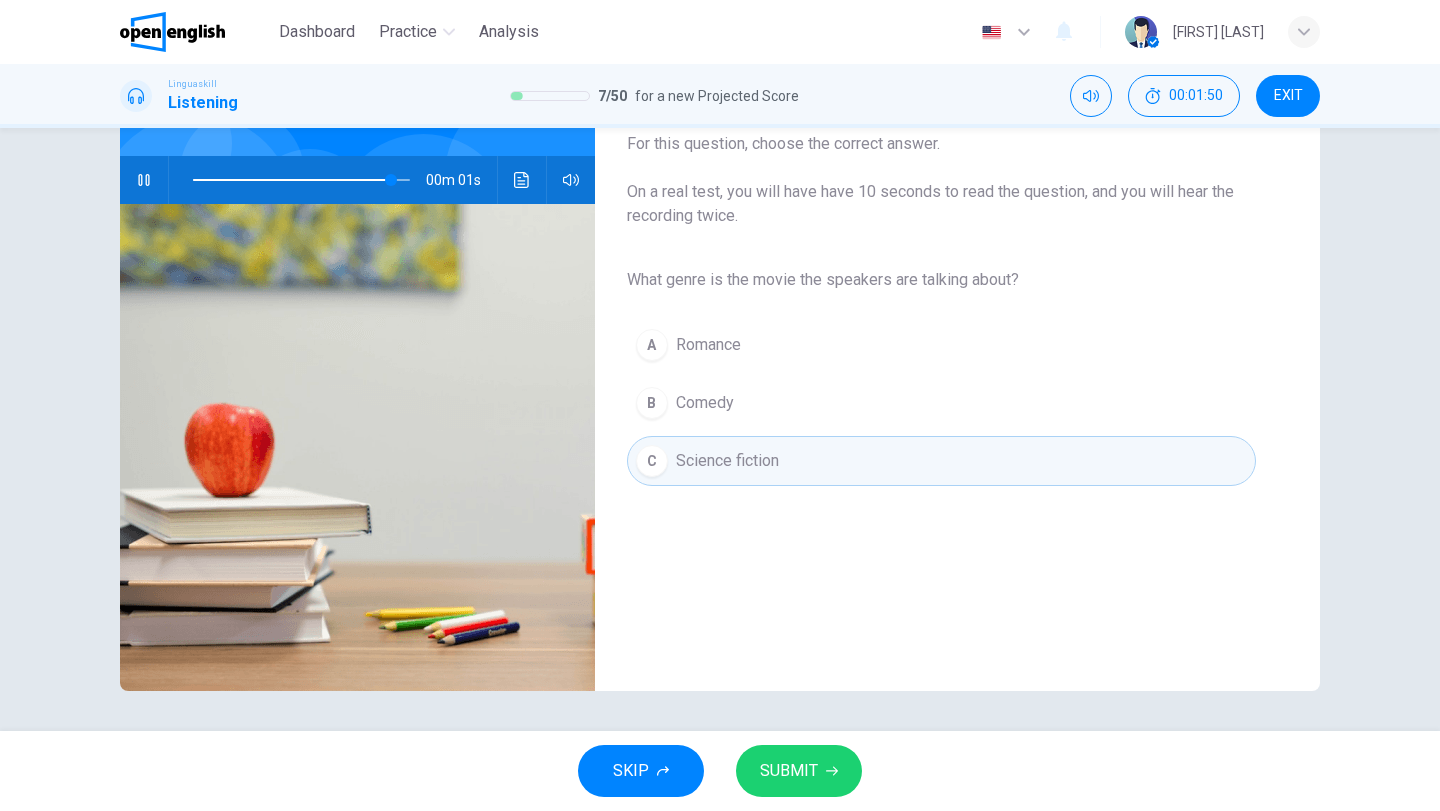type on "*" 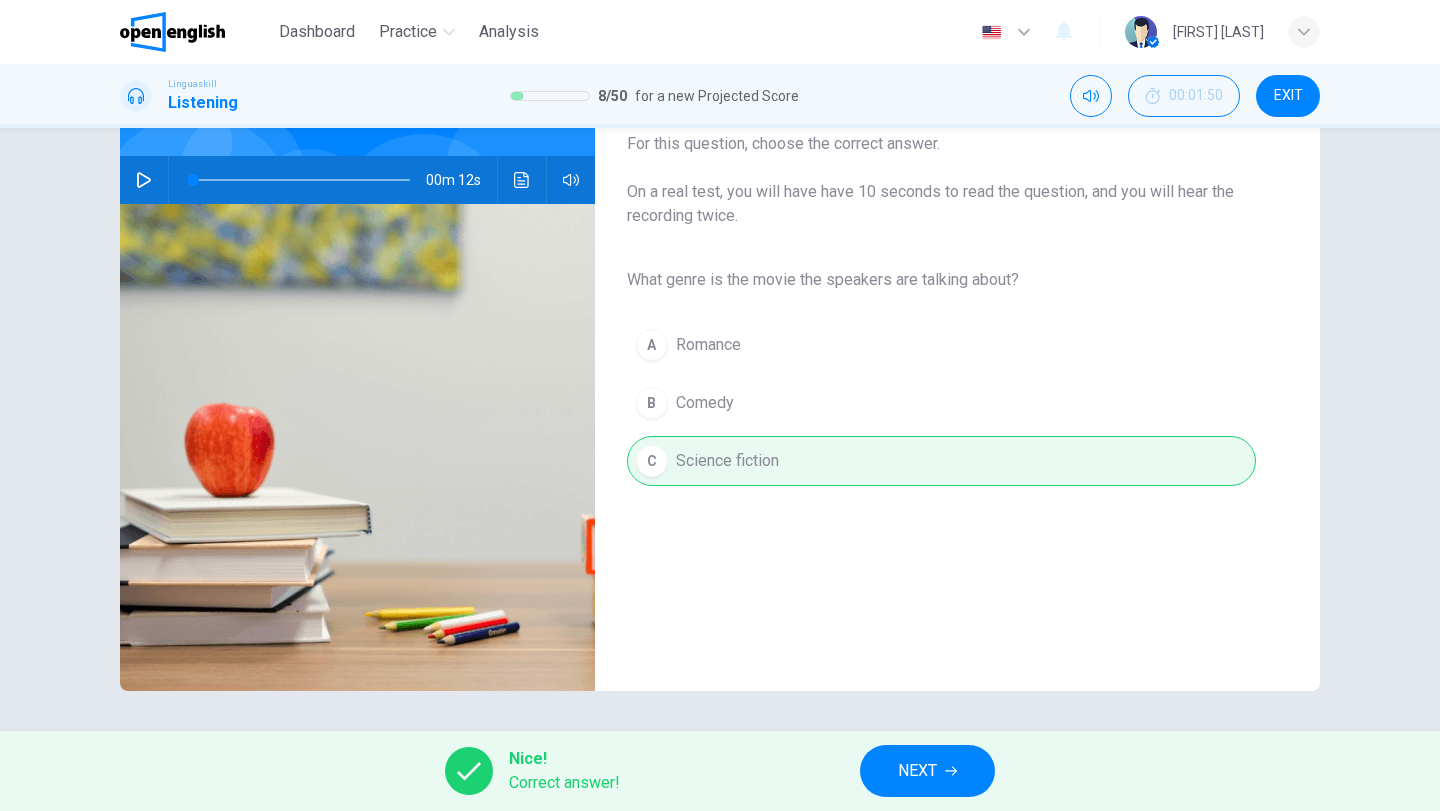 click on "NEXT" at bounding box center (917, 771) 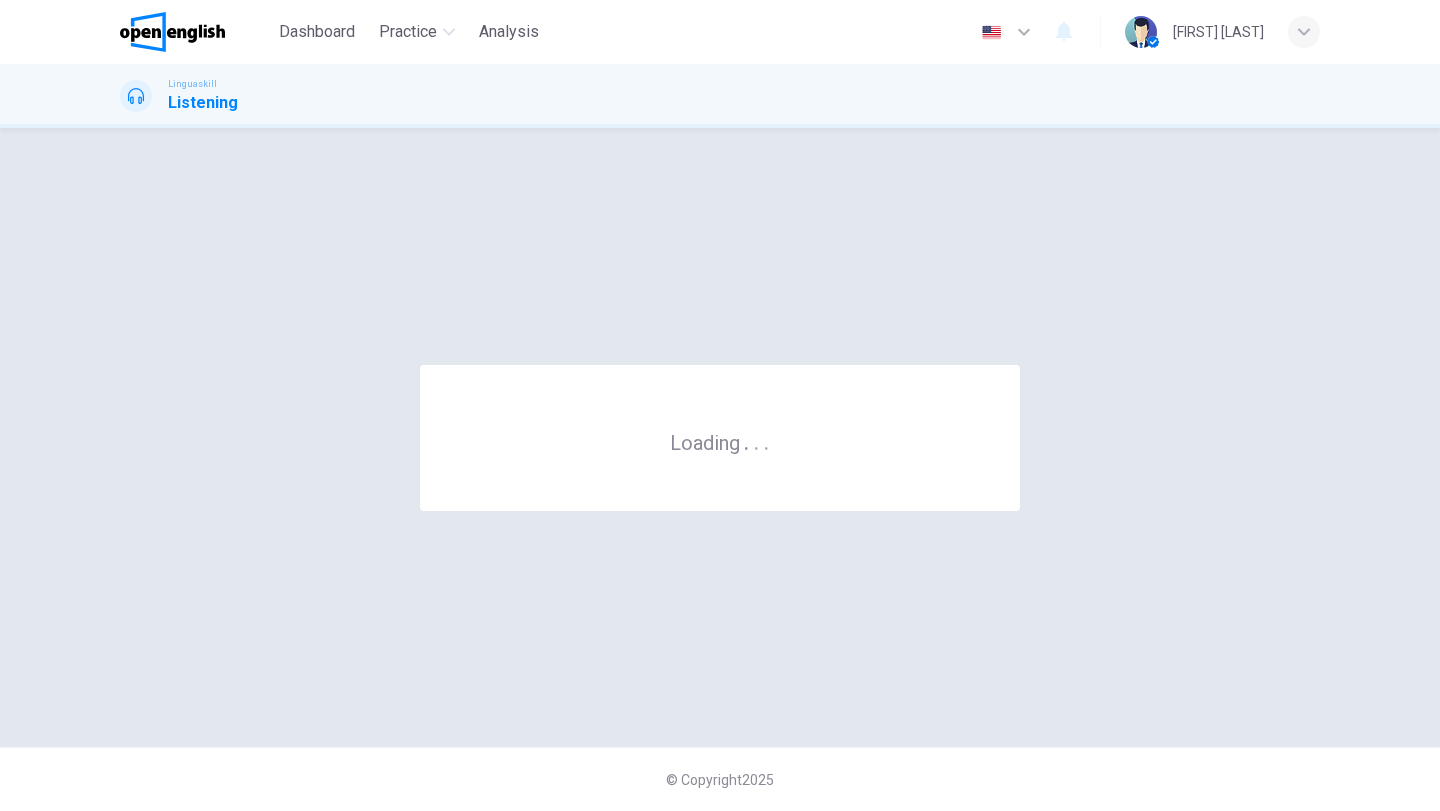 scroll, scrollTop: 0, scrollLeft: 0, axis: both 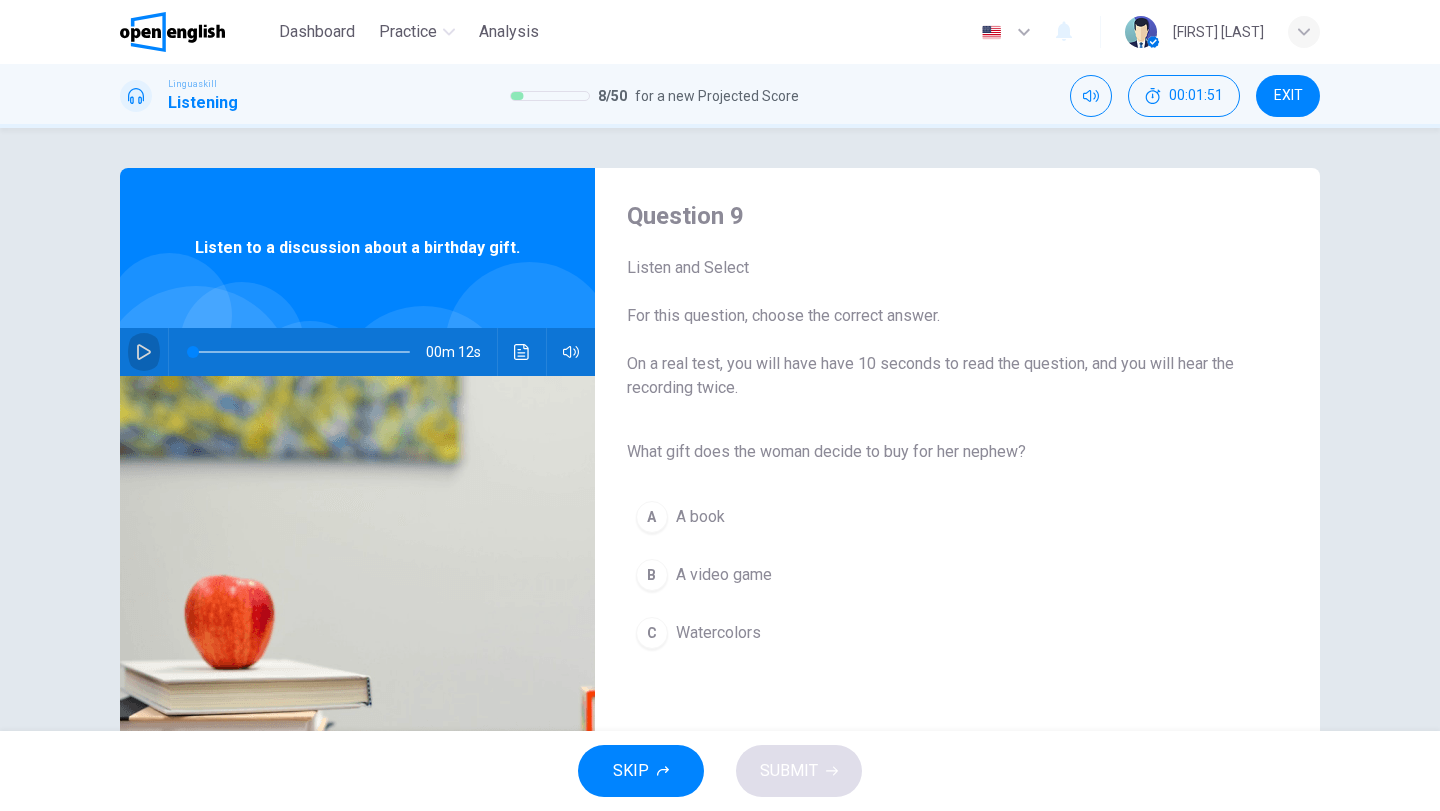 click at bounding box center [144, 352] 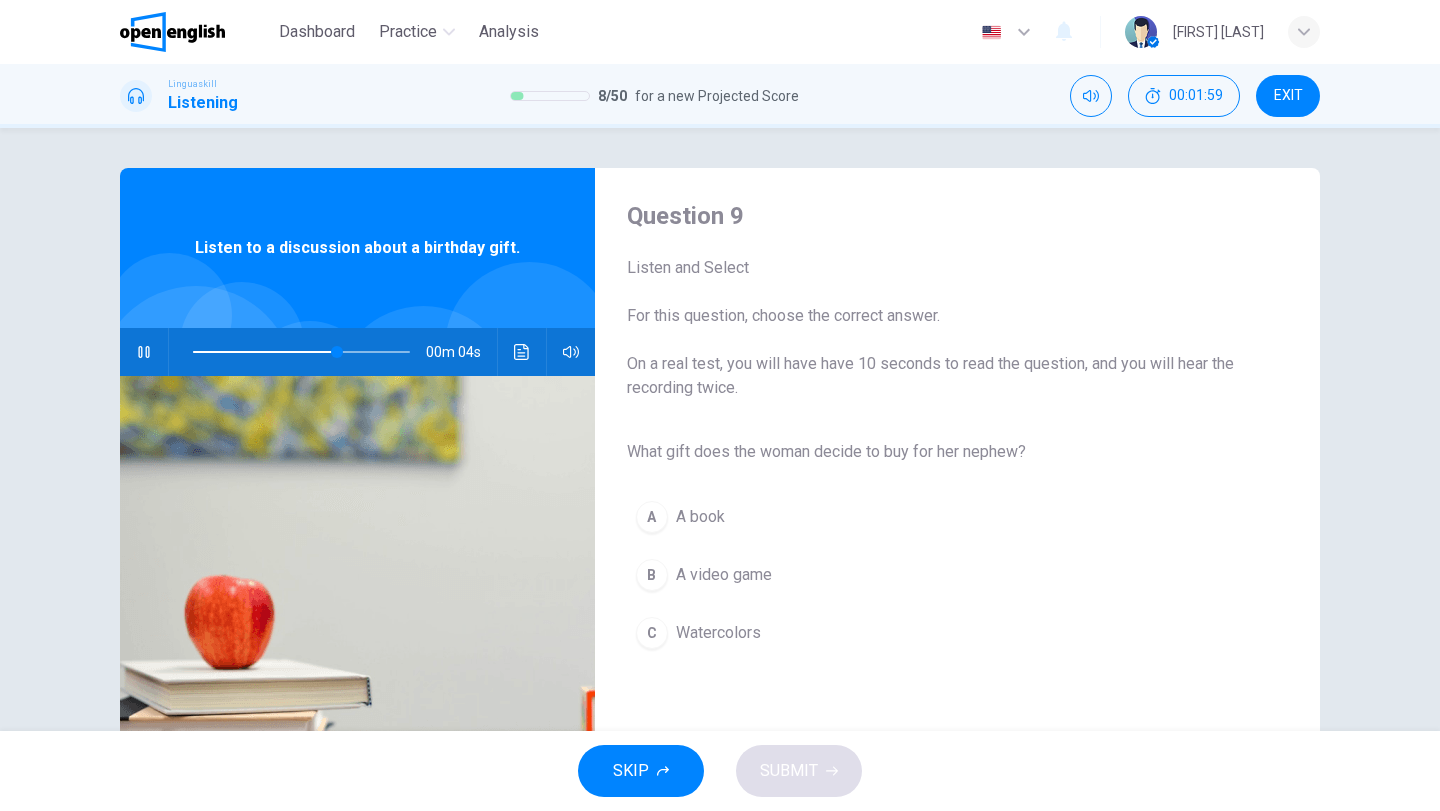 click on "C" at bounding box center (652, 633) 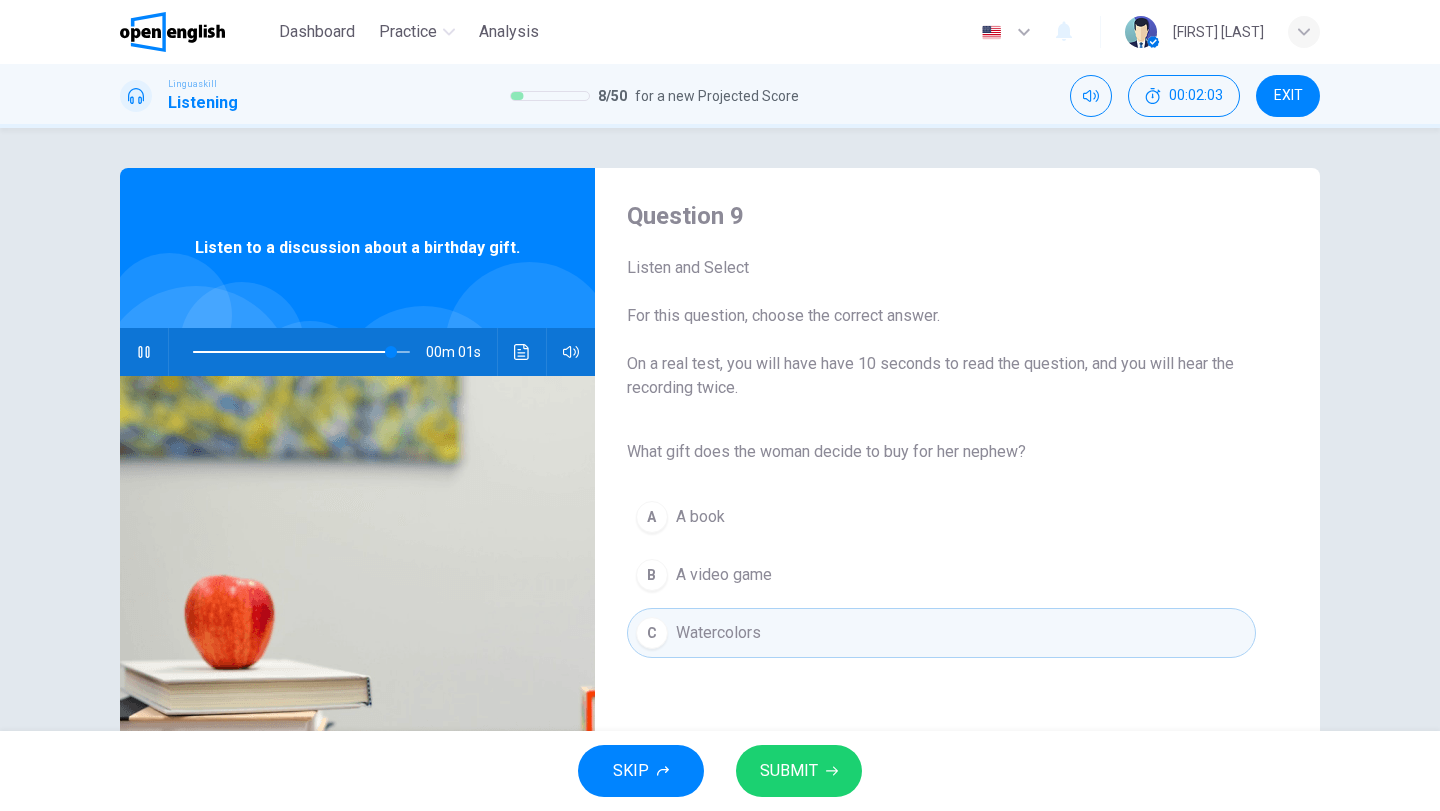 click on "SUBMIT" at bounding box center (799, 771) 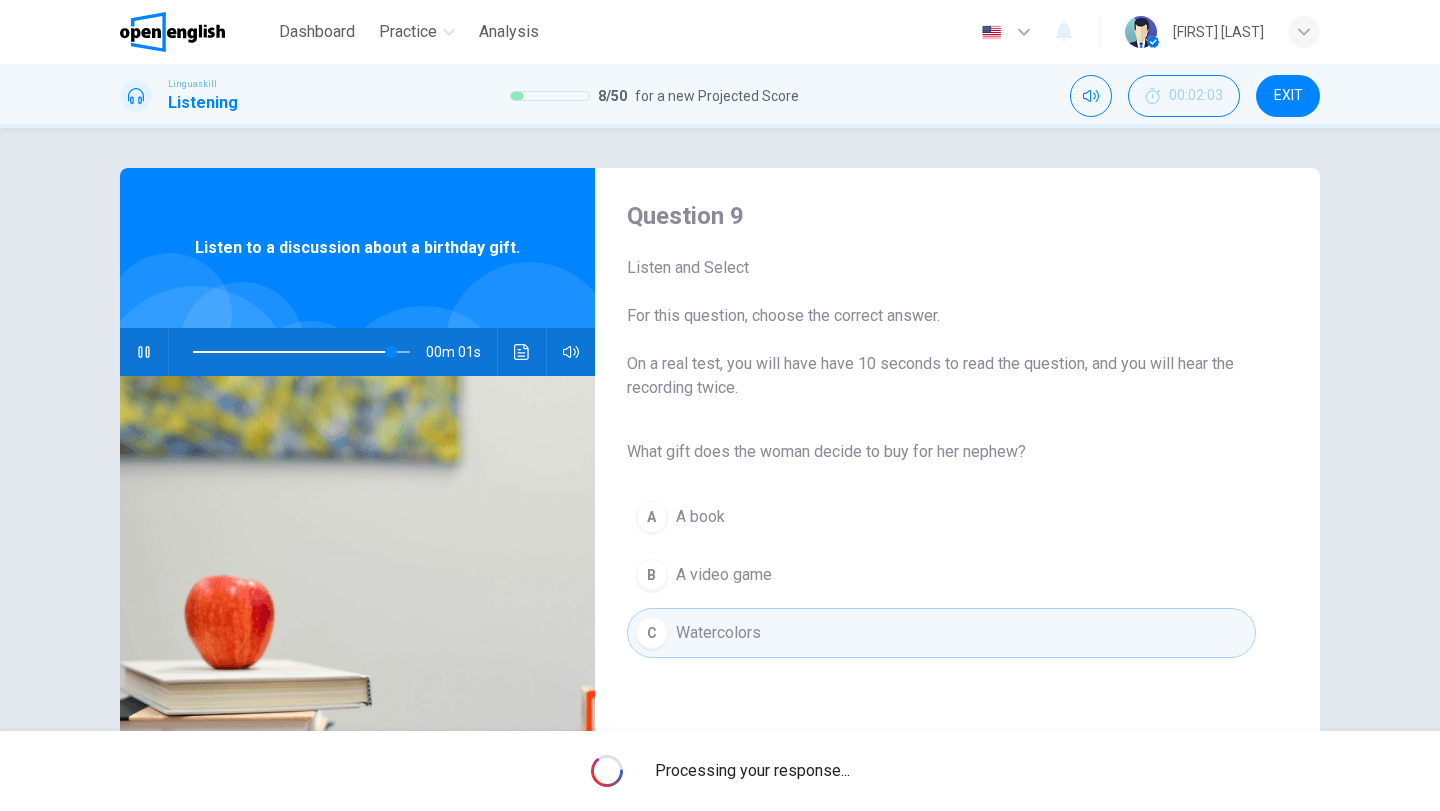 type on "*" 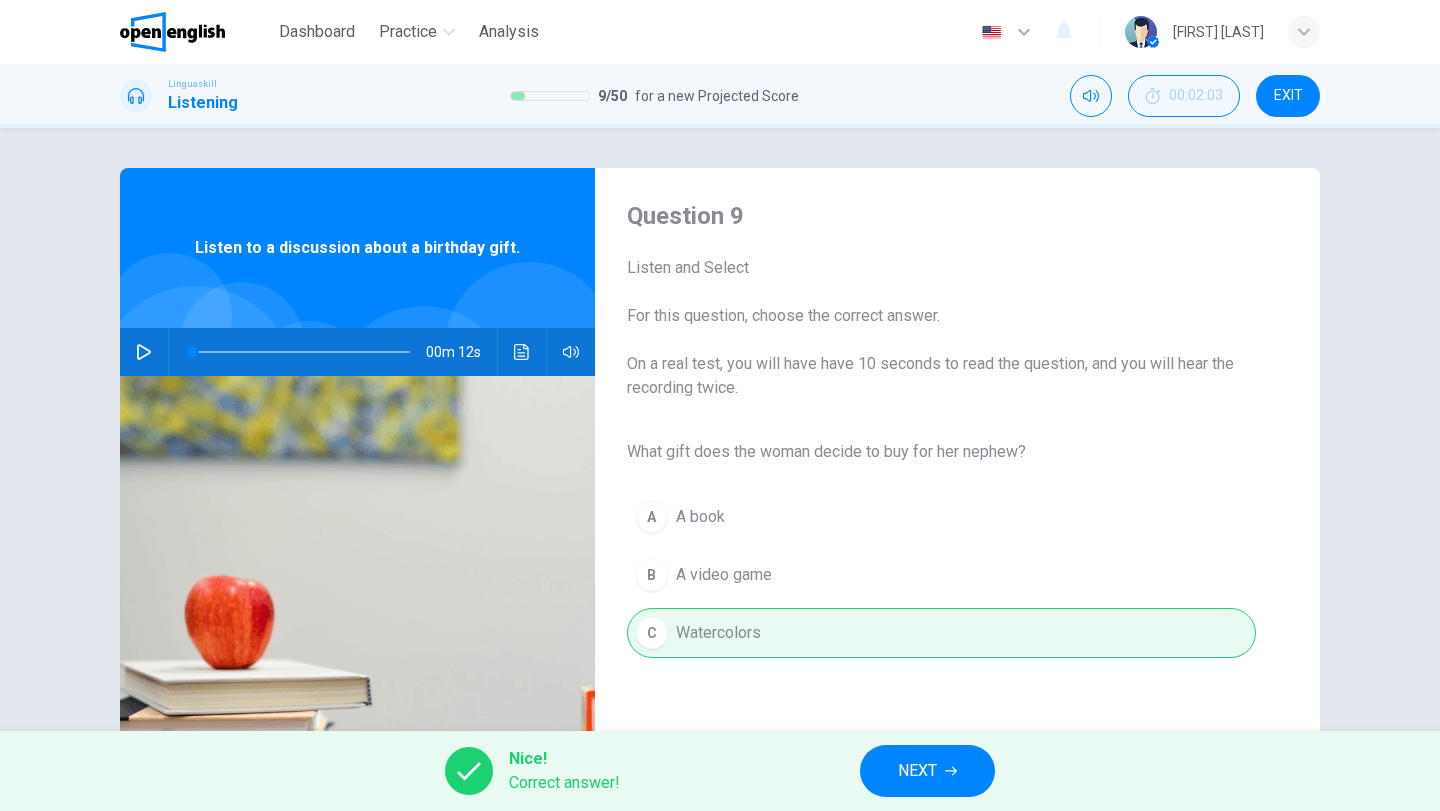 click on "NEXT" at bounding box center (917, 771) 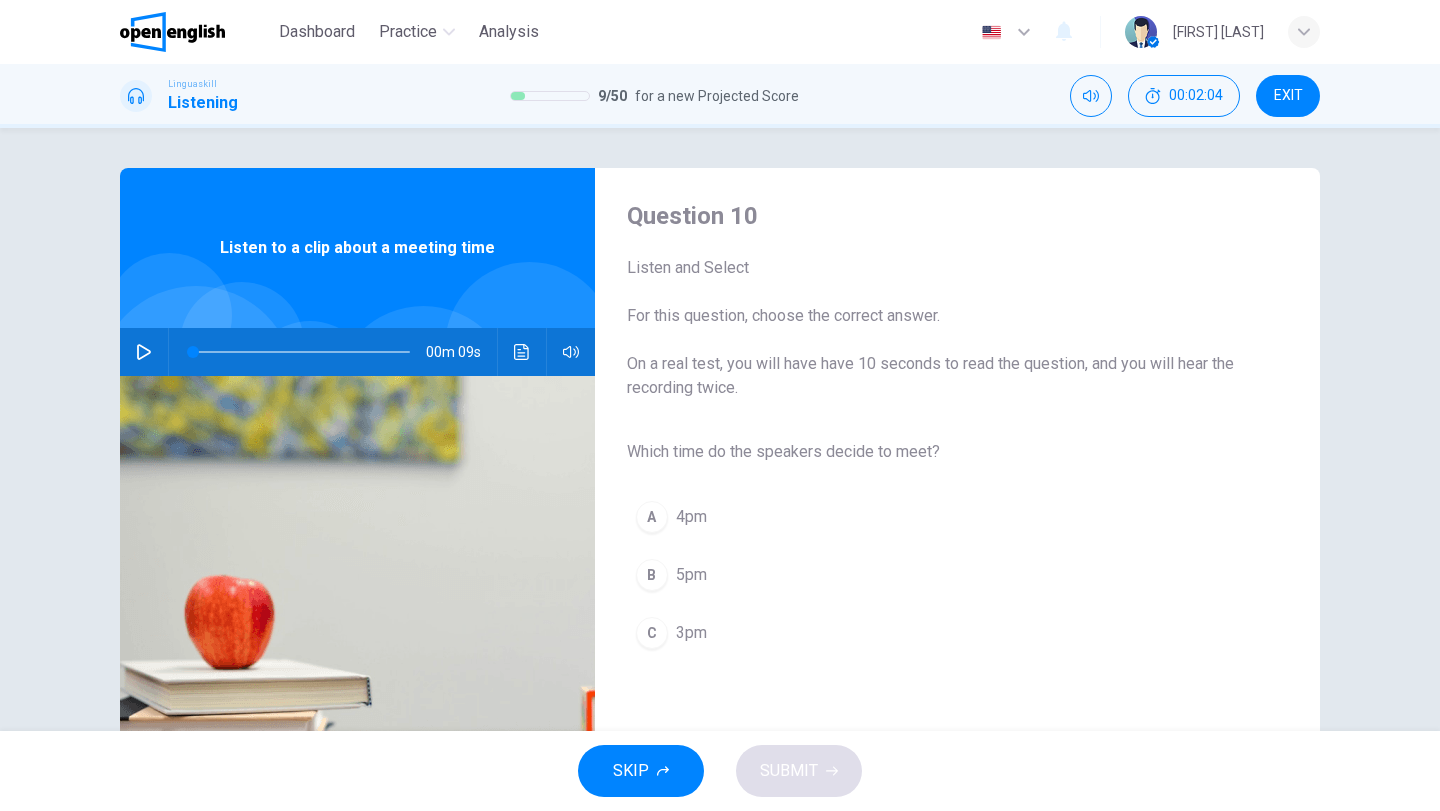 click 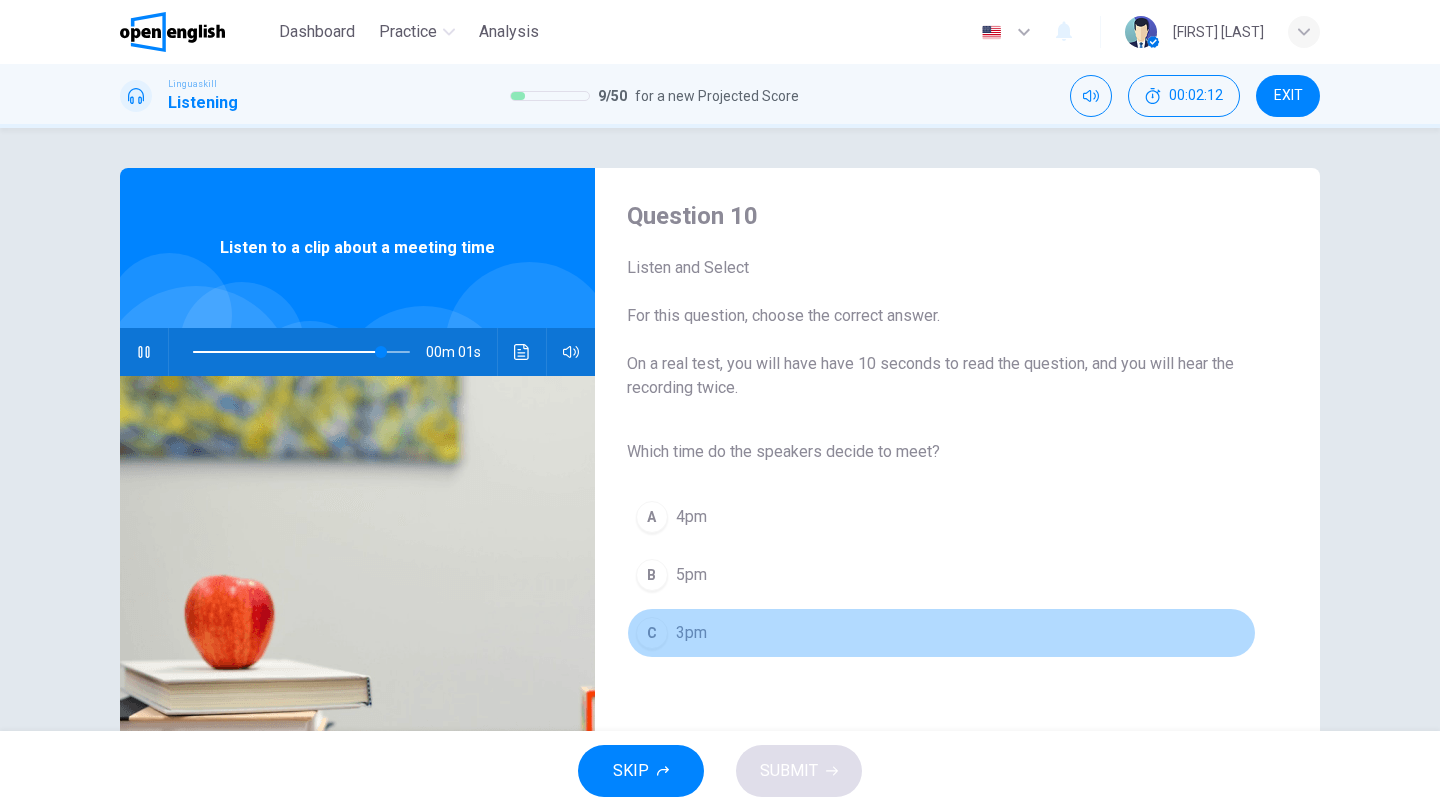 click on "C" at bounding box center [652, 633] 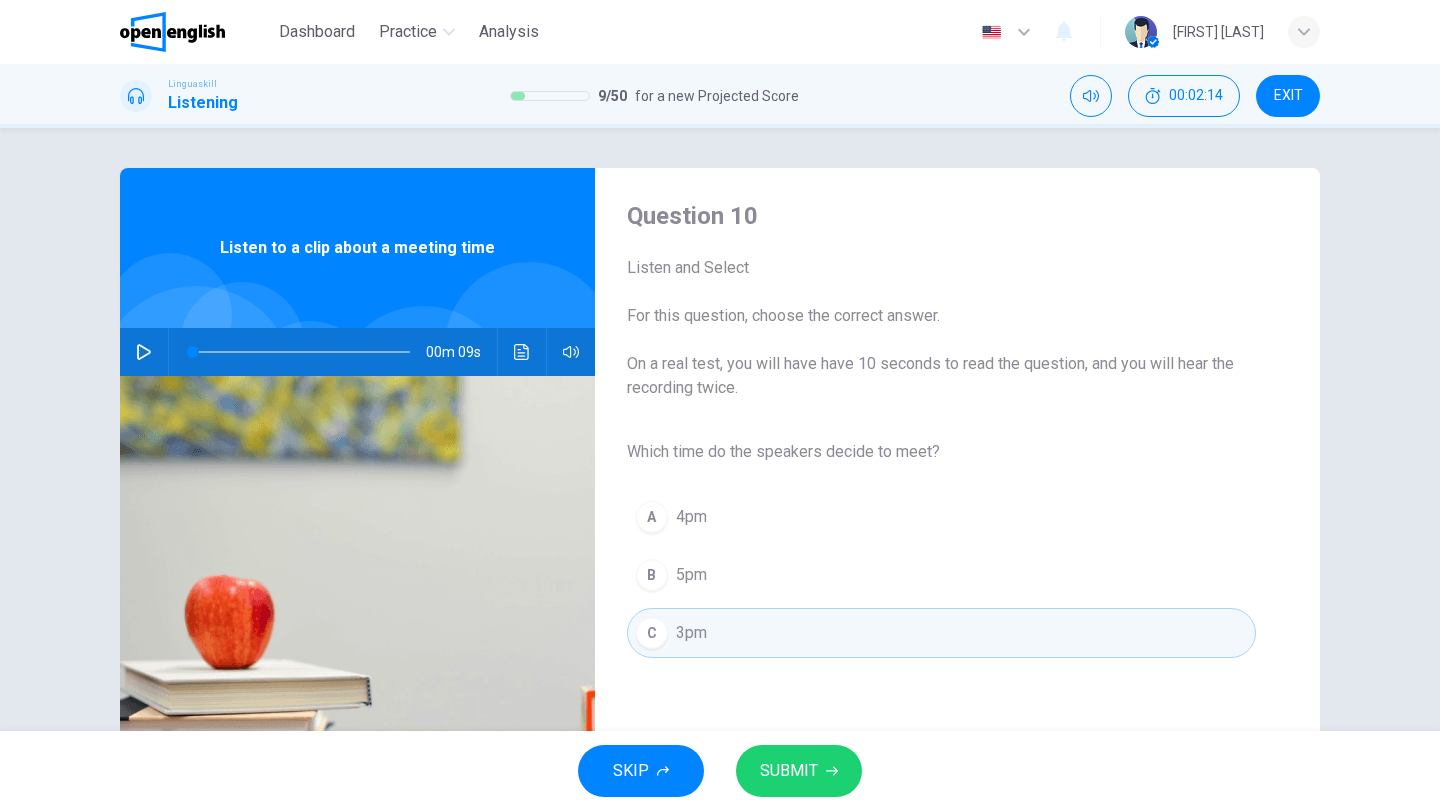 click on "SUBMIT" at bounding box center [789, 771] 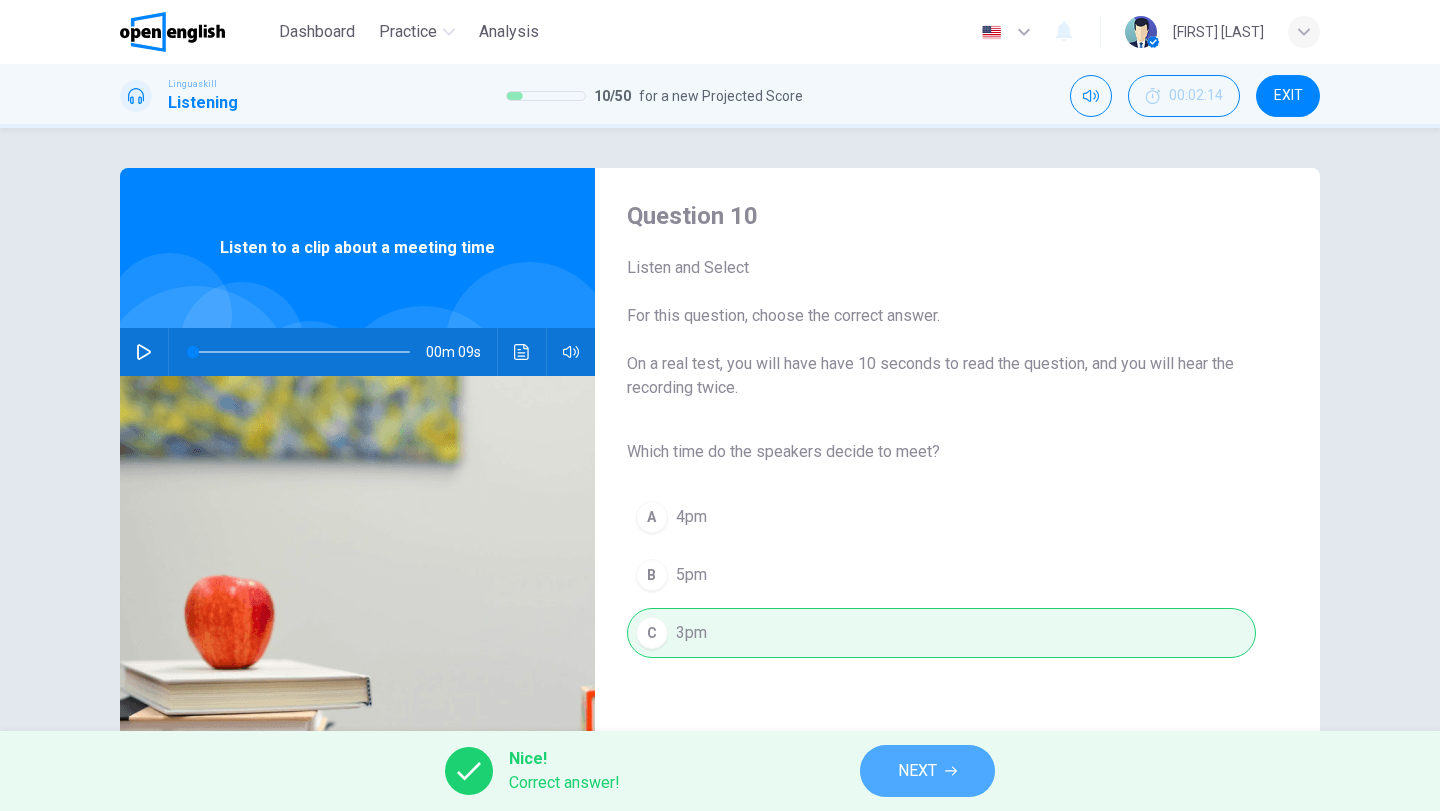 click on "NEXT" at bounding box center (927, 771) 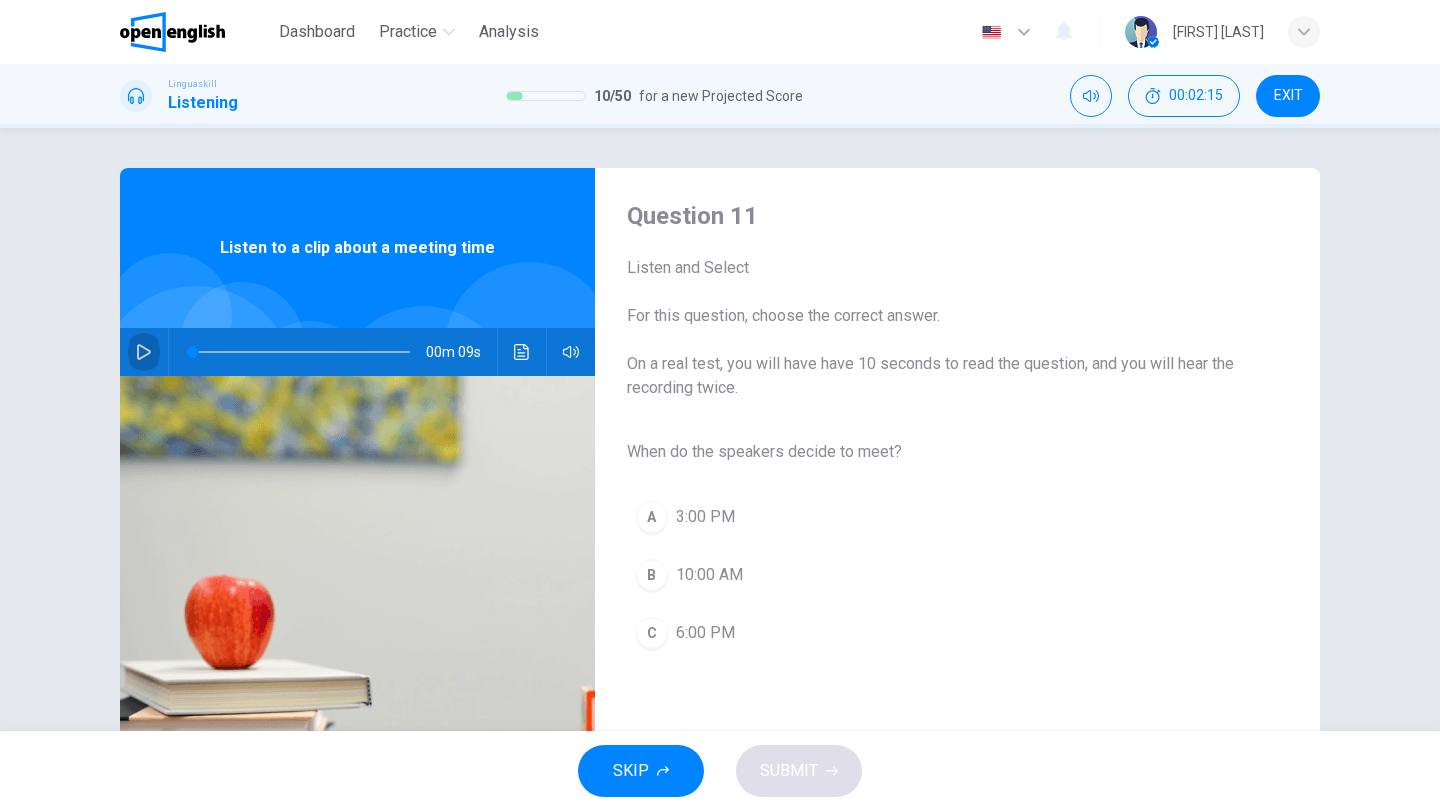 click 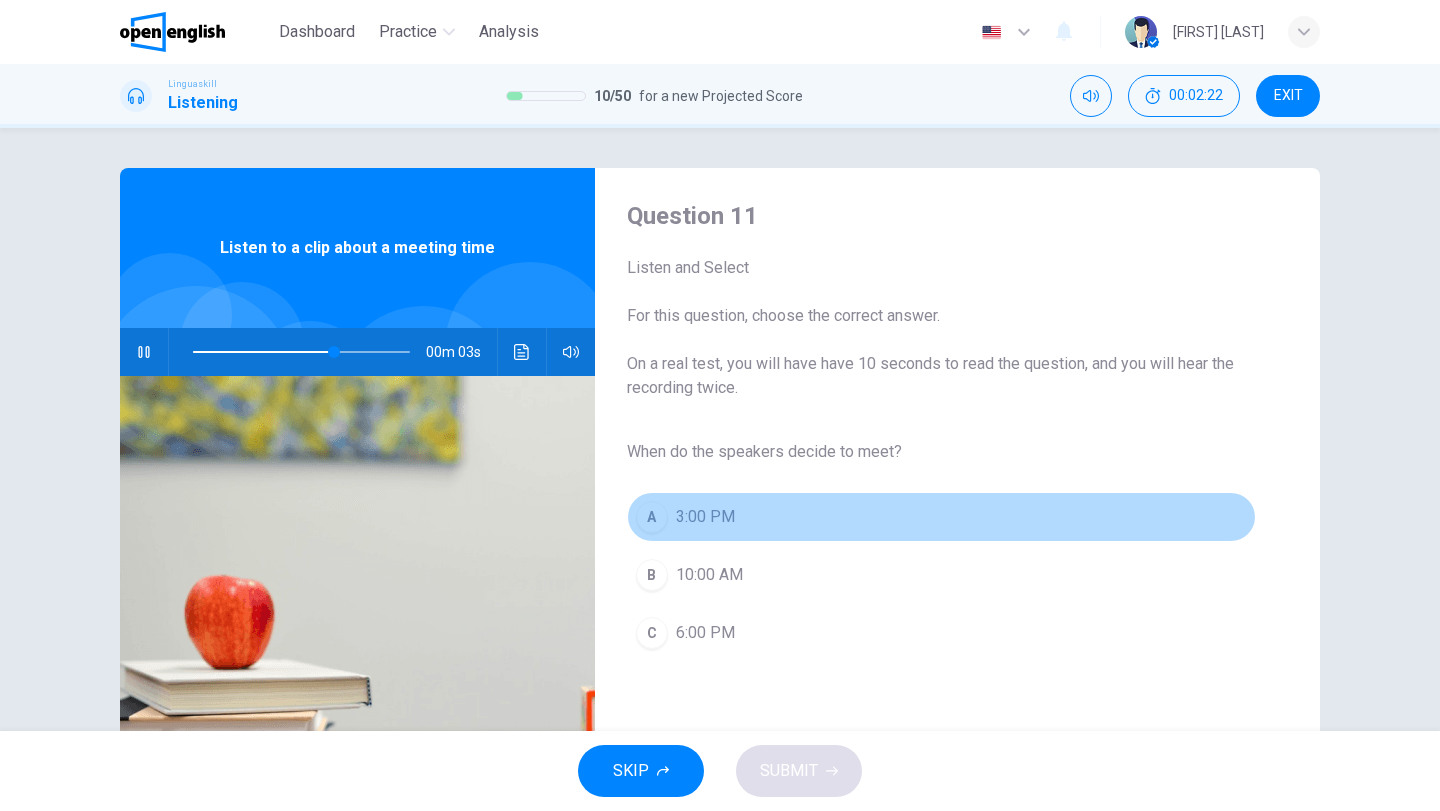 click on "A" at bounding box center [652, 517] 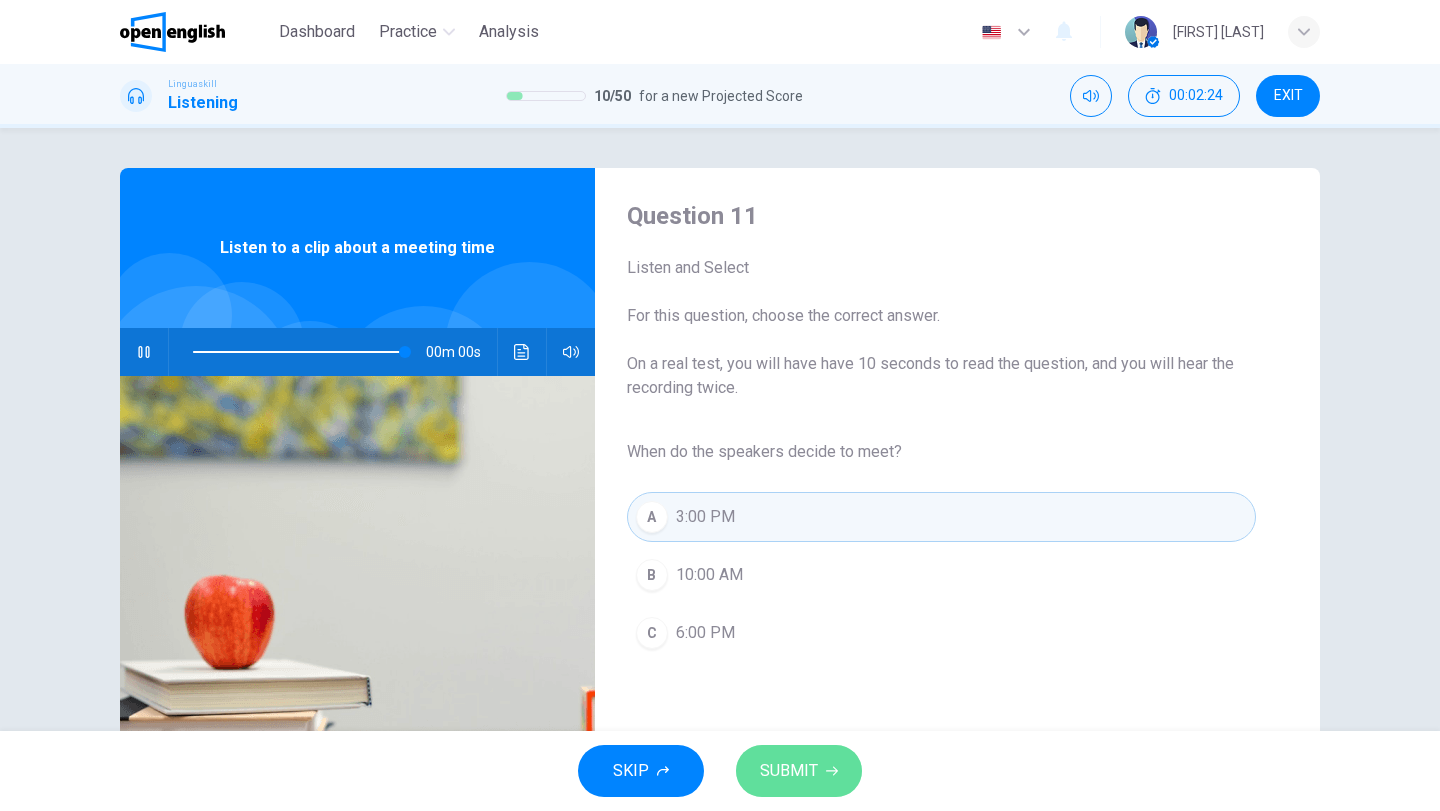 click on "SUBMIT" at bounding box center (789, 771) 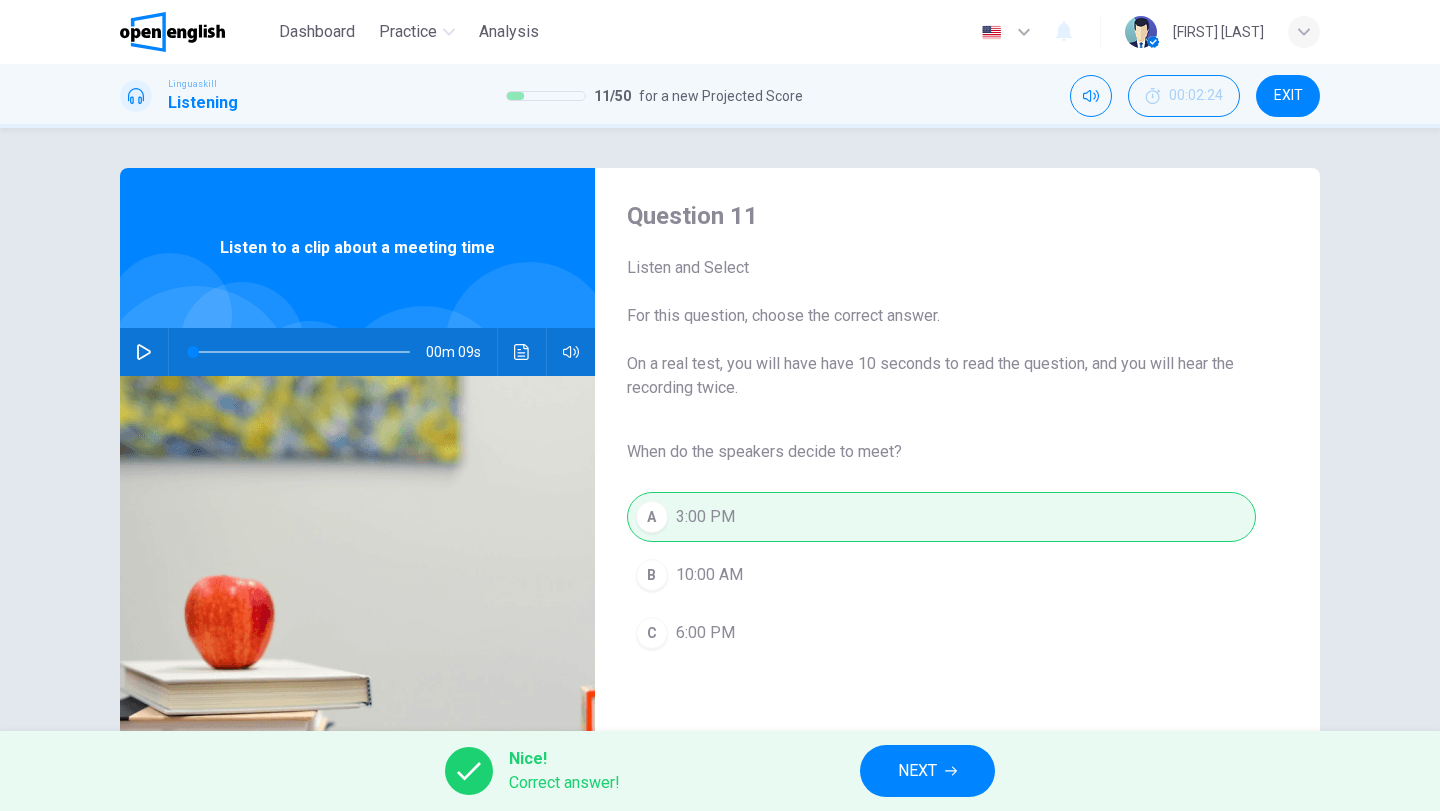 click on "NEXT" at bounding box center (917, 771) 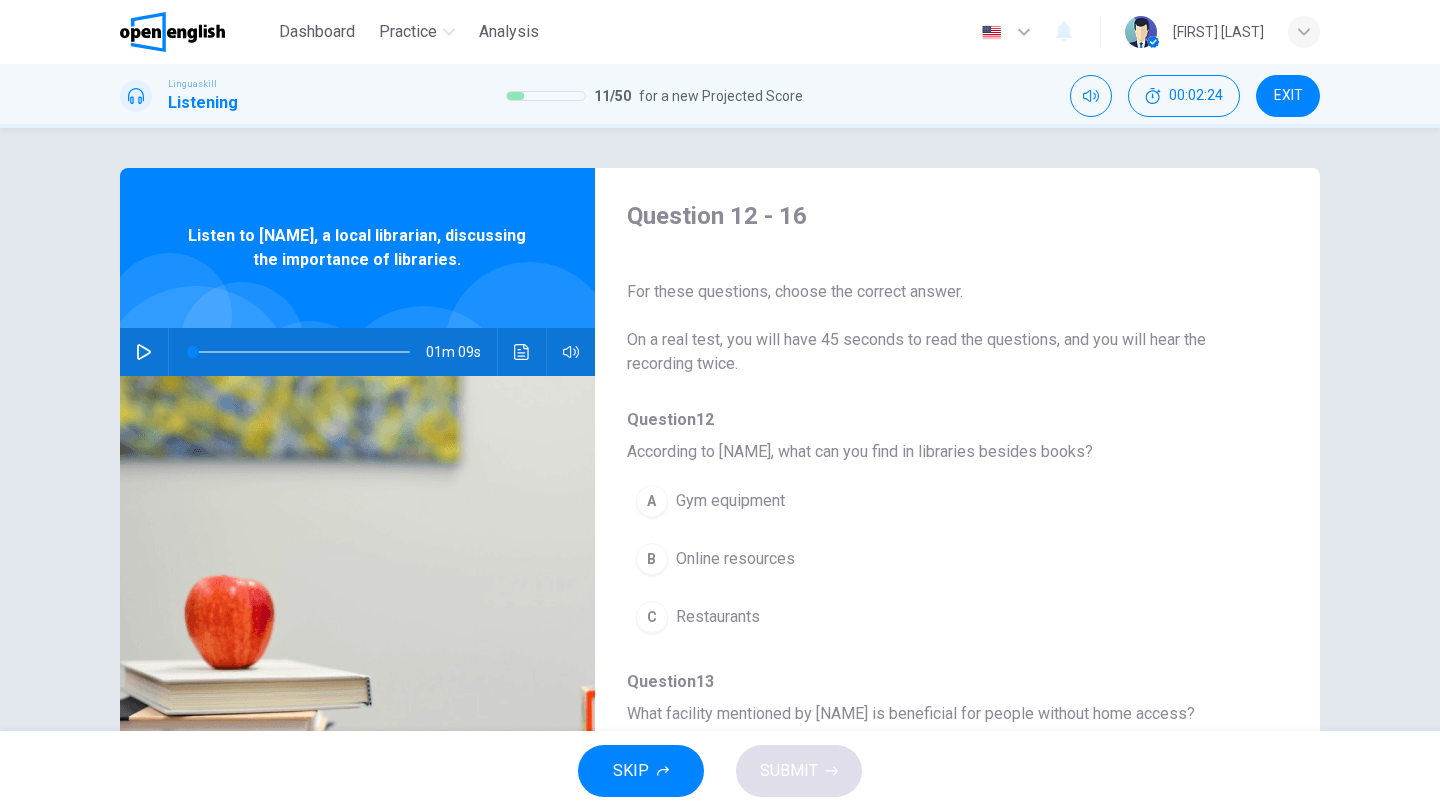 click at bounding box center (144, 352) 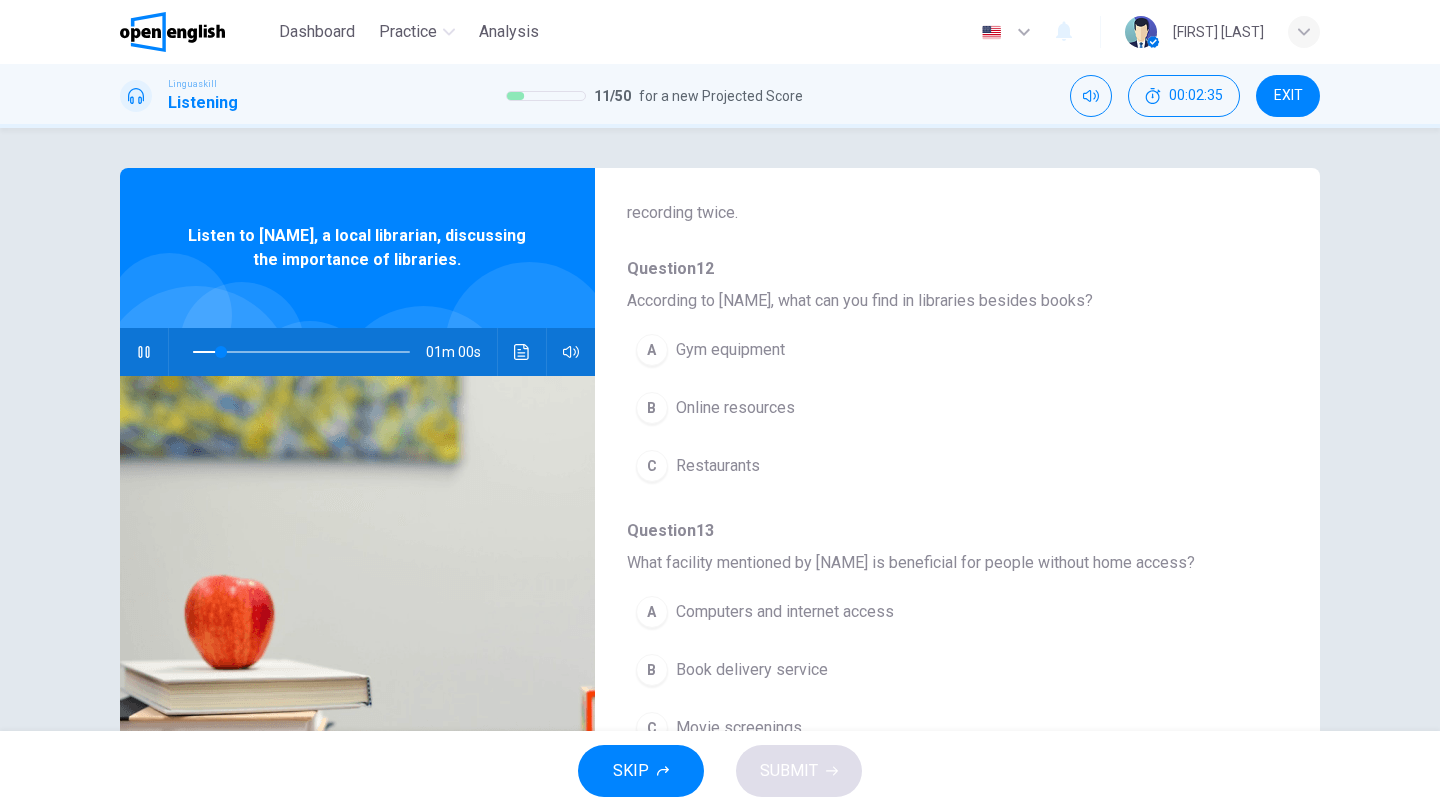 scroll, scrollTop: 200, scrollLeft: 0, axis: vertical 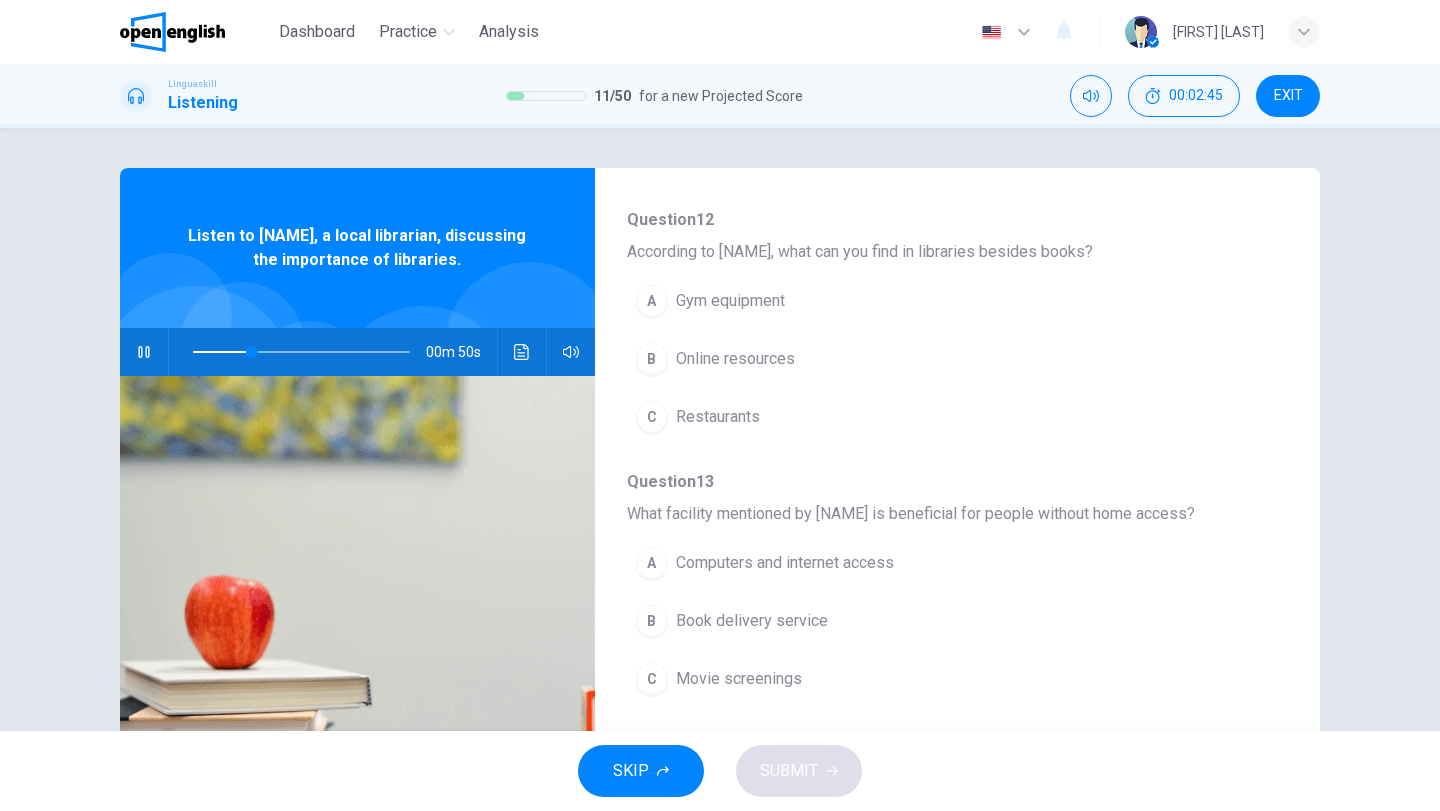 click on "B" at bounding box center (652, 359) 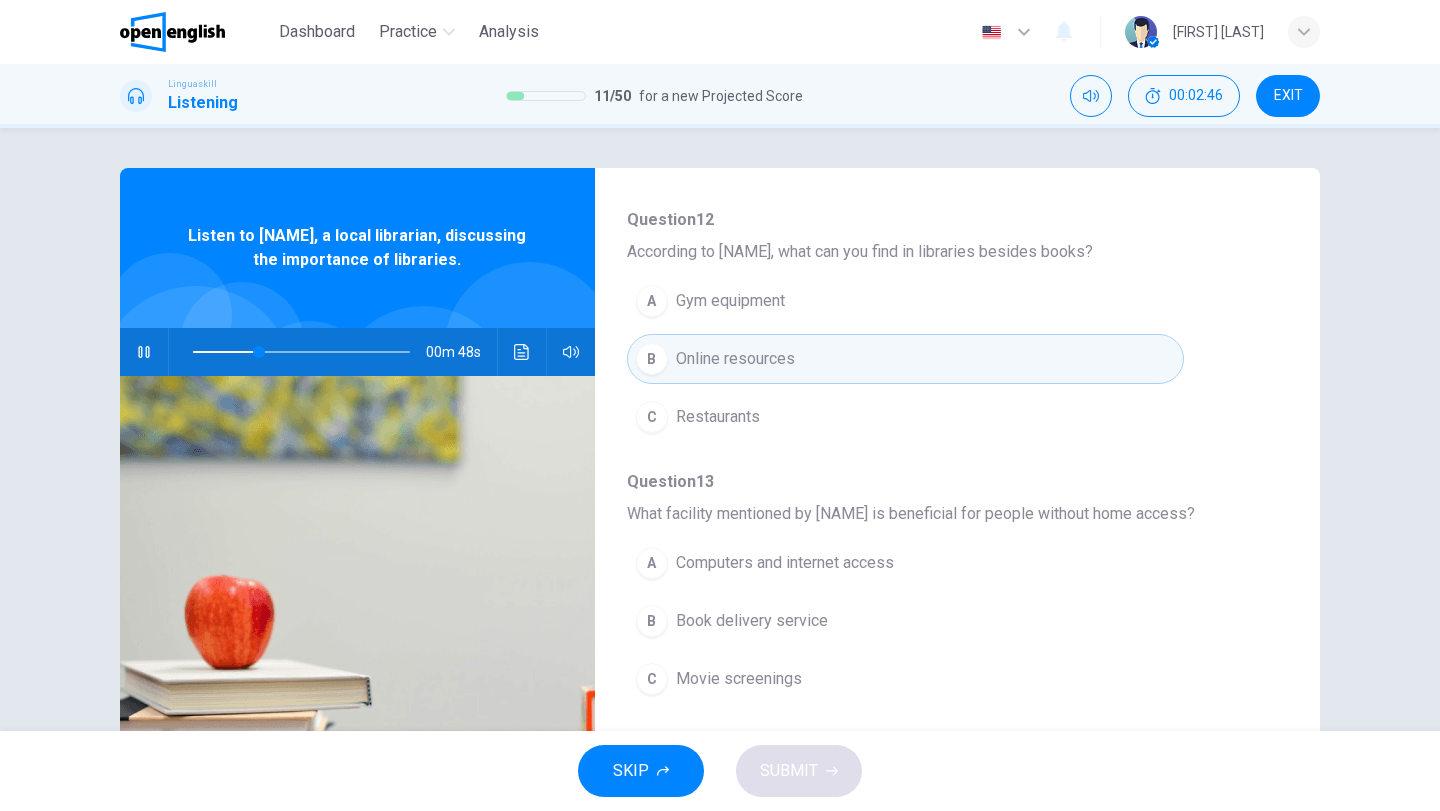 scroll, scrollTop: 300, scrollLeft: 0, axis: vertical 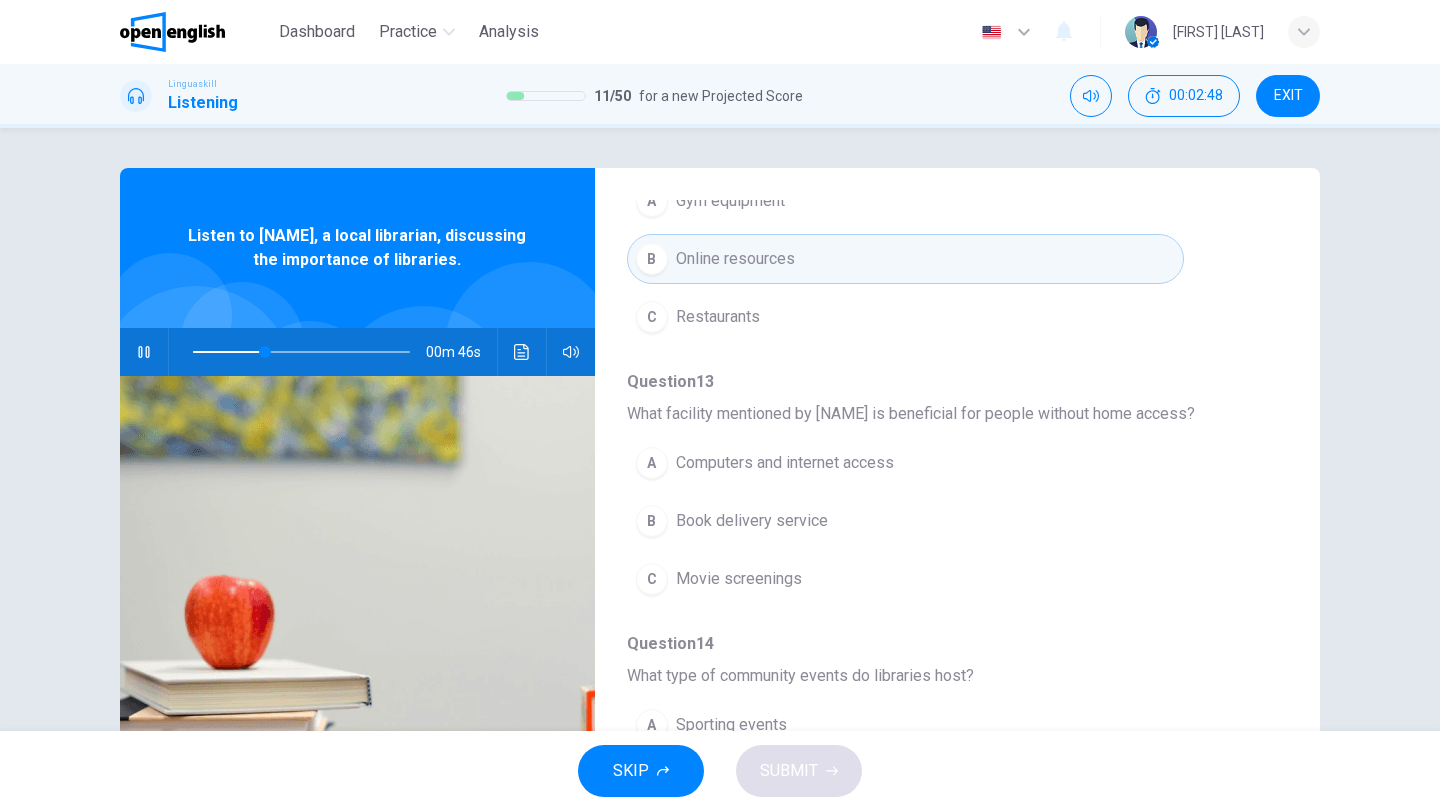 click on "A" at bounding box center [652, 463] 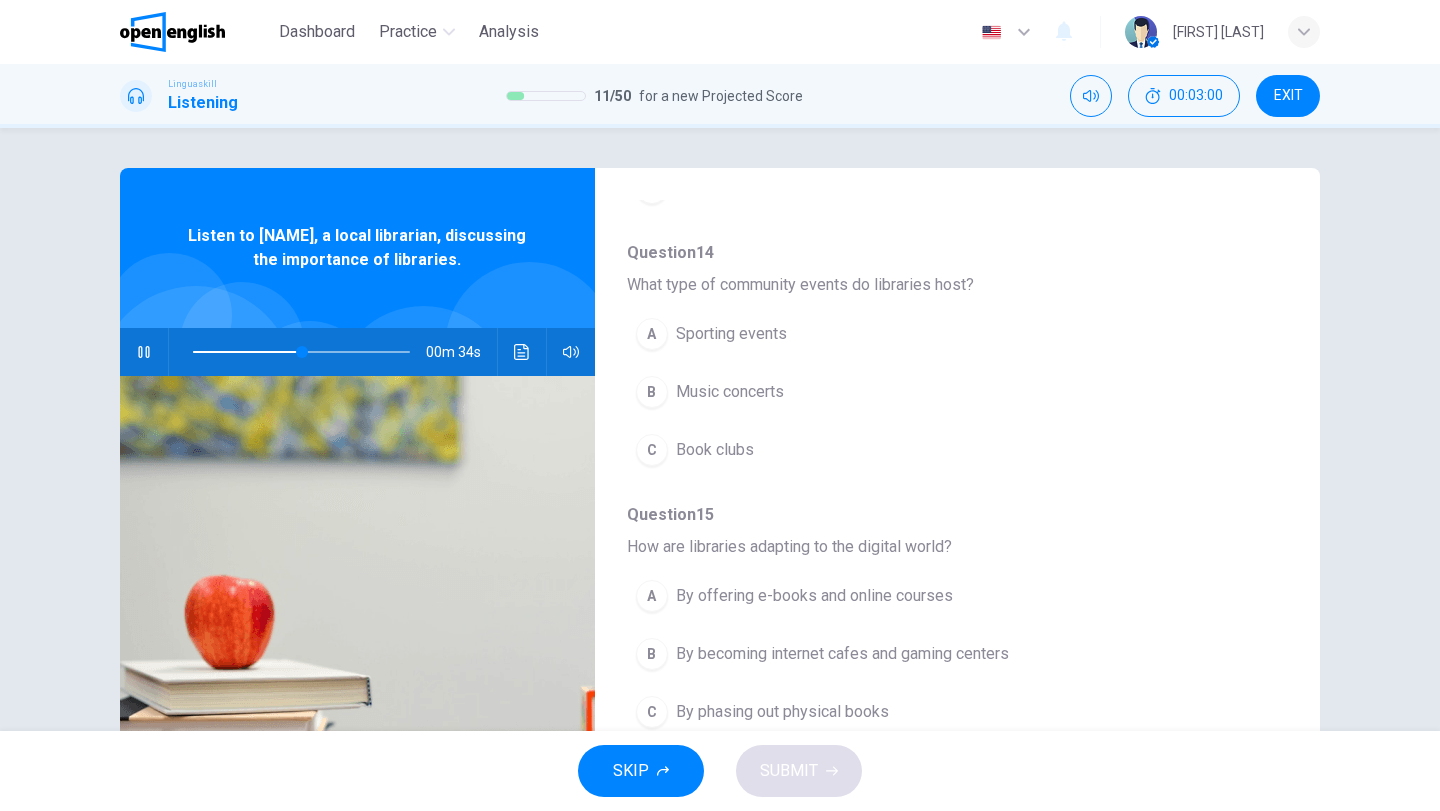 scroll, scrollTop: 700, scrollLeft: 0, axis: vertical 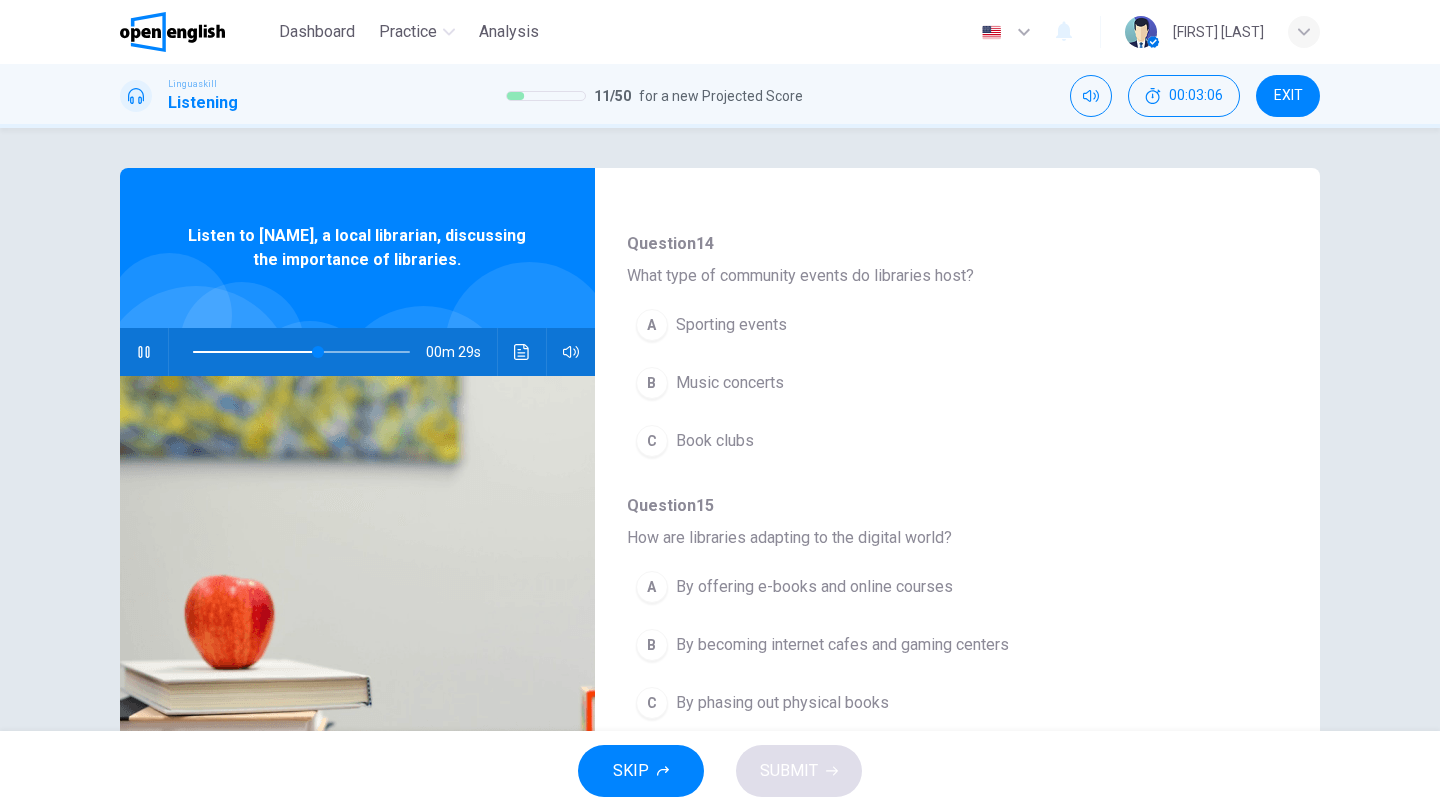 click on "C" at bounding box center [652, 441] 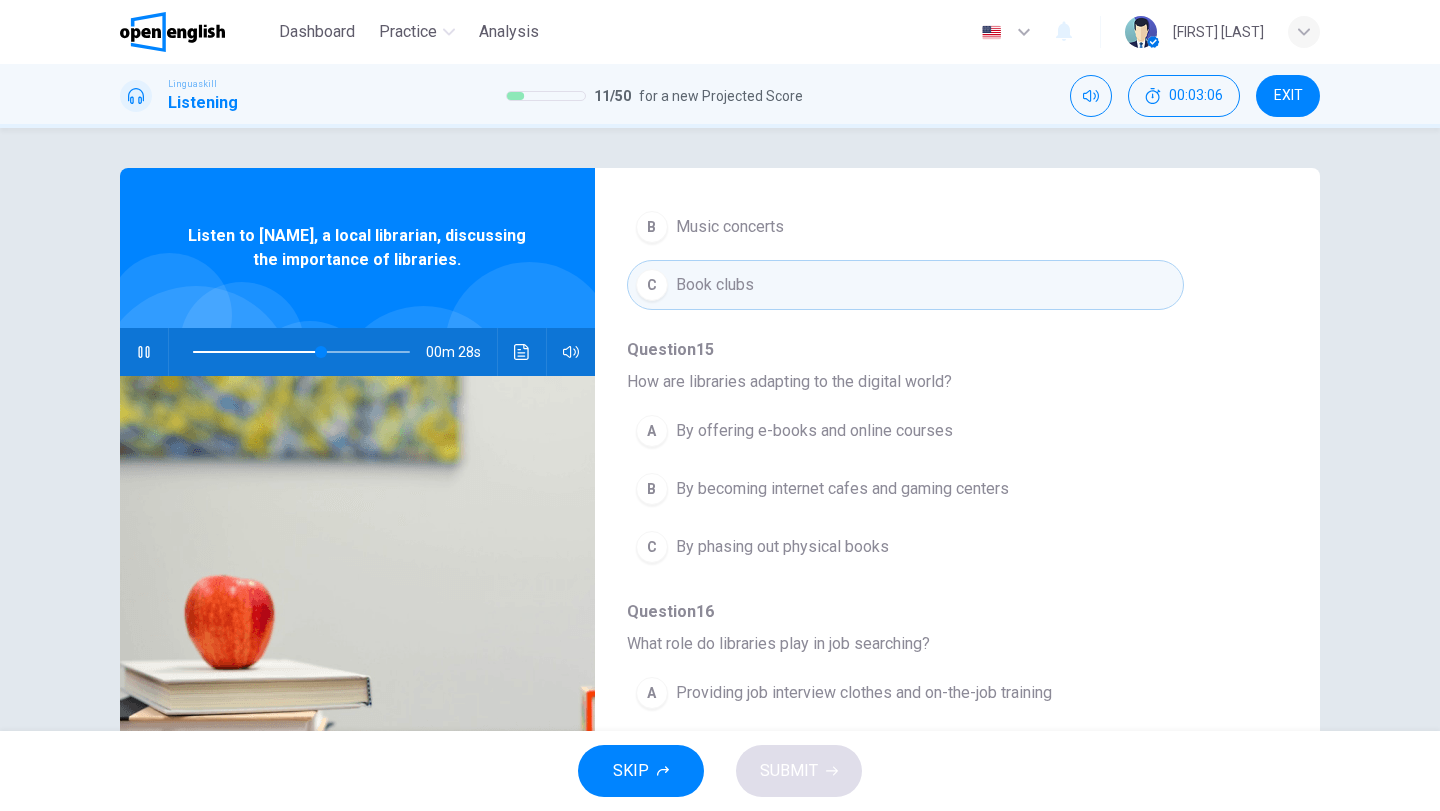 scroll, scrollTop: 863, scrollLeft: 0, axis: vertical 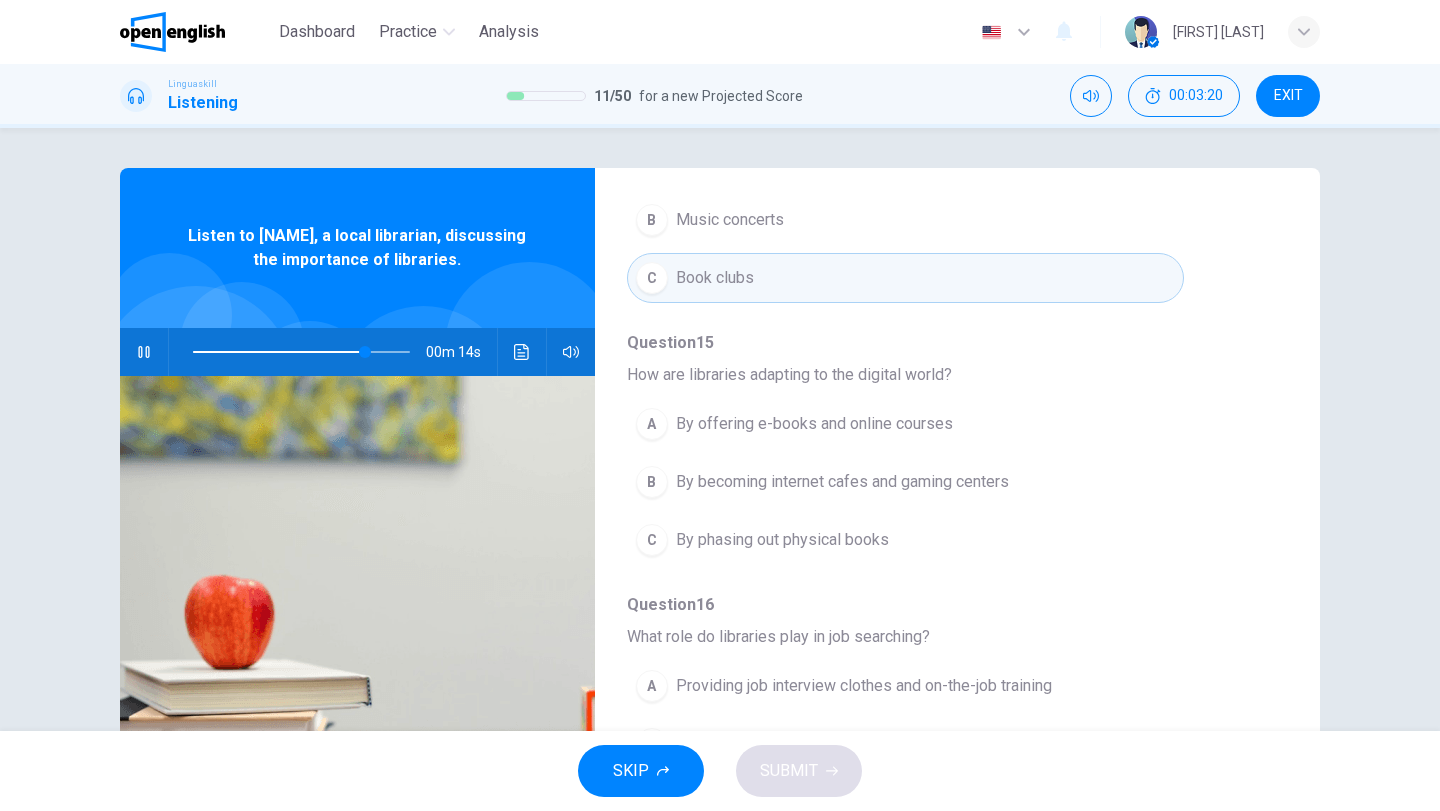 click on "A" at bounding box center (652, 424) 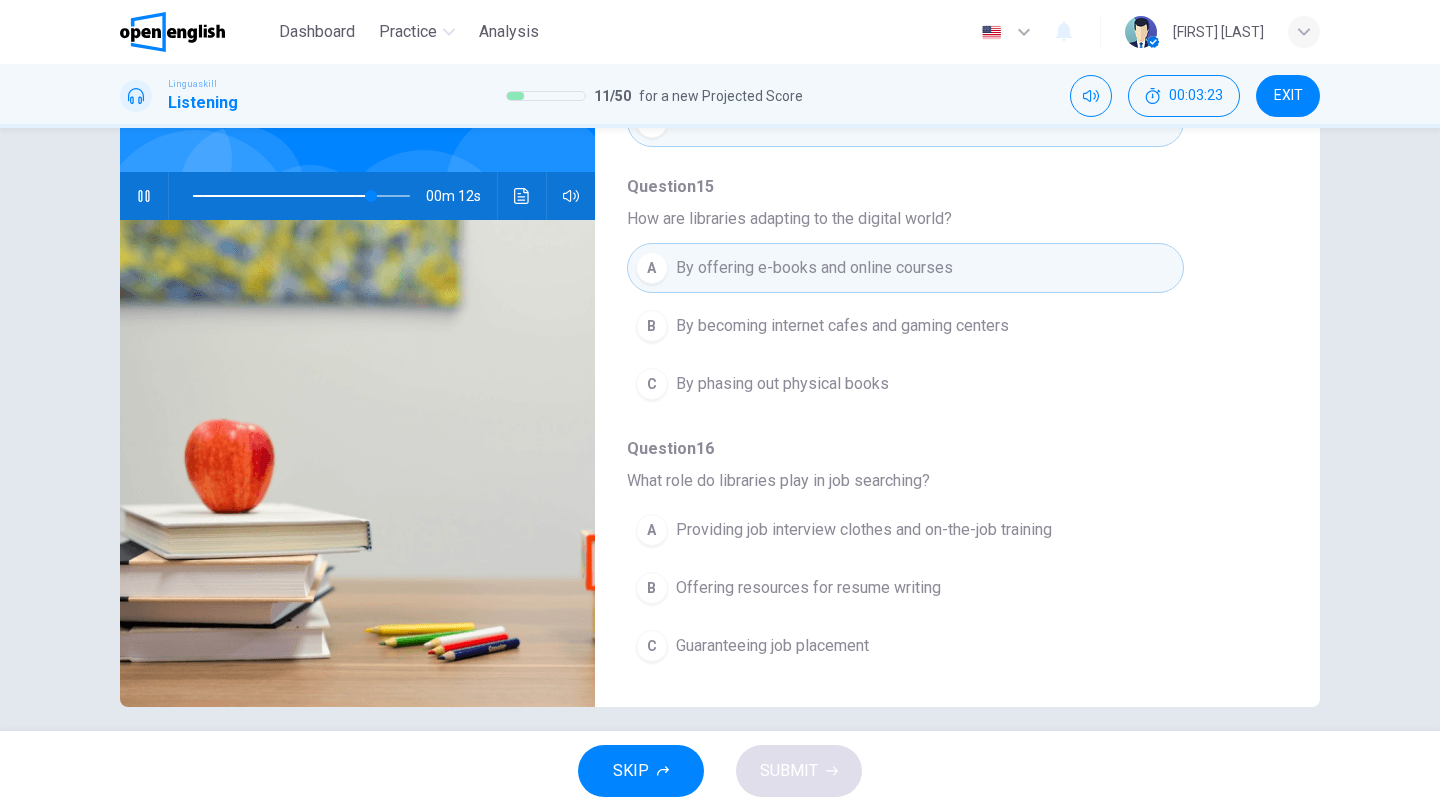 scroll, scrollTop: 172, scrollLeft: 0, axis: vertical 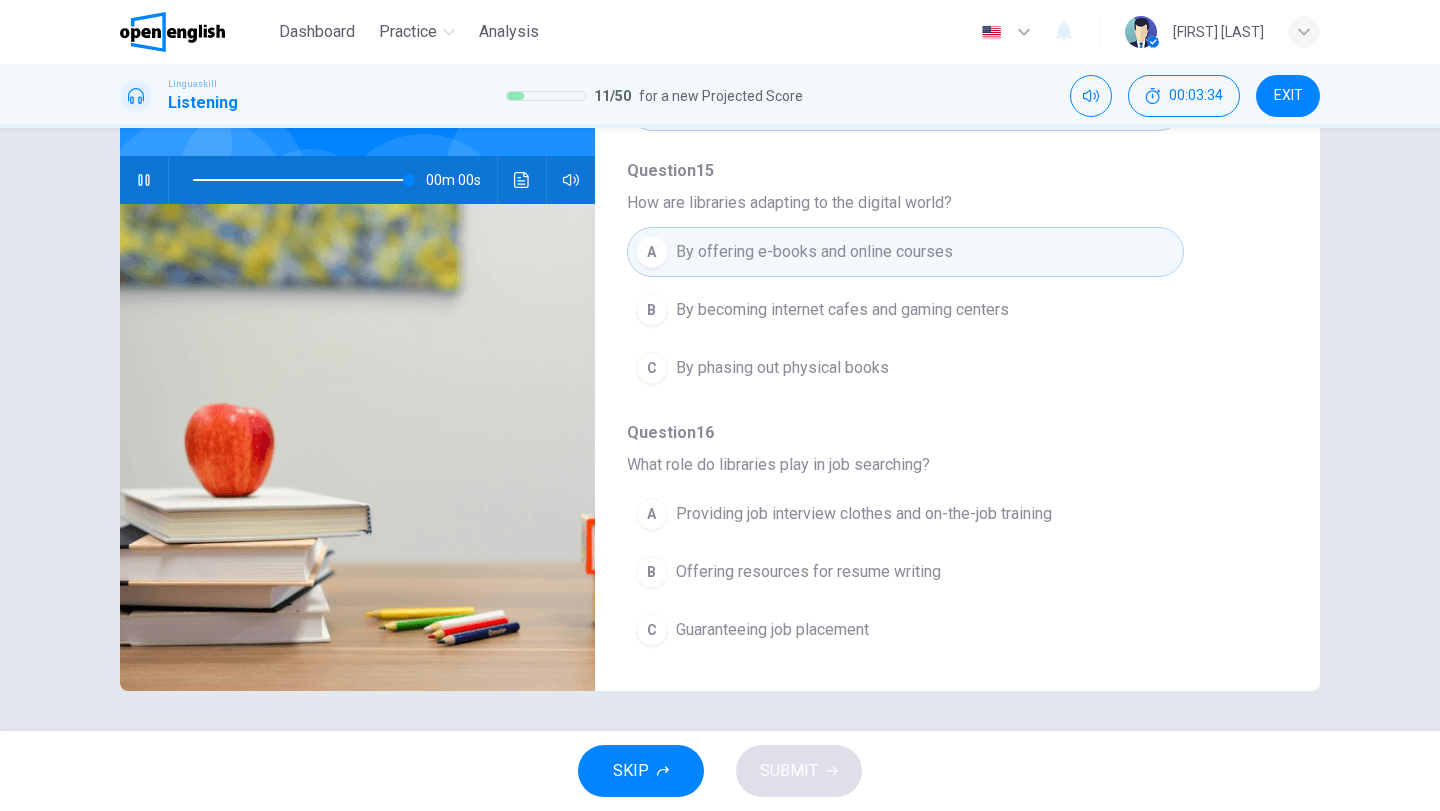 type on "*" 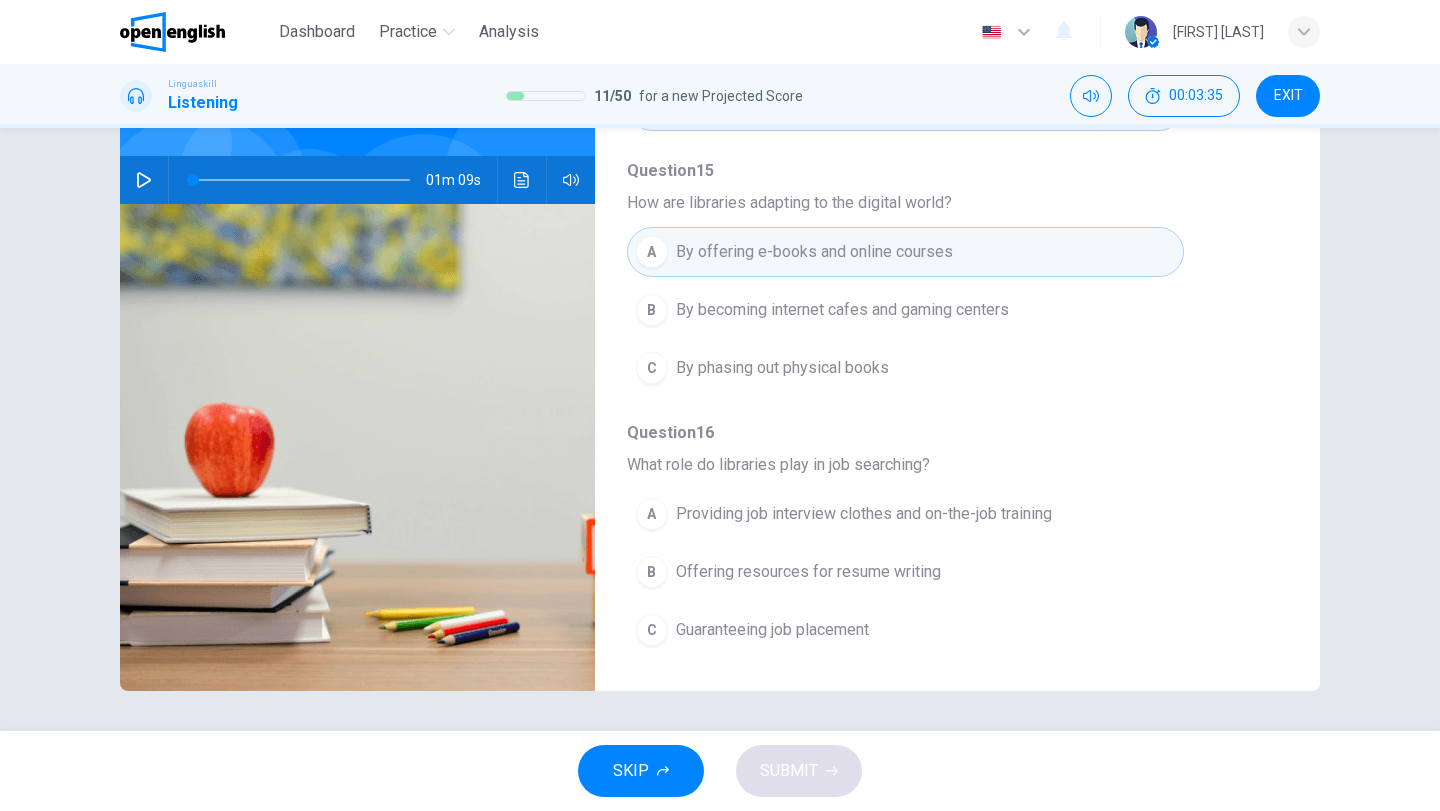 click on "A" at bounding box center [652, 514] 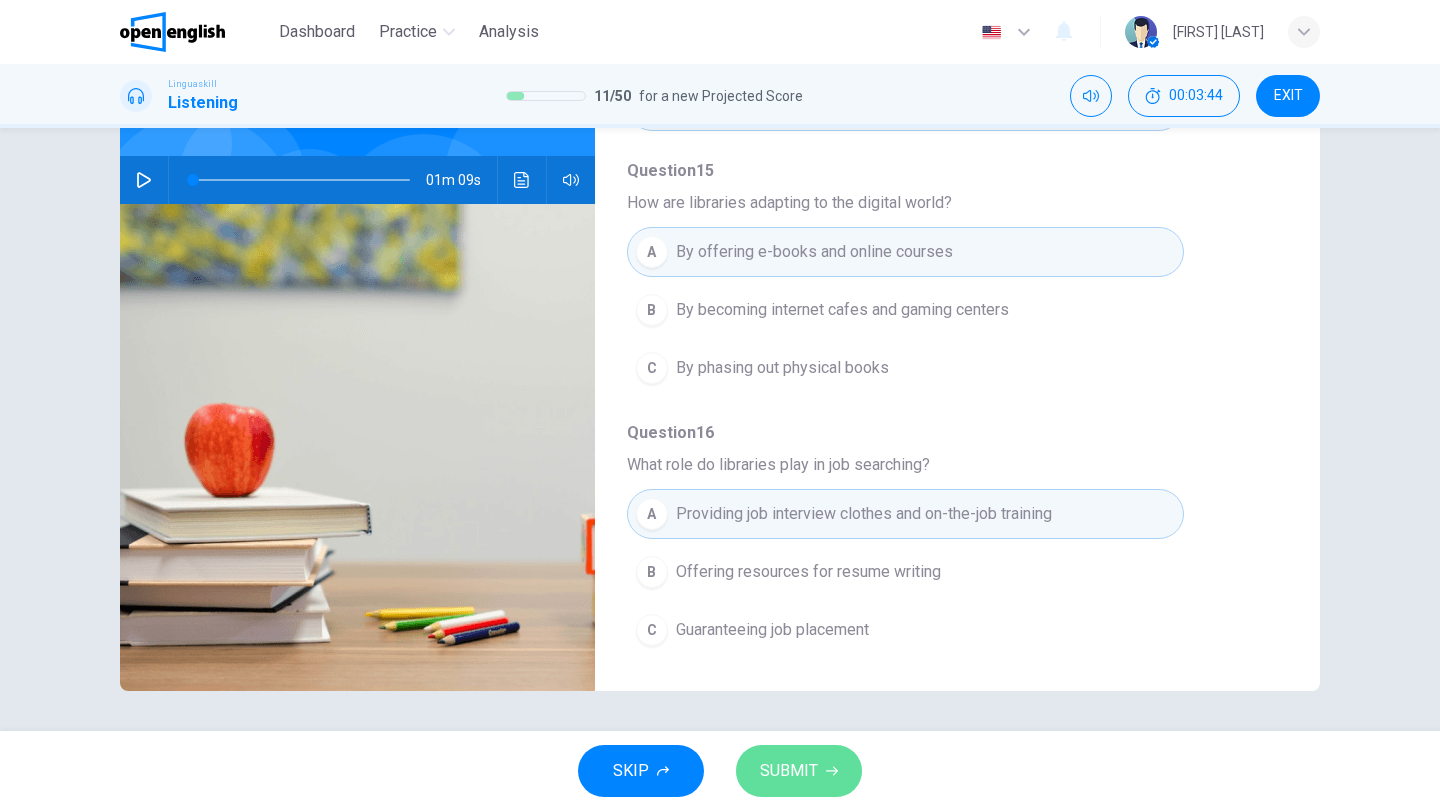 click on "SUBMIT" at bounding box center (789, 771) 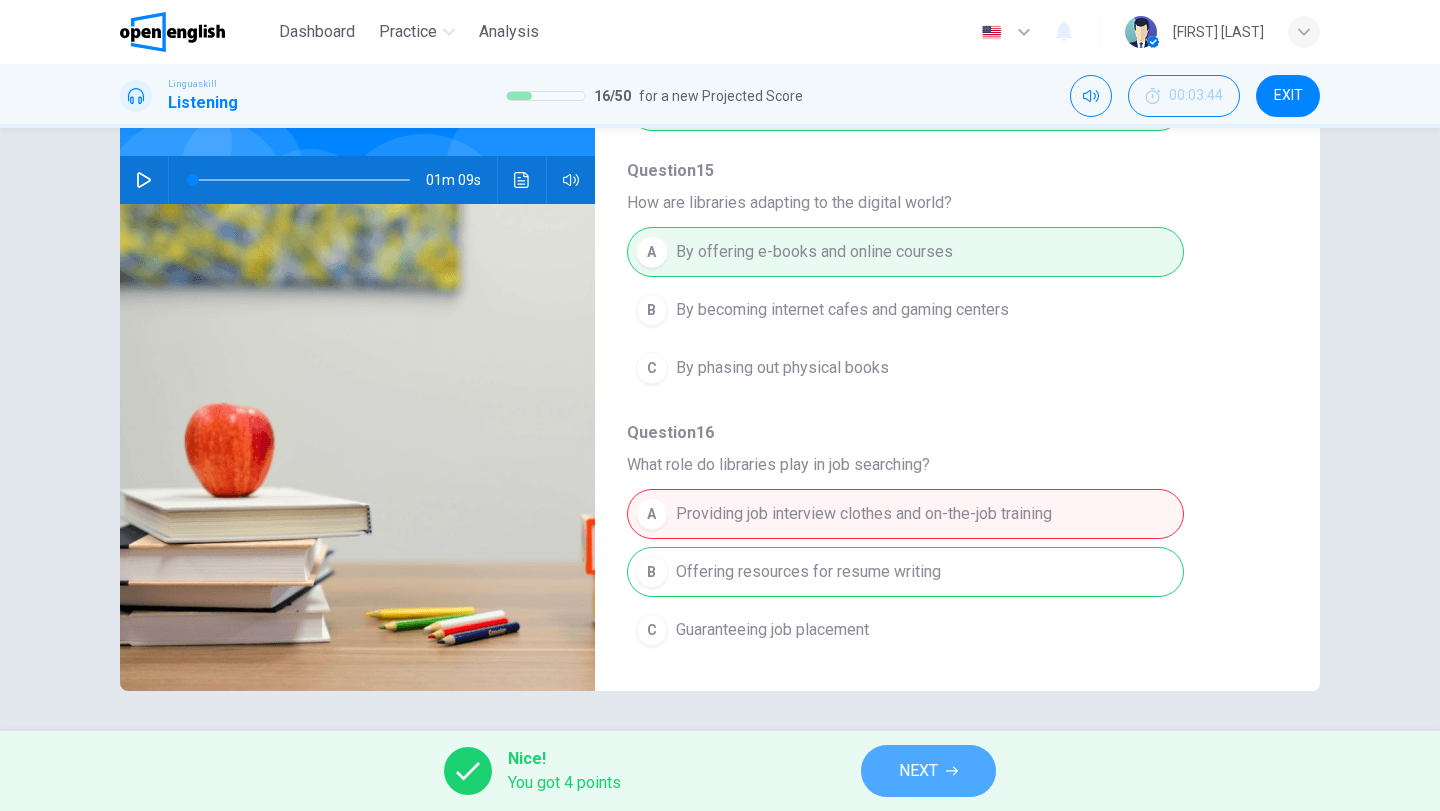 click on "NEXT" at bounding box center [928, 771] 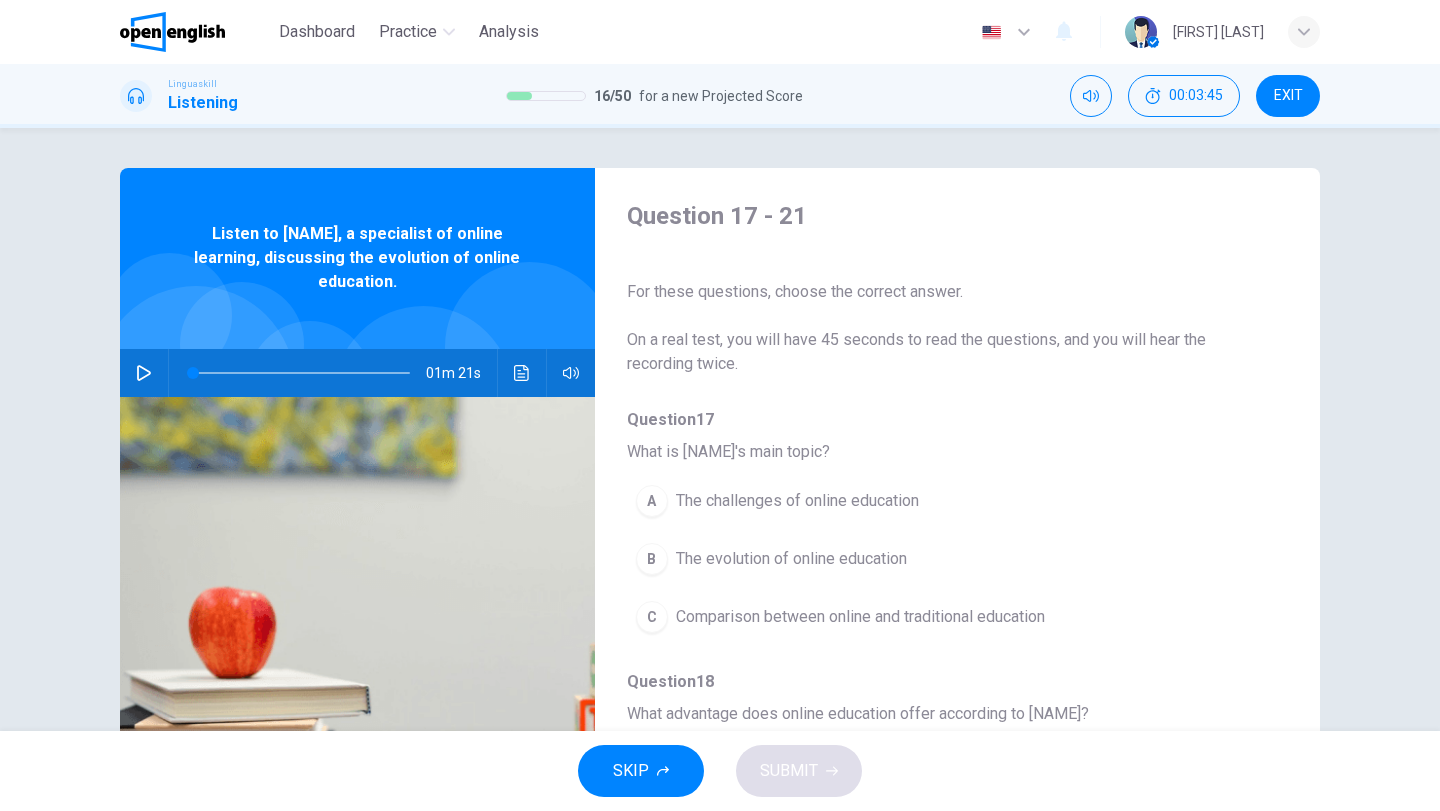 click 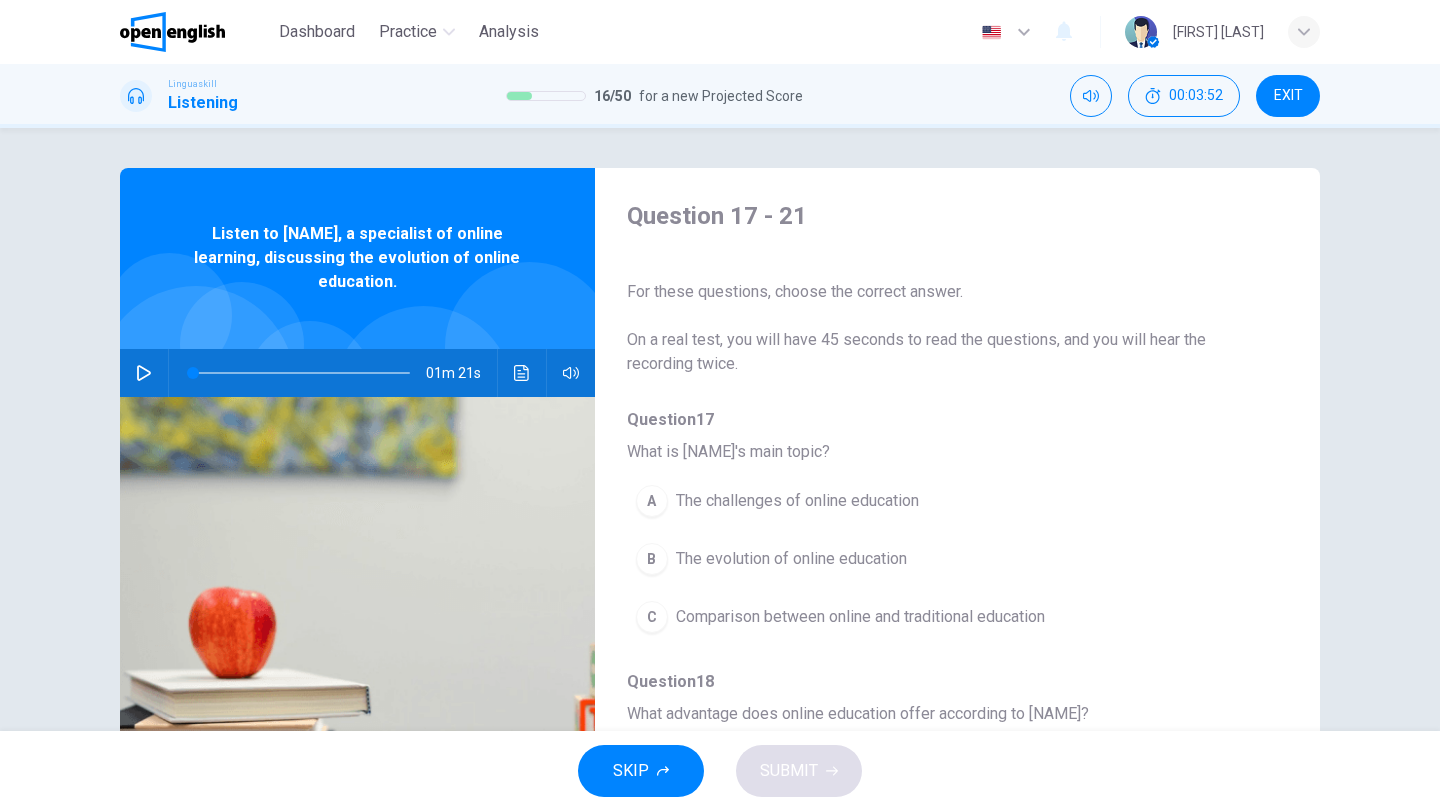 click 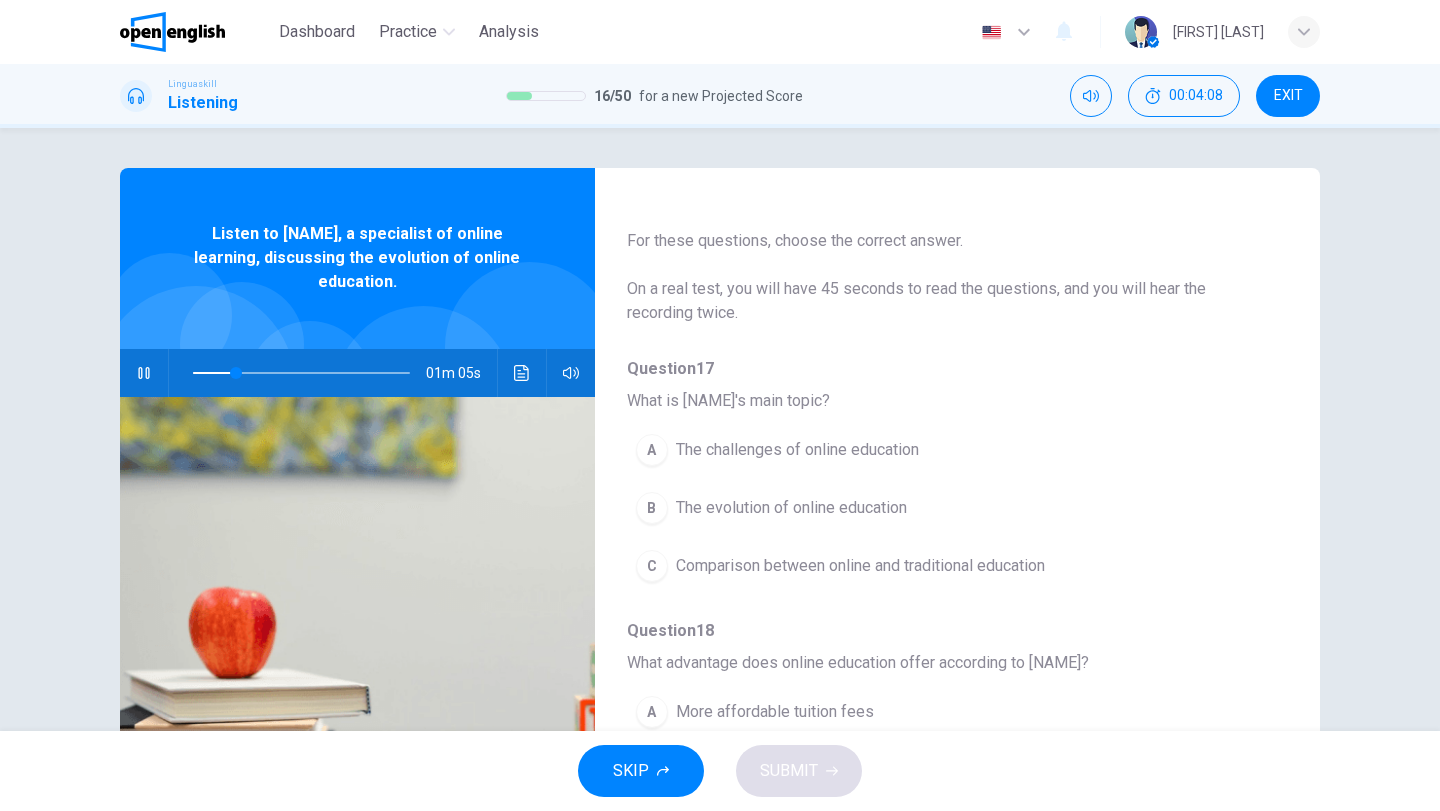 scroll, scrollTop: 100, scrollLeft: 0, axis: vertical 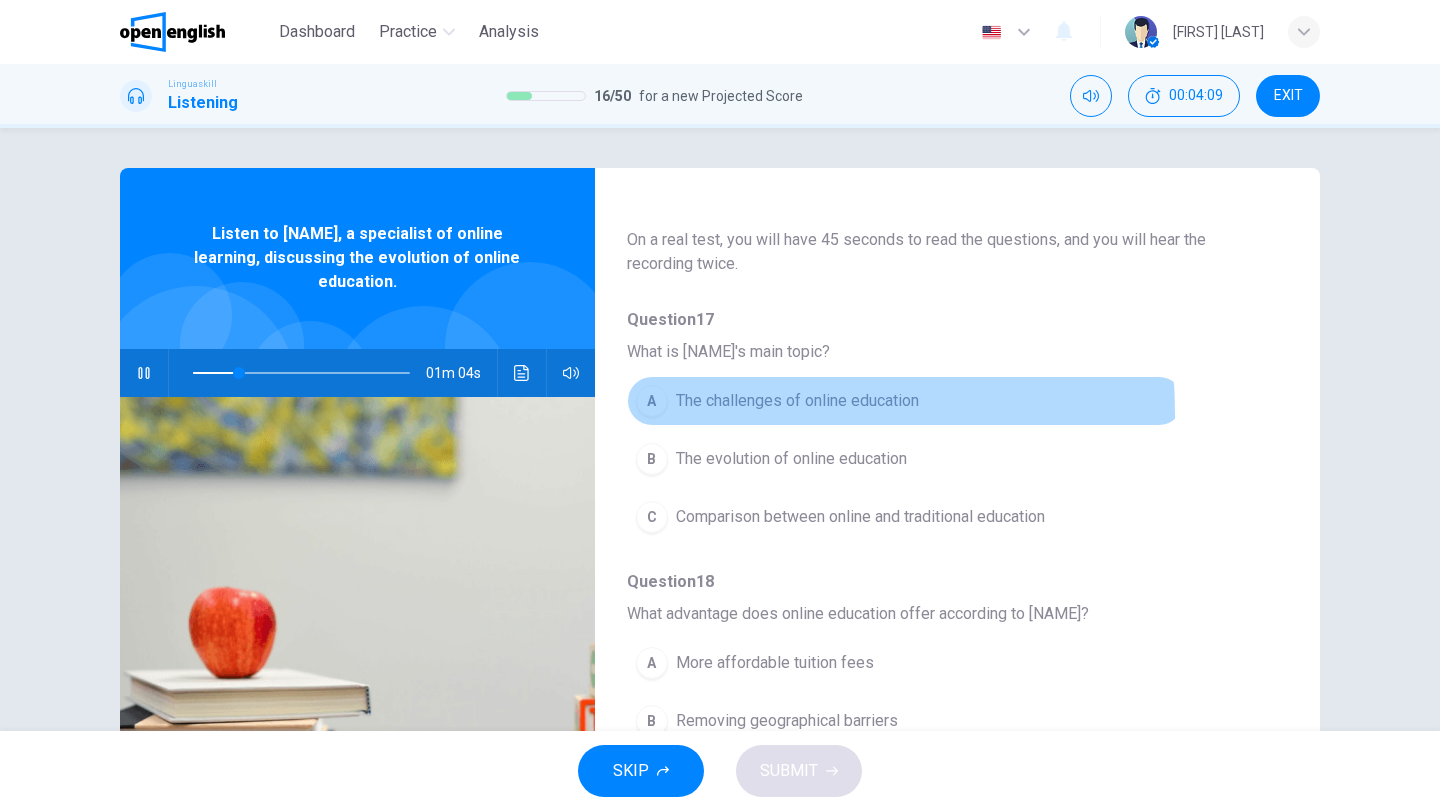 click on "A The challenges of online education" at bounding box center (905, 401) 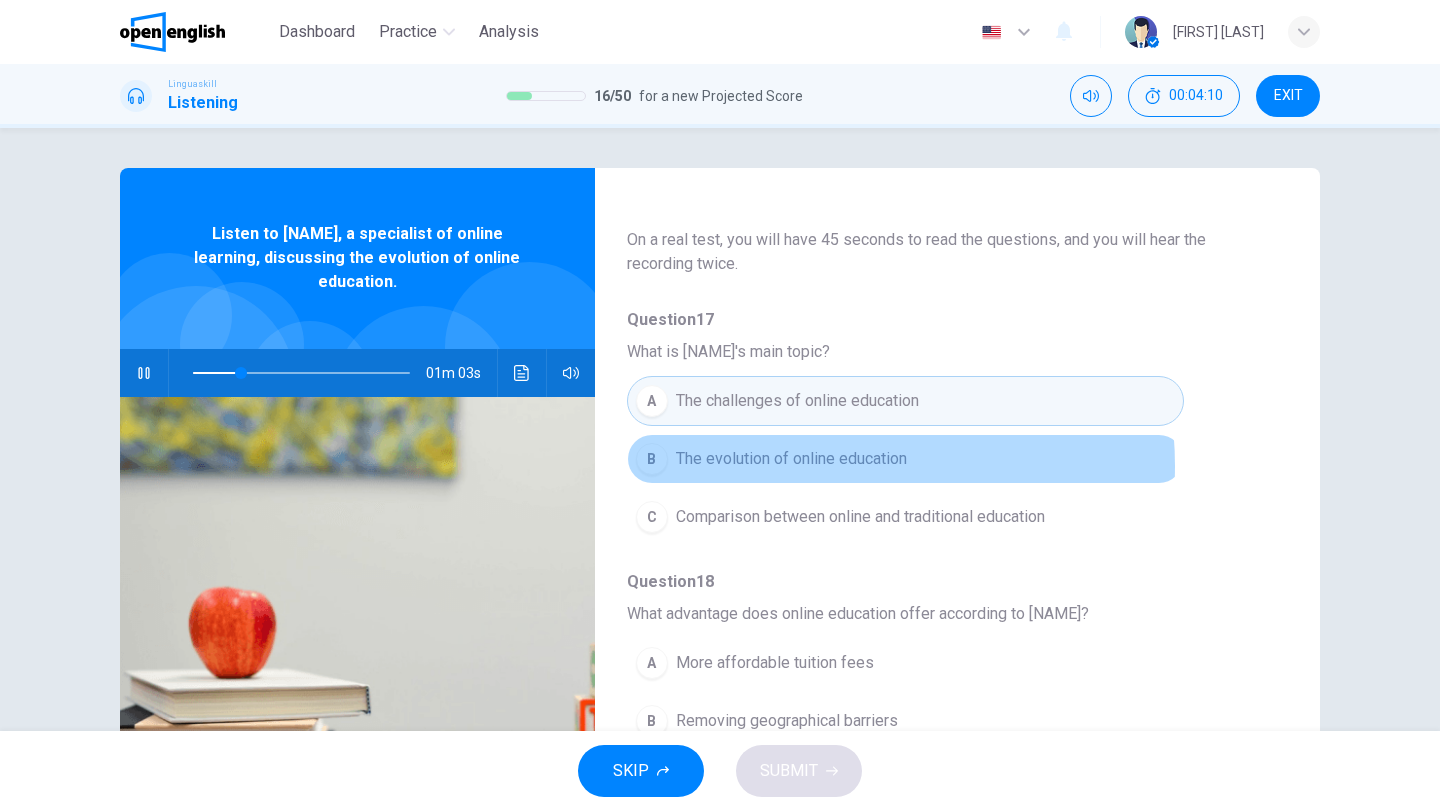 click on "The evolution of online education" at bounding box center (791, 459) 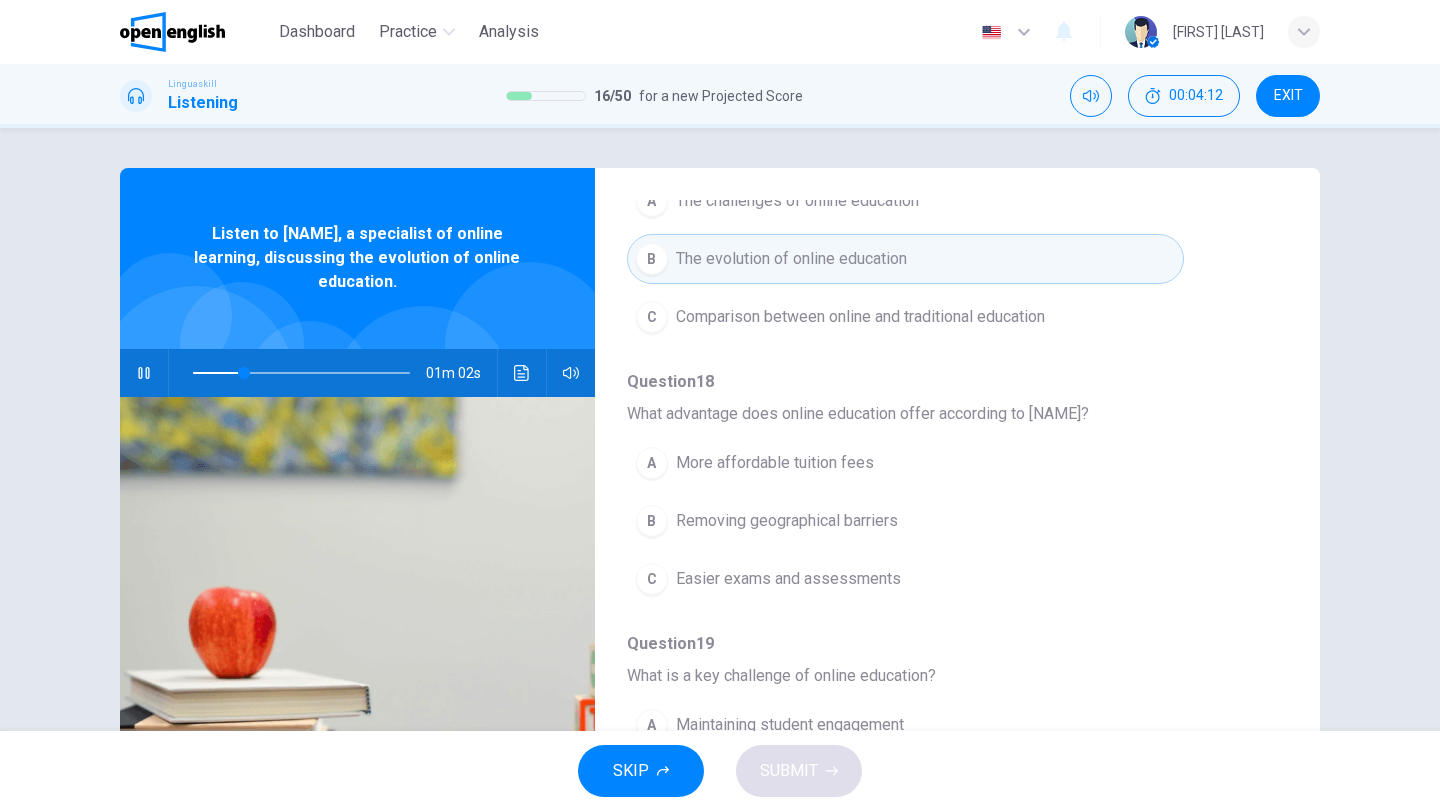 scroll, scrollTop: 400, scrollLeft: 0, axis: vertical 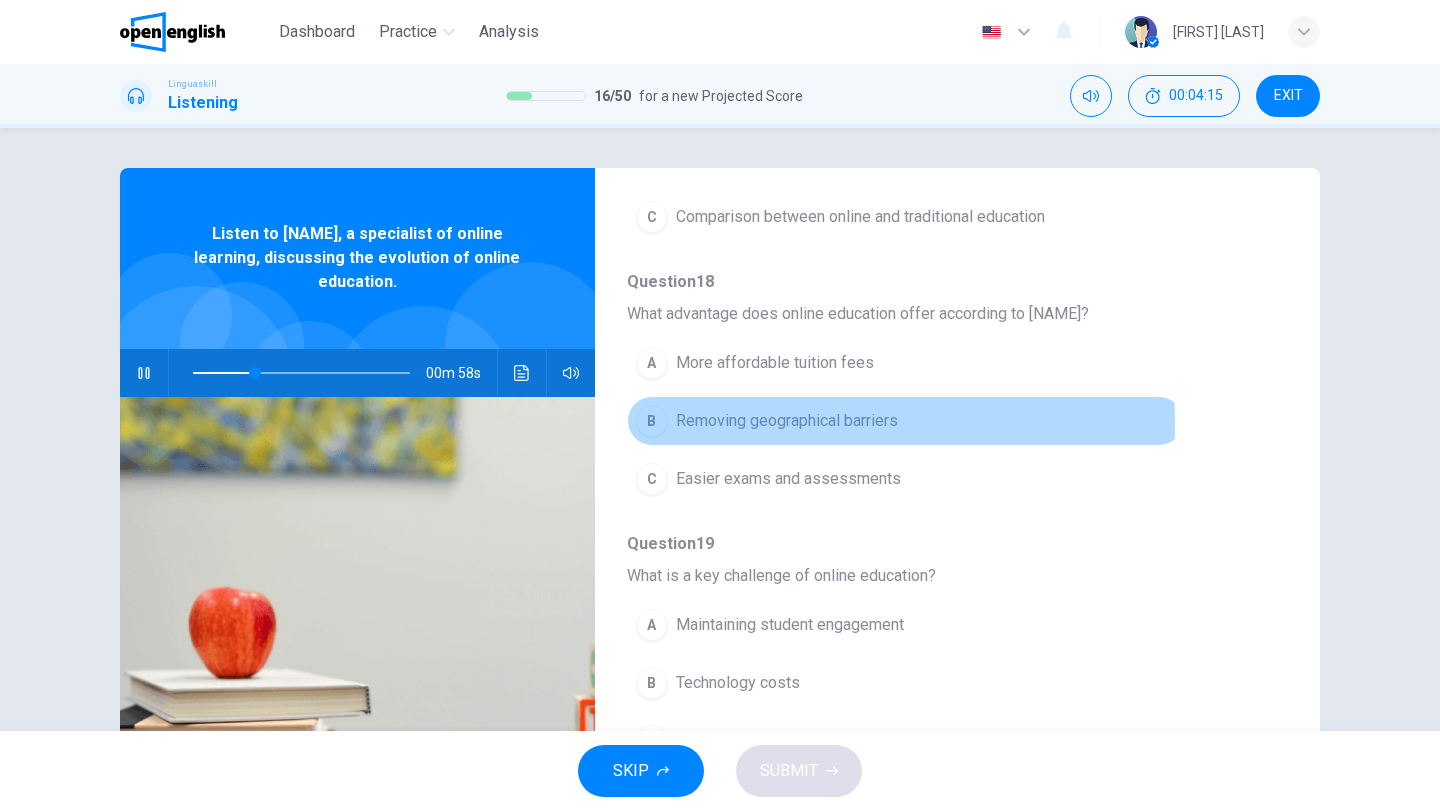 click on "Removing geographical barriers" at bounding box center (787, 421) 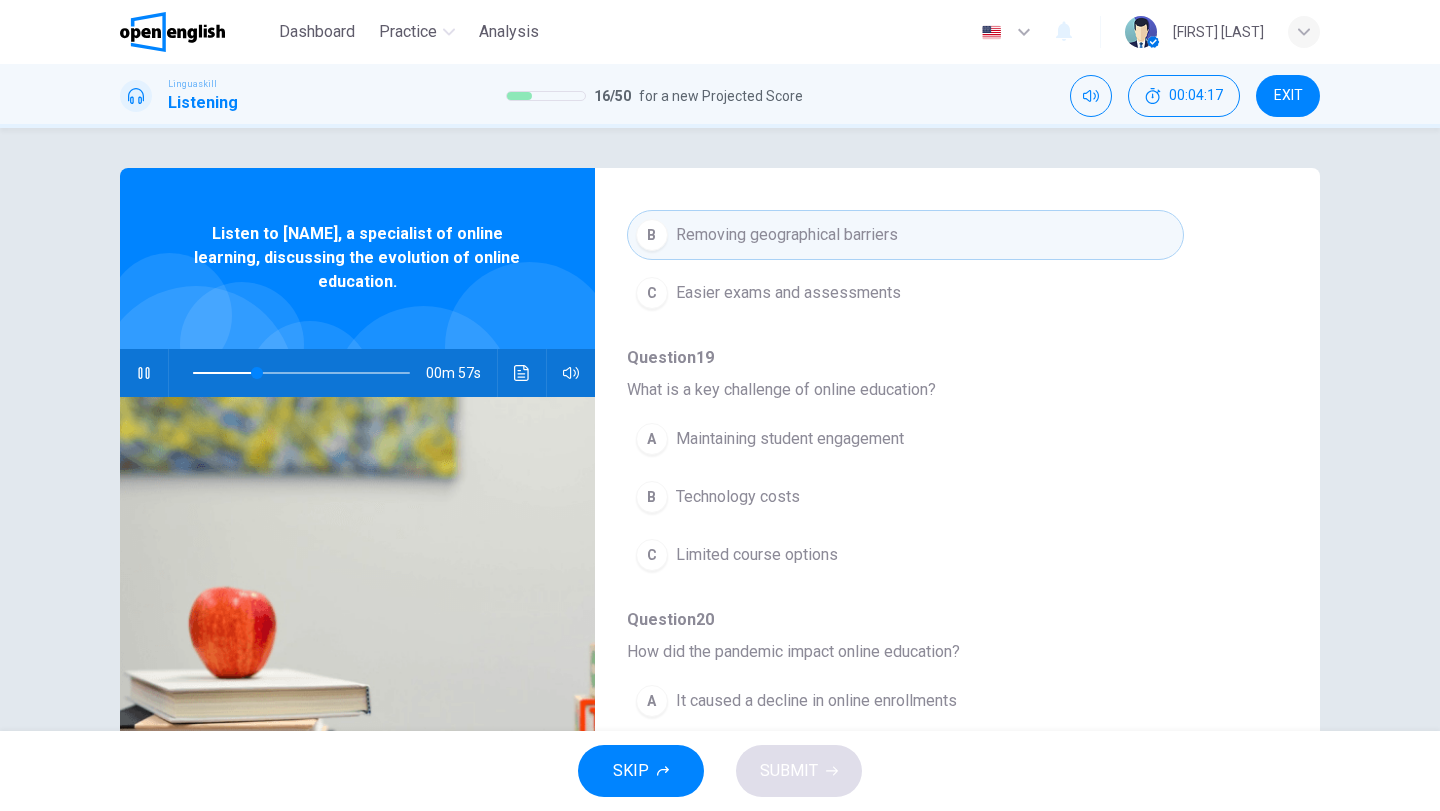 scroll, scrollTop: 600, scrollLeft: 0, axis: vertical 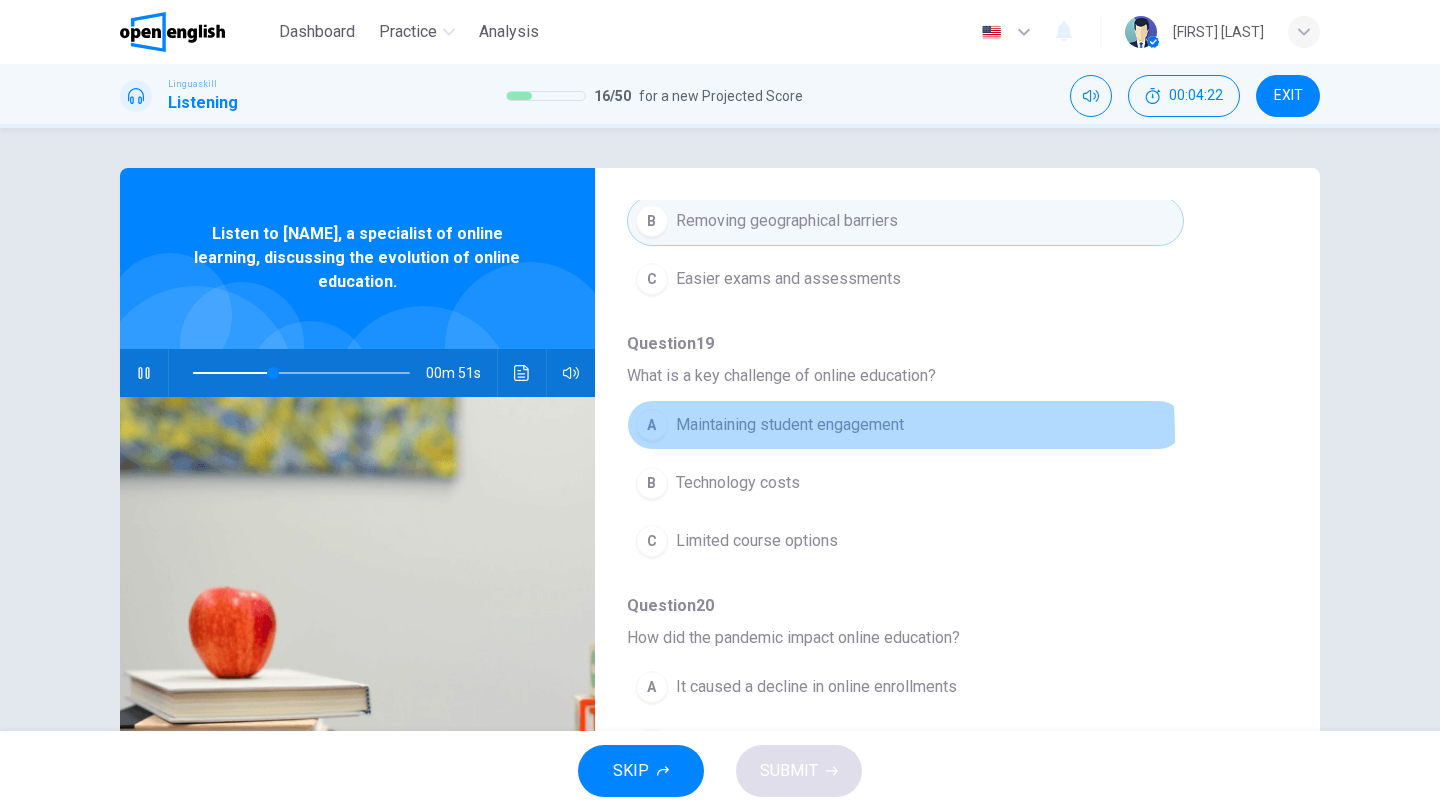 click on "Maintaining student engagement" at bounding box center (790, 425) 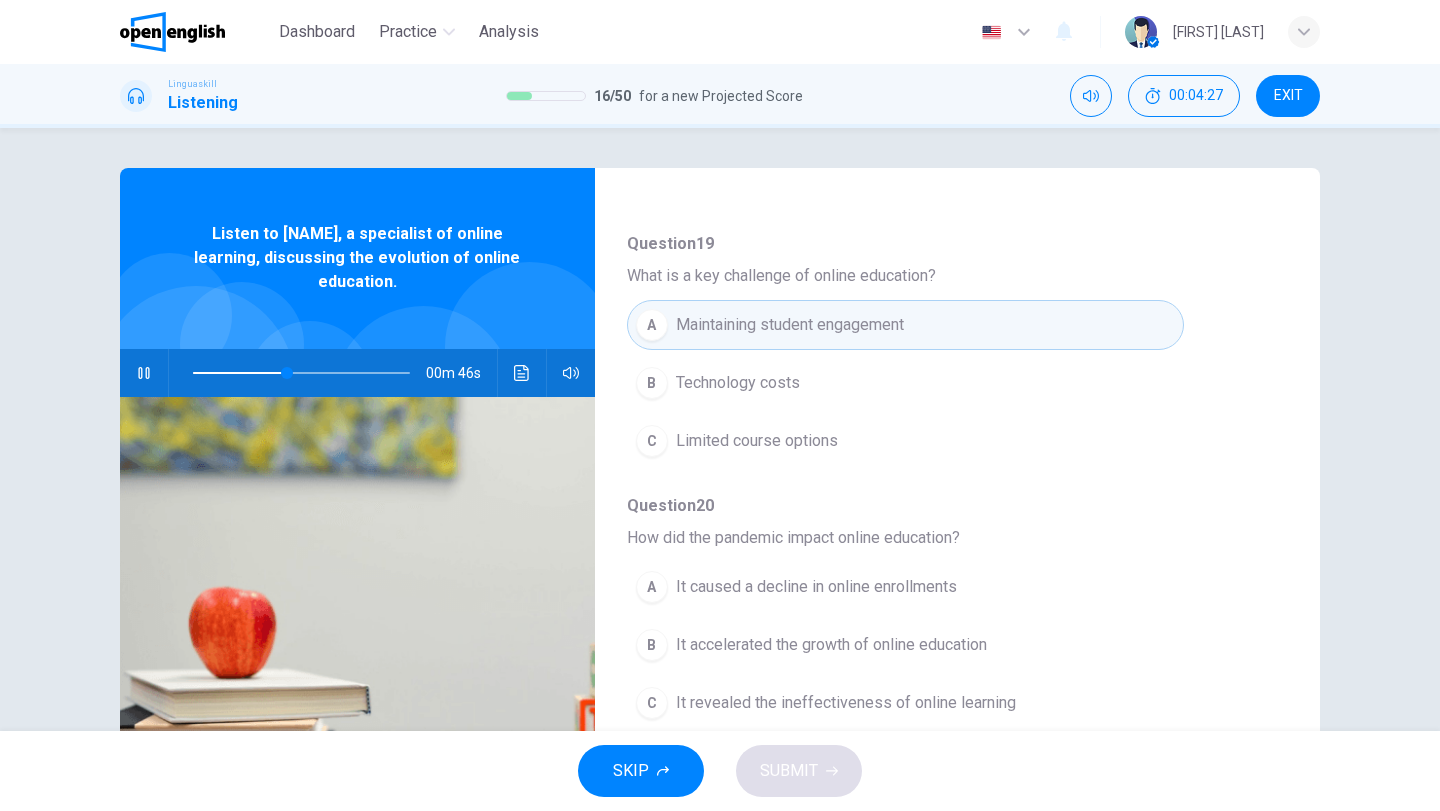 scroll, scrollTop: 800, scrollLeft: 0, axis: vertical 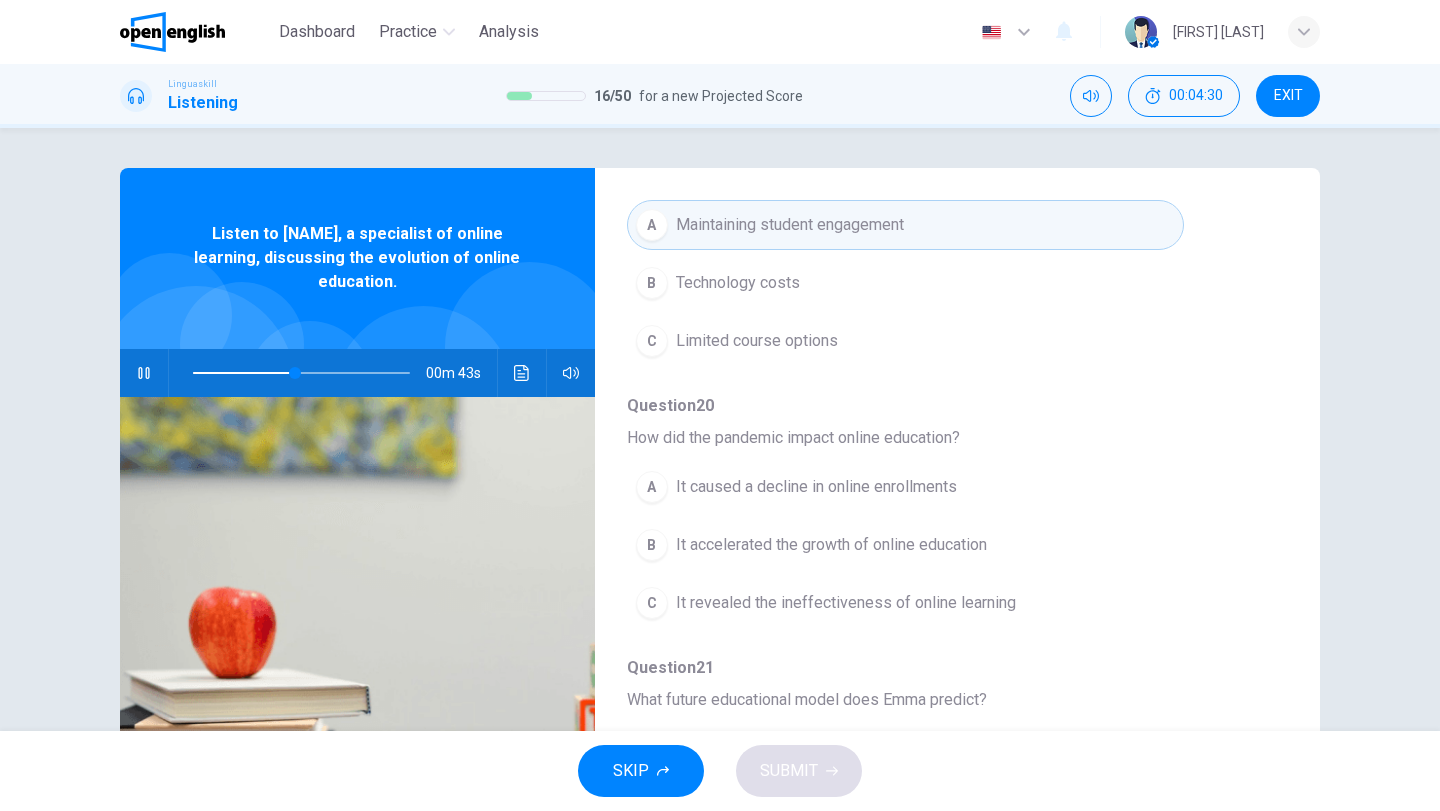 click on "It accelerated the growth of online education" at bounding box center (831, 545) 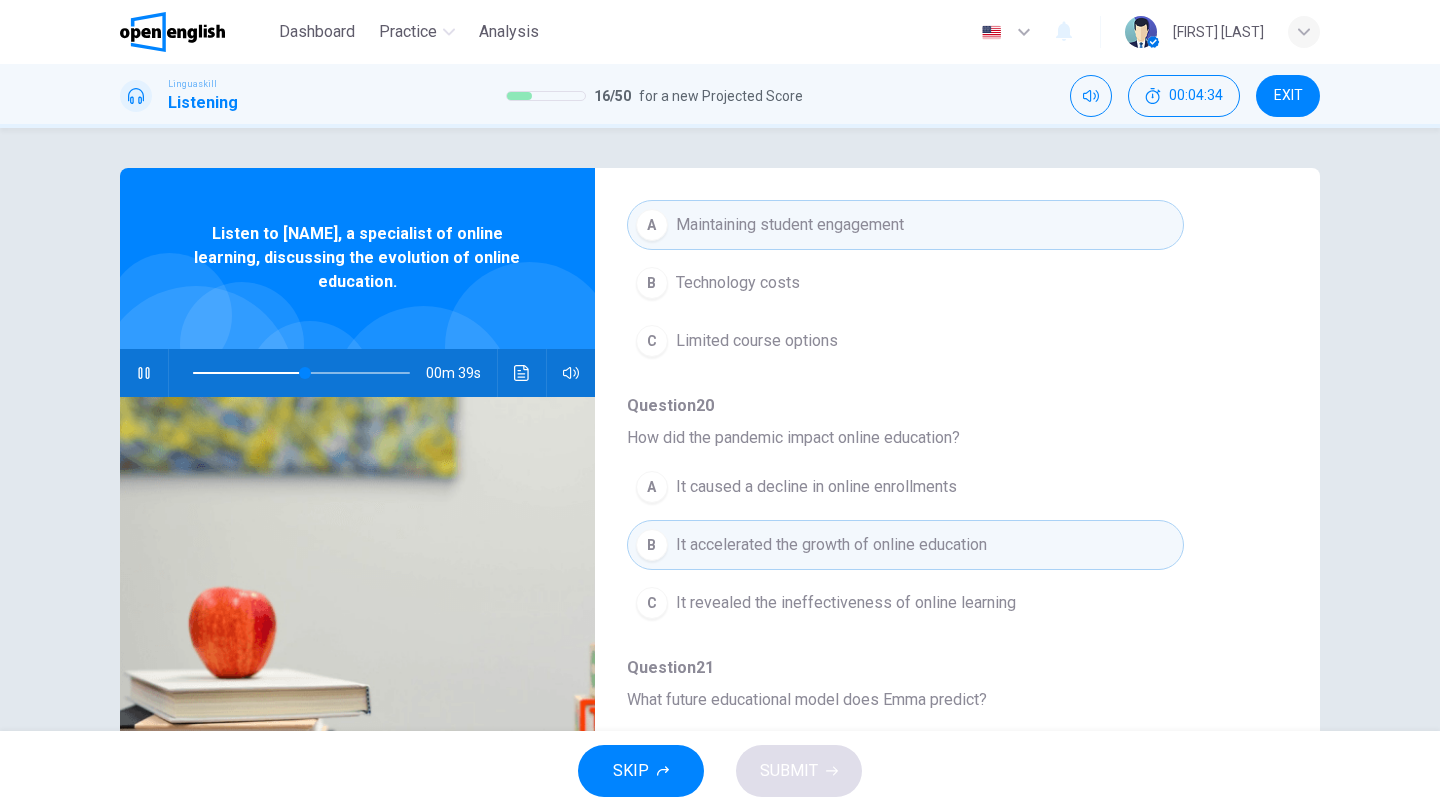 scroll, scrollTop: 863, scrollLeft: 0, axis: vertical 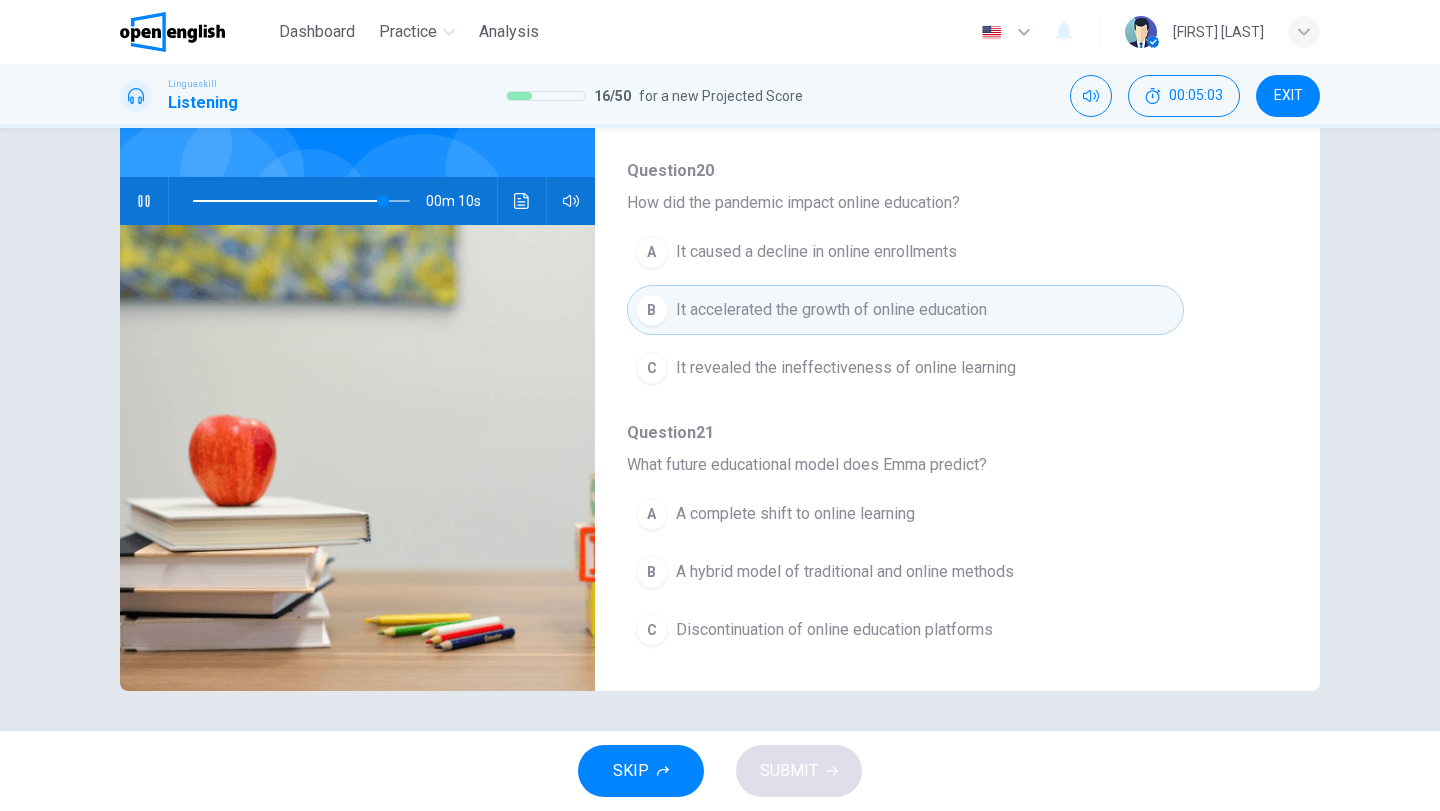 click on "A hybrid model of traditional and online methods" at bounding box center [845, 572] 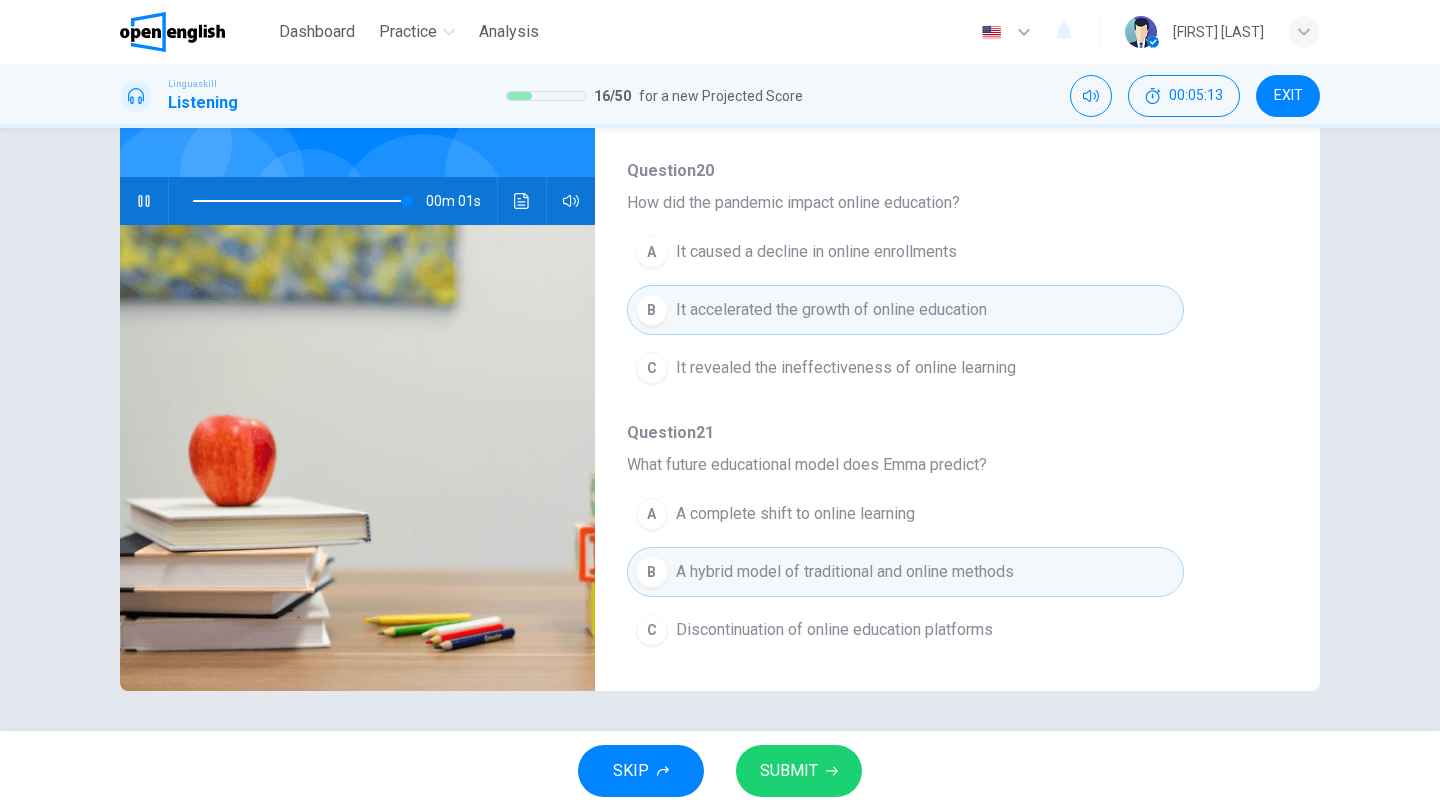 type on "*" 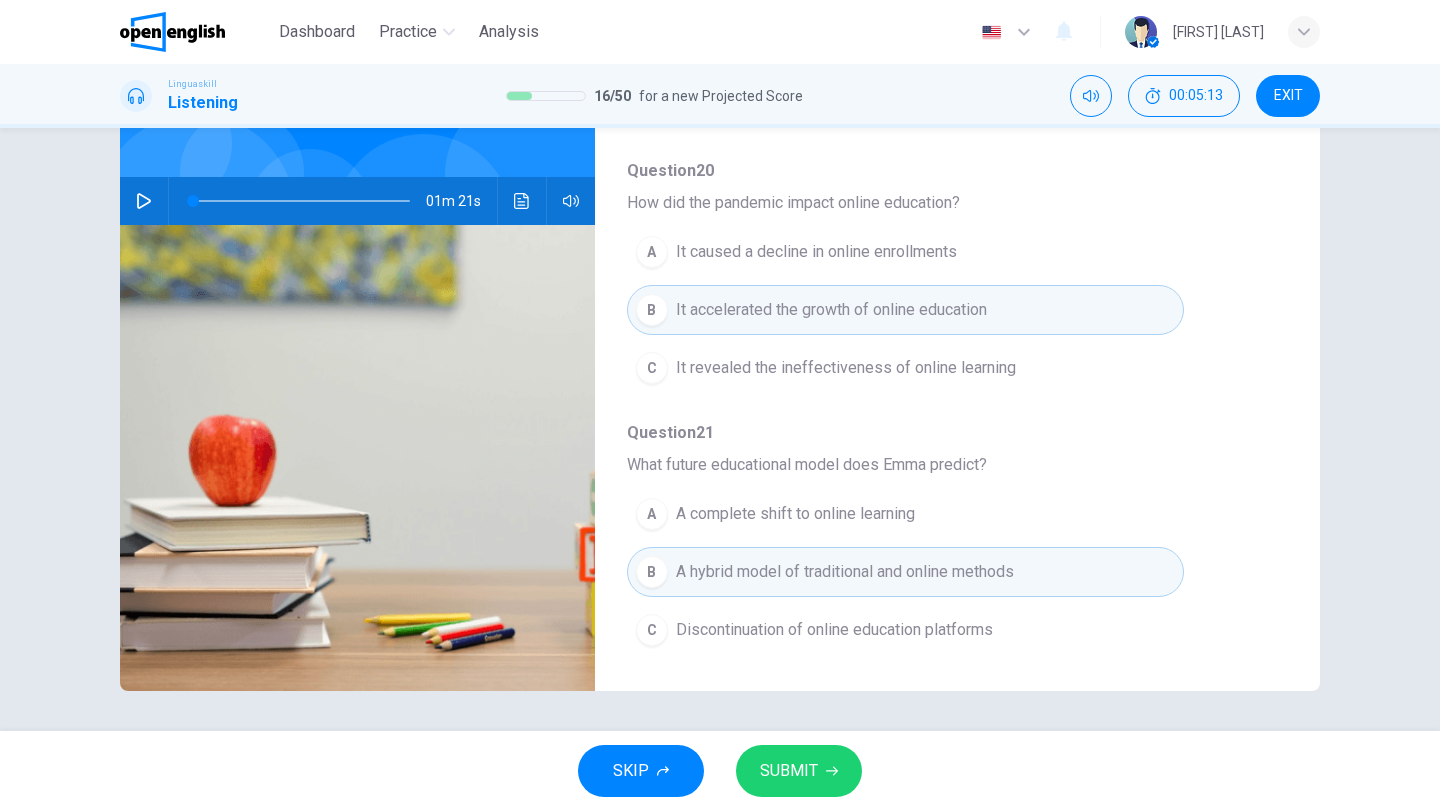 click on "SUBMIT" at bounding box center [789, 771] 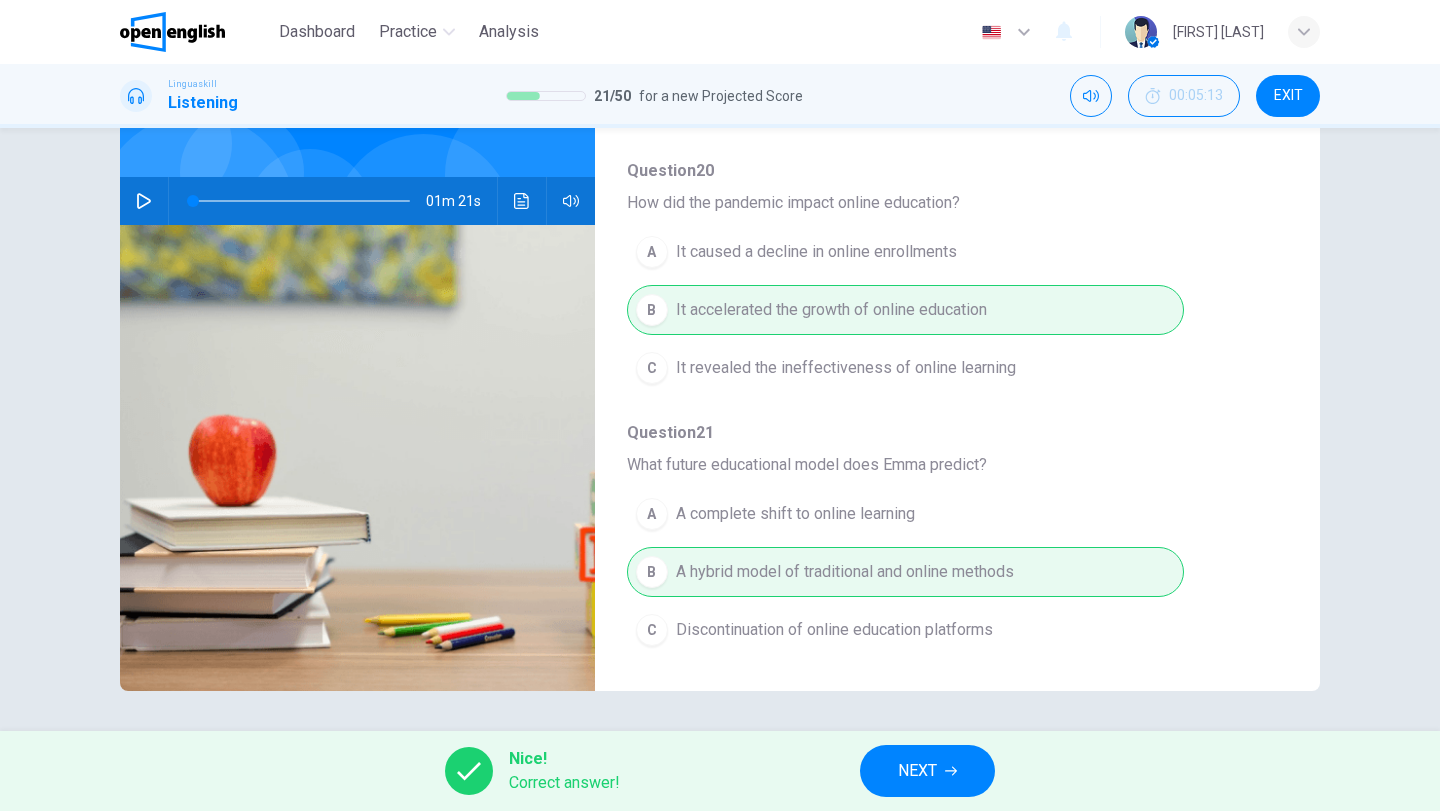 click on "NEXT" at bounding box center [927, 771] 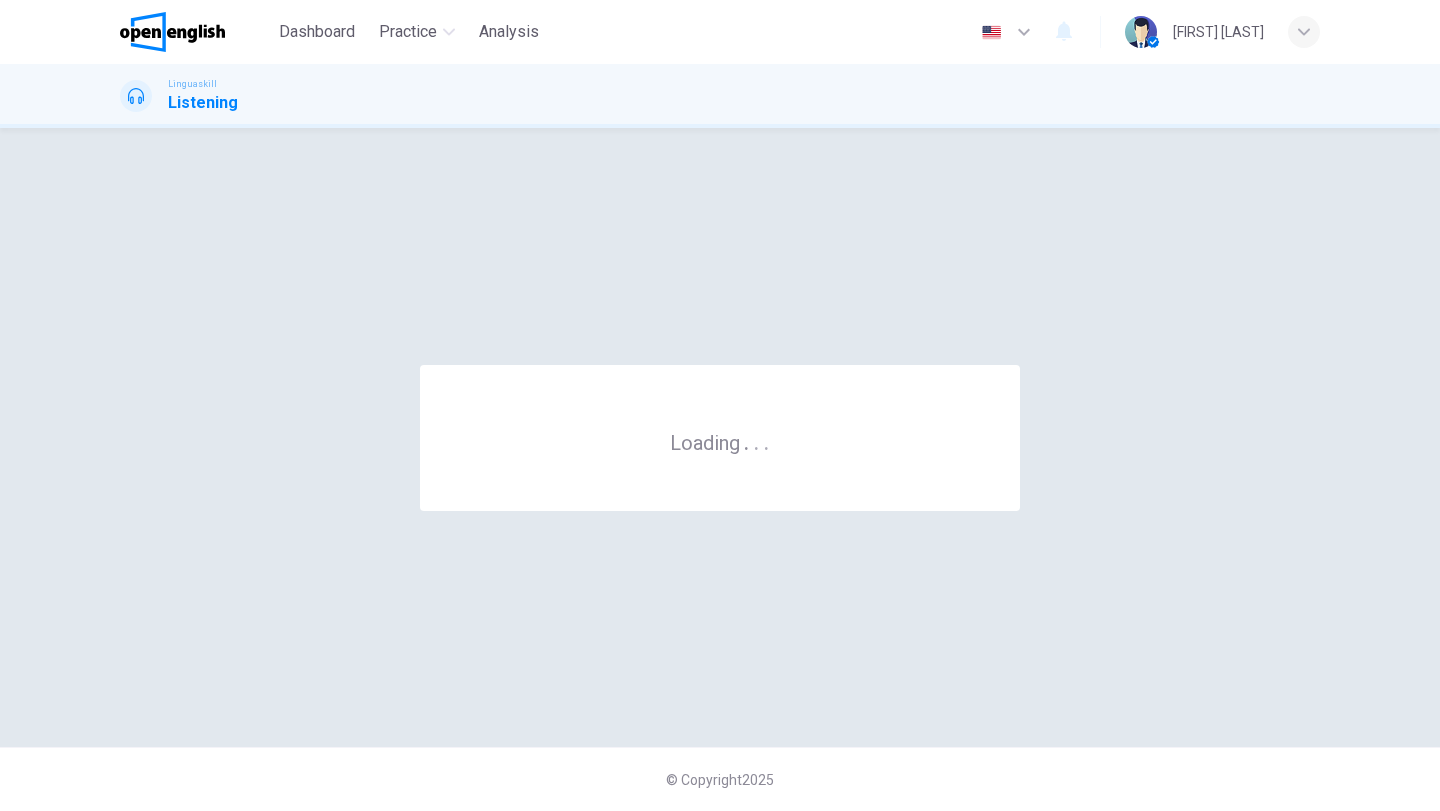 scroll, scrollTop: 0, scrollLeft: 0, axis: both 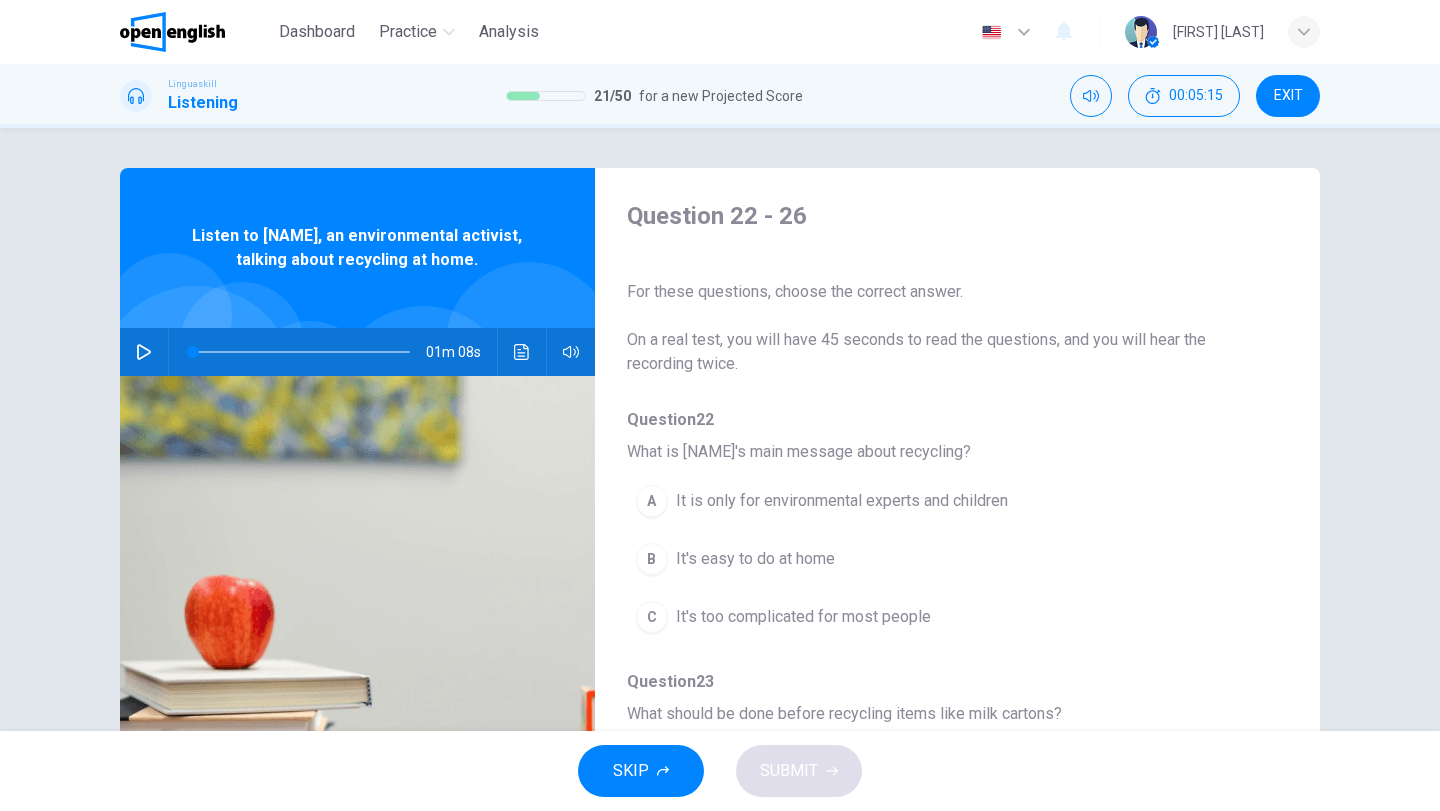 click 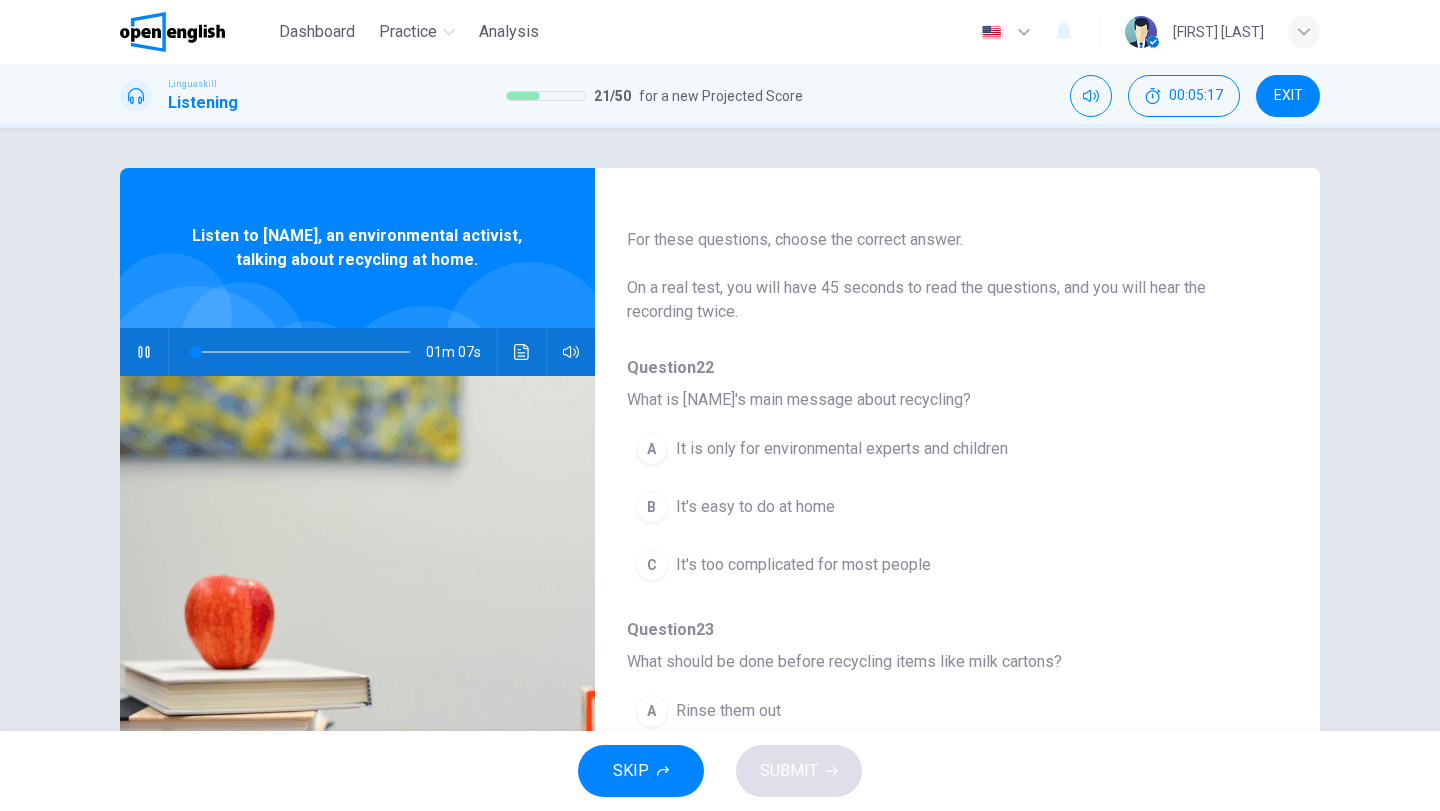 scroll, scrollTop: 100, scrollLeft: 0, axis: vertical 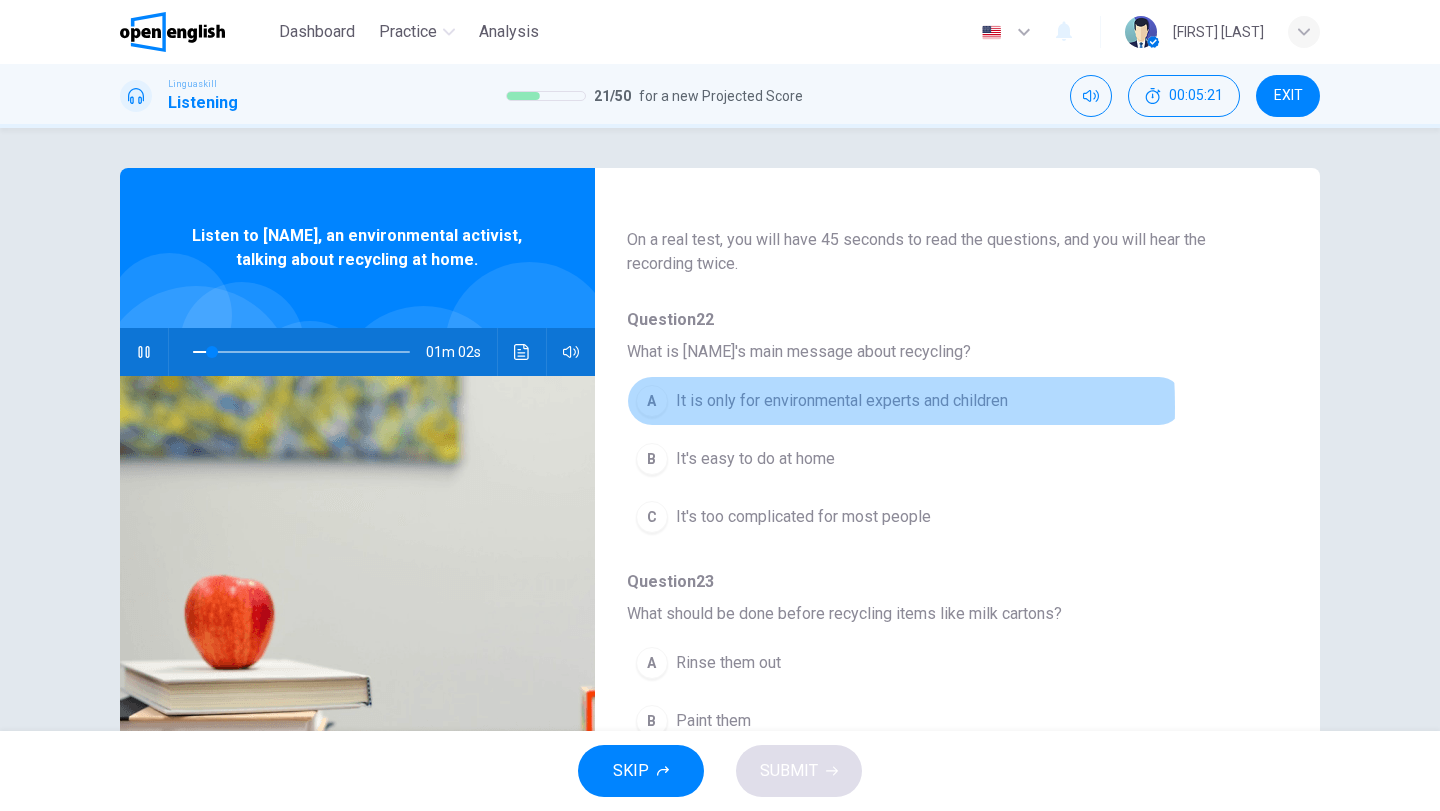 click on "A It is only for environmental experts and children" at bounding box center (905, 401) 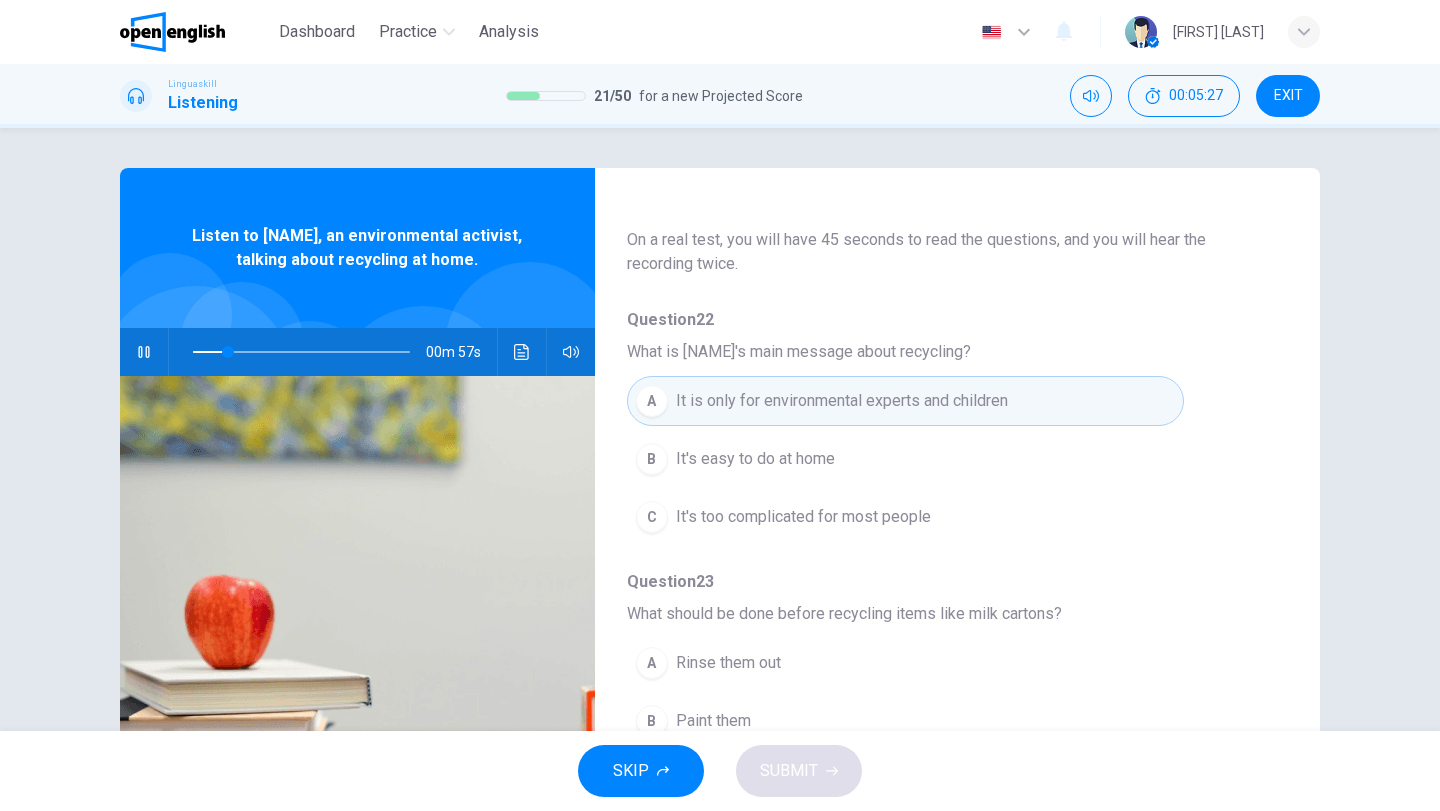 click on "It's easy to do at home" at bounding box center [755, 459] 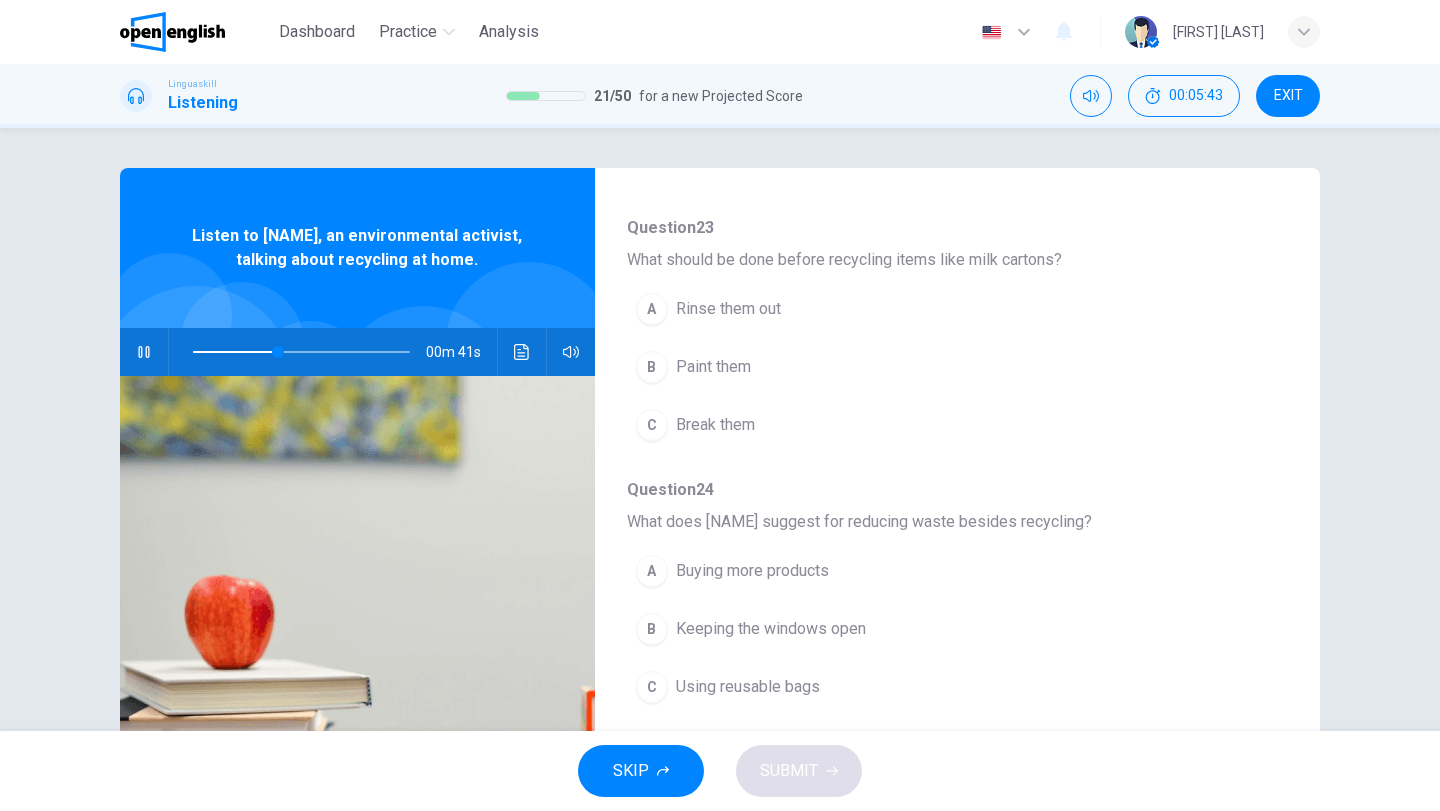 scroll, scrollTop: 500, scrollLeft: 0, axis: vertical 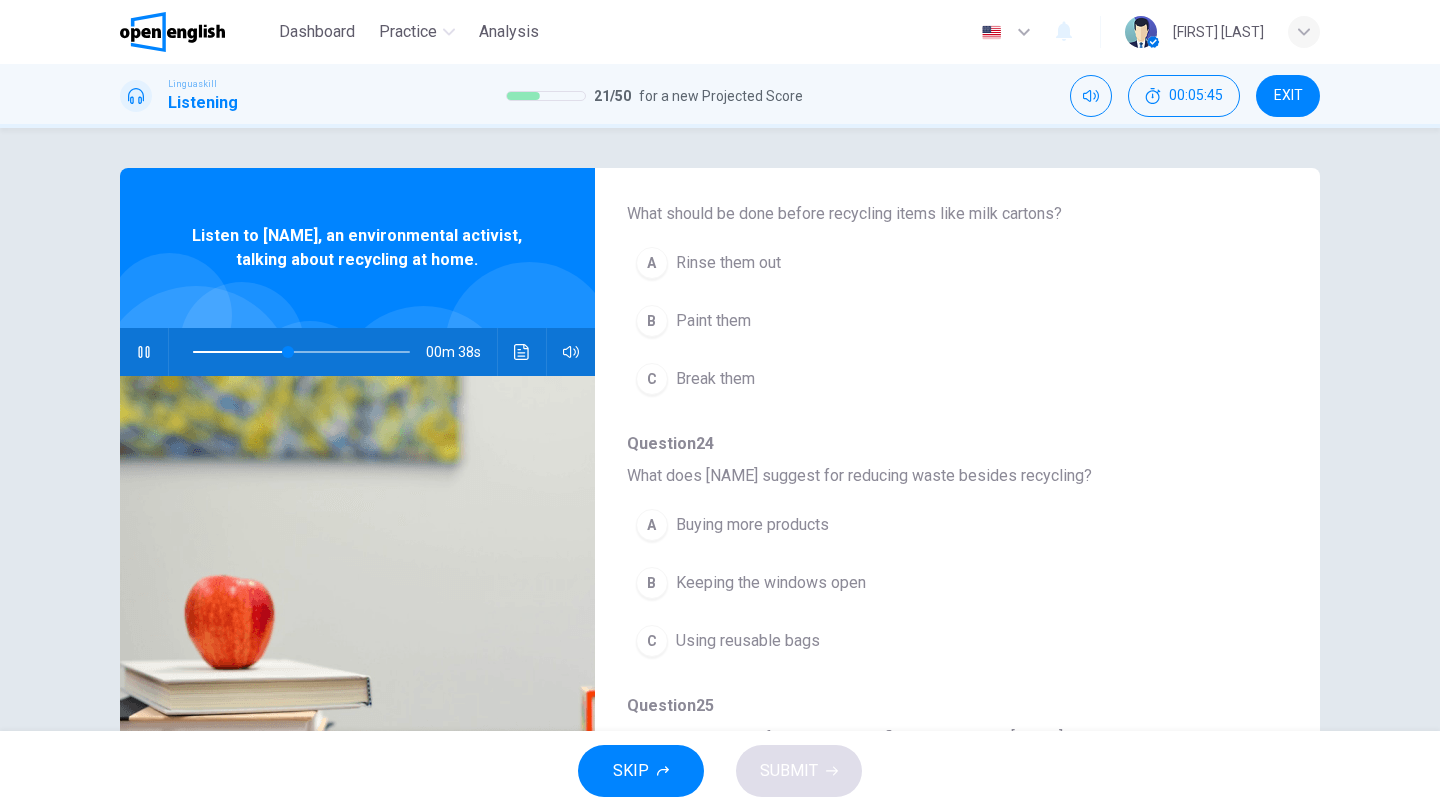 click on "Using reusable bags" at bounding box center (748, 641) 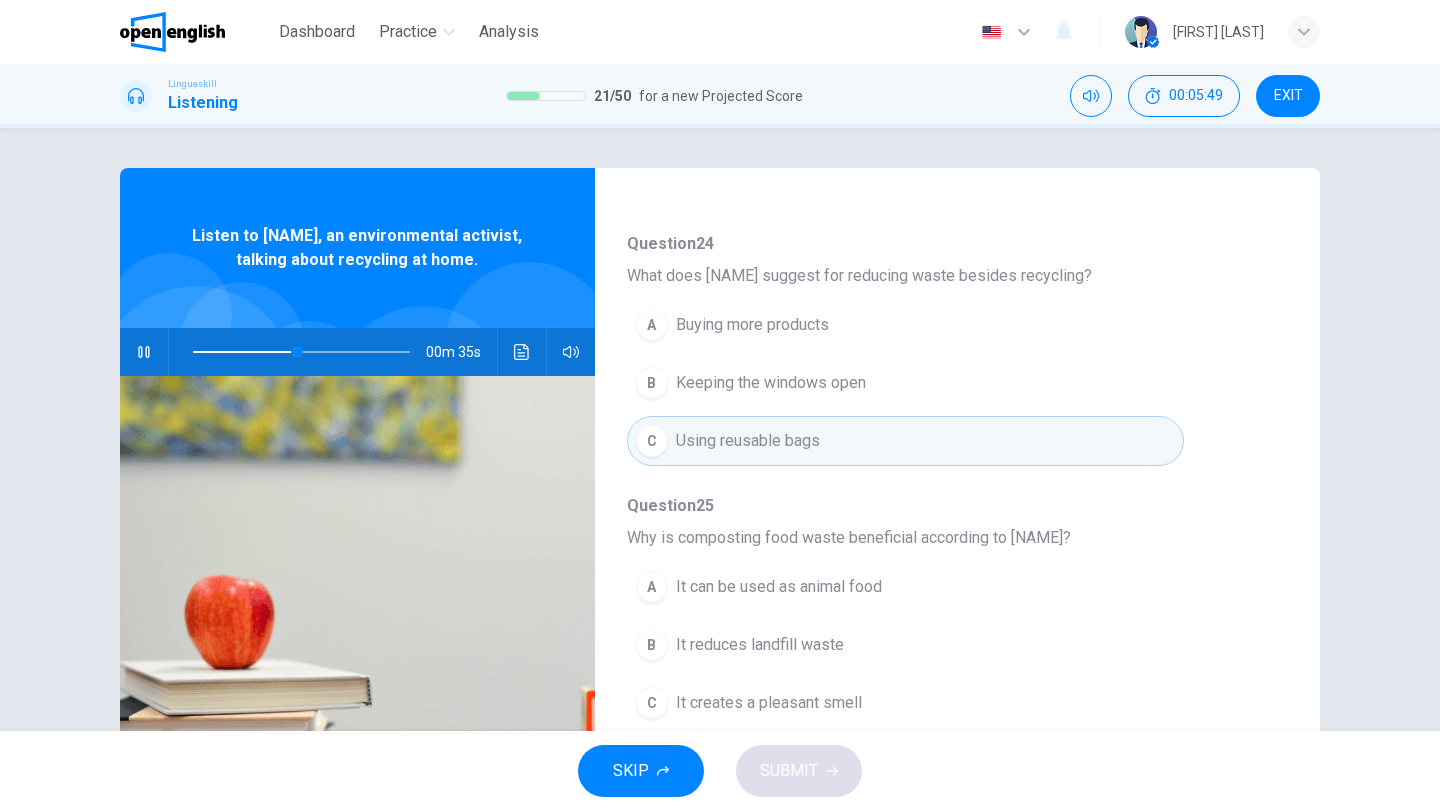 scroll, scrollTop: 500, scrollLeft: 0, axis: vertical 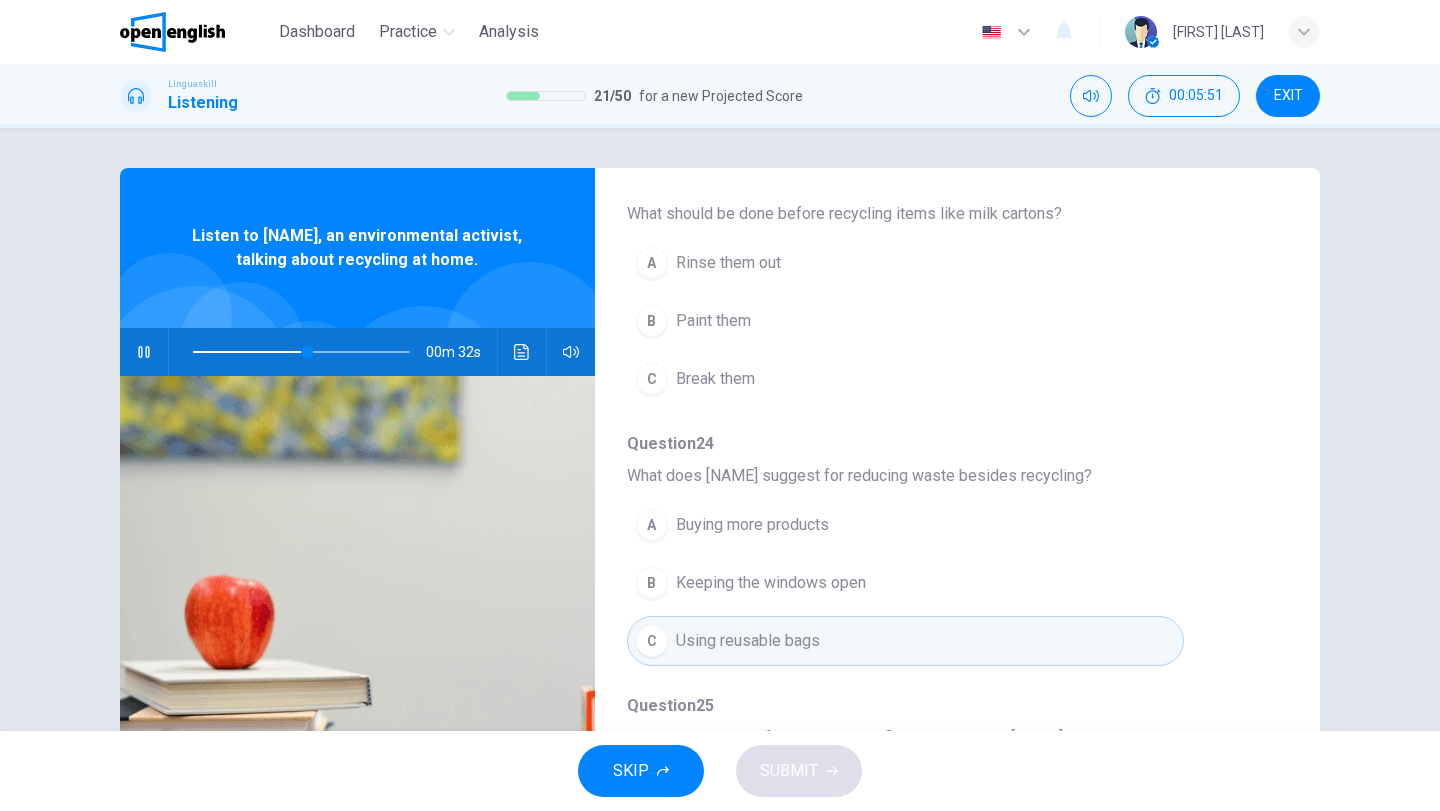 click on "A Rinse them out" at bounding box center (905, 263) 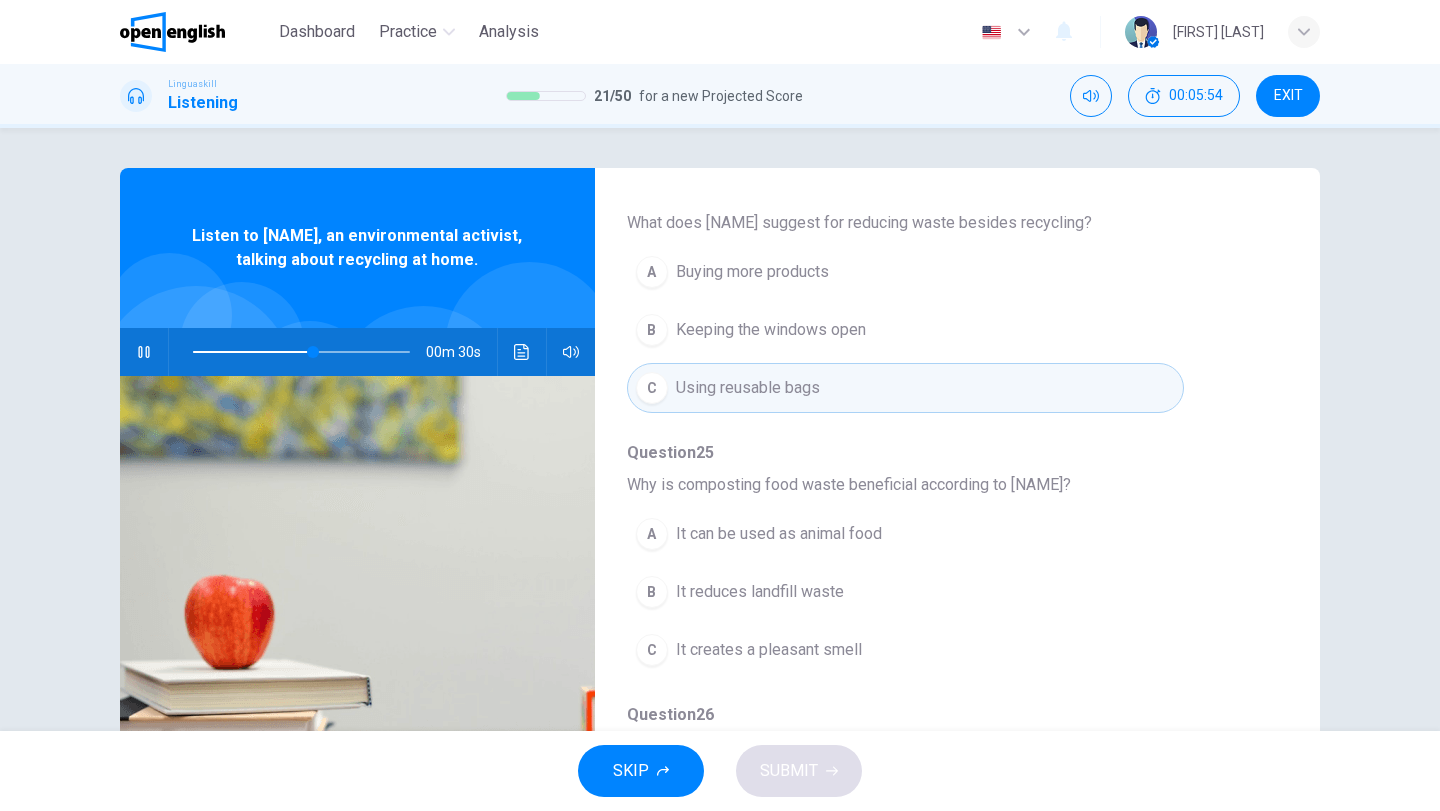 scroll, scrollTop: 863, scrollLeft: 0, axis: vertical 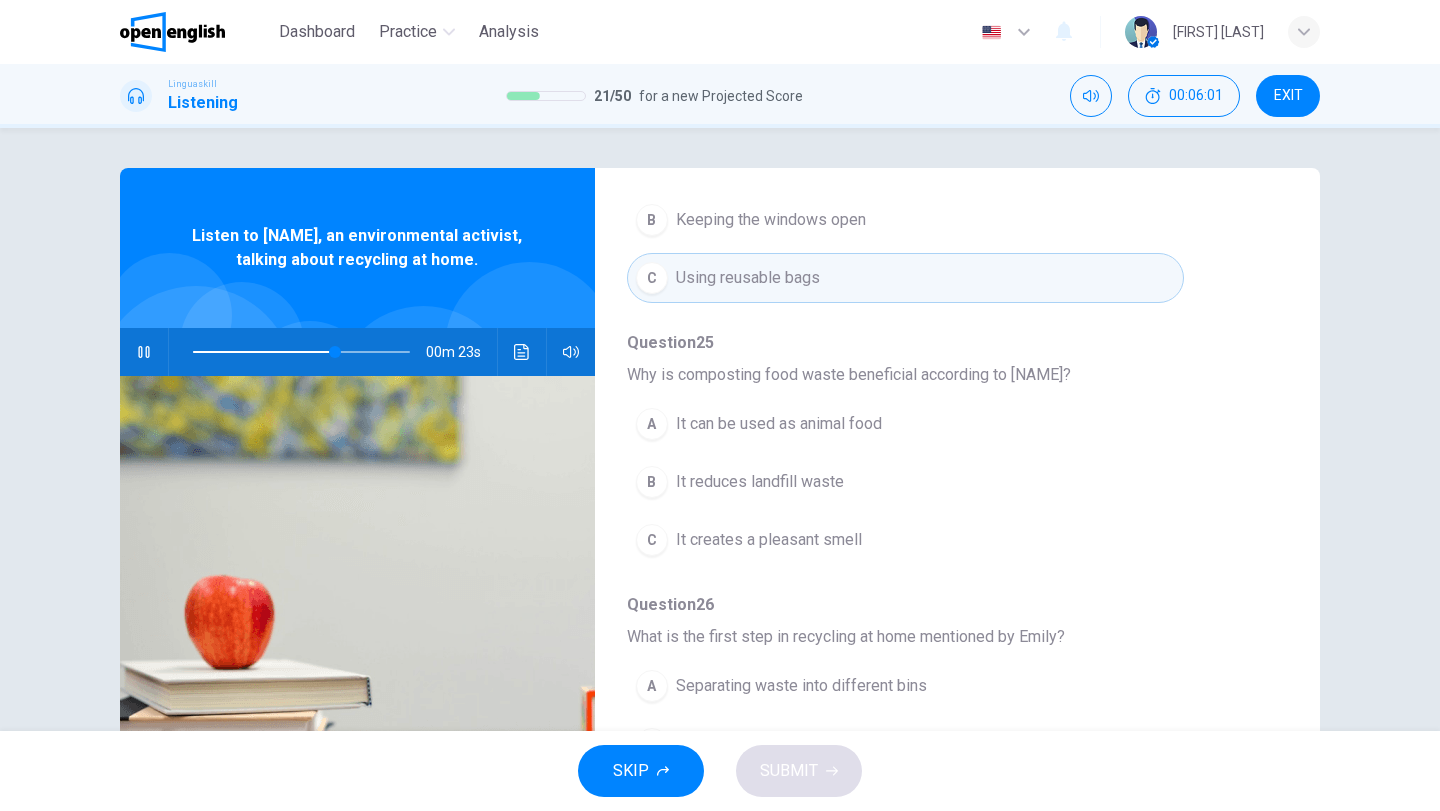 click on "B It reduces landfill waste" at bounding box center [905, 482] 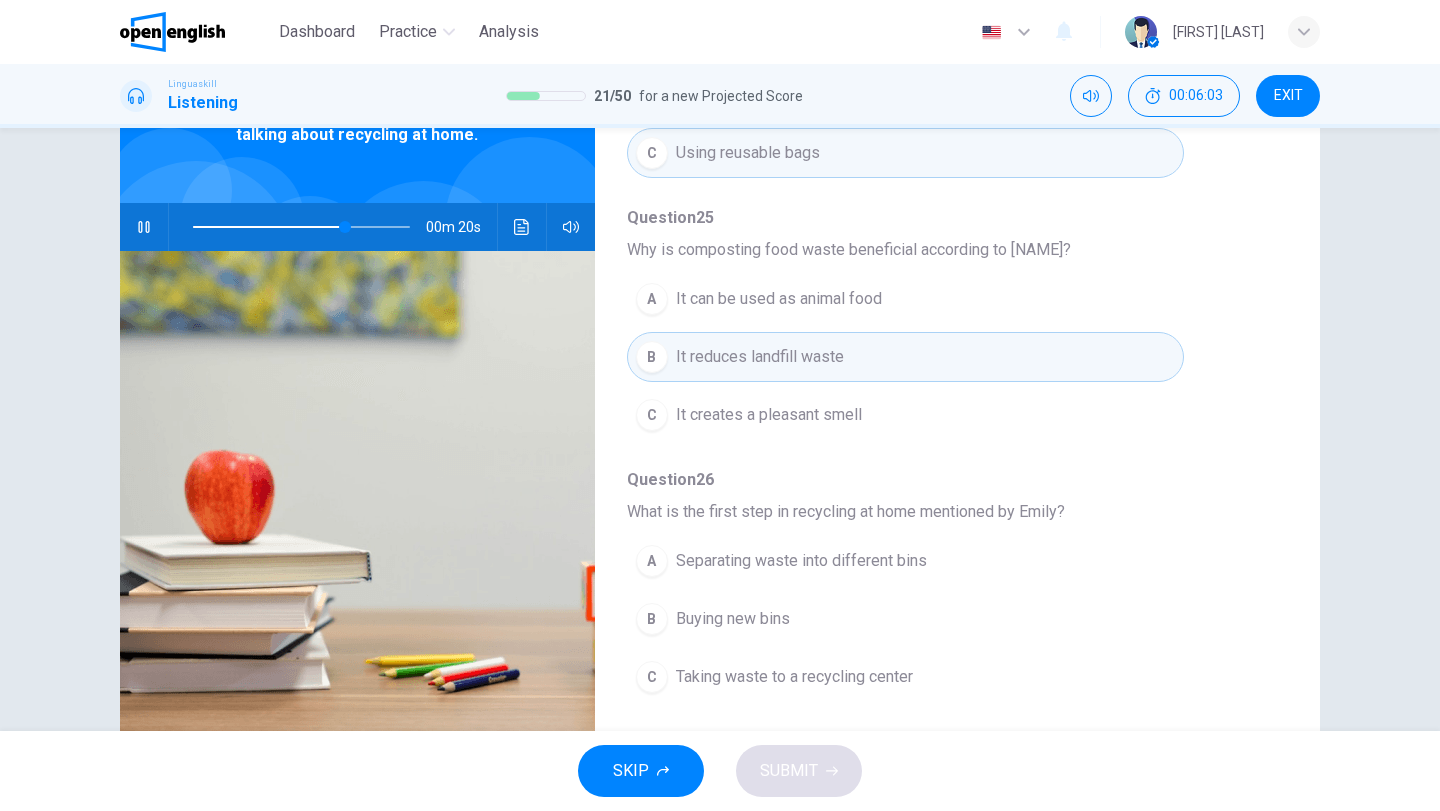 scroll, scrollTop: 172, scrollLeft: 0, axis: vertical 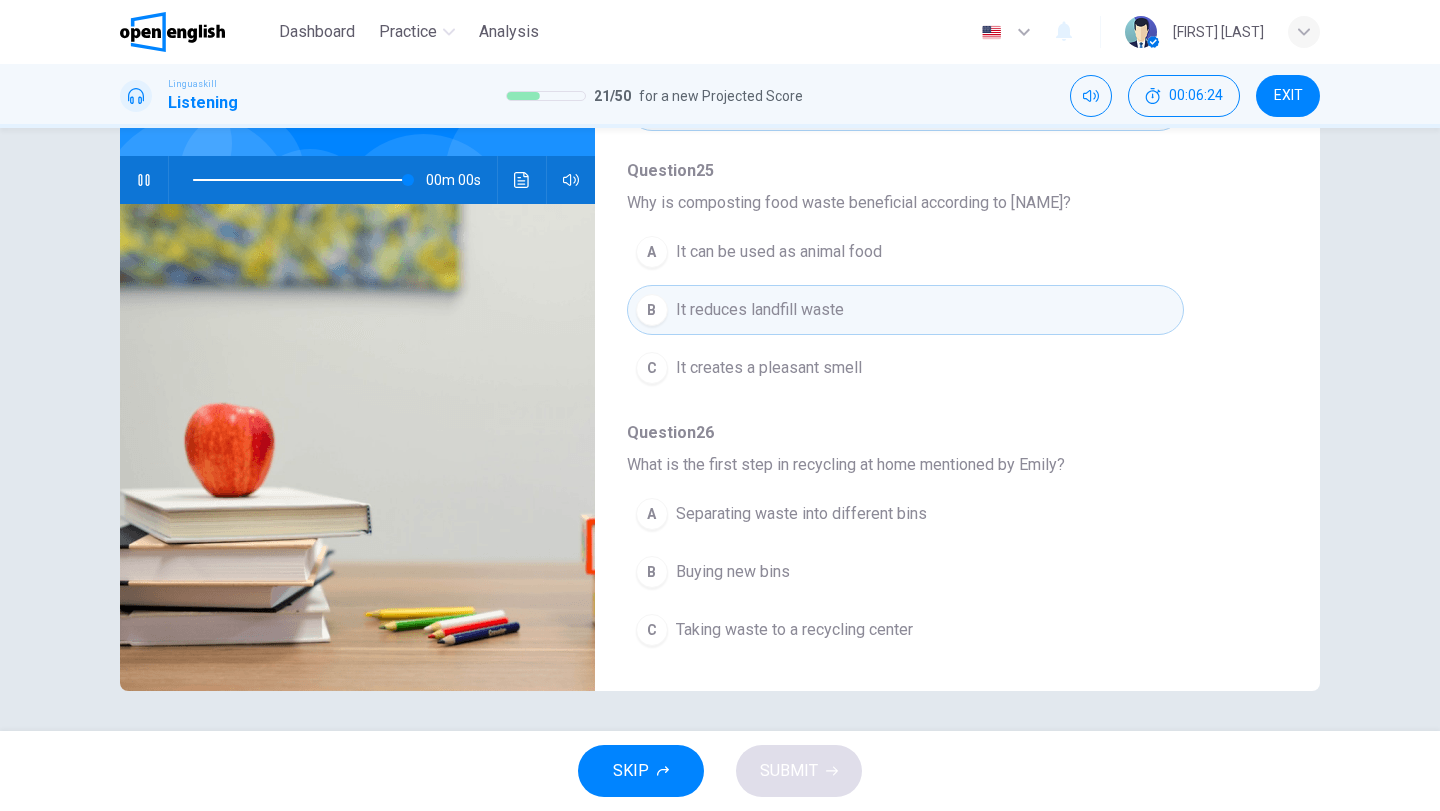 type on "*" 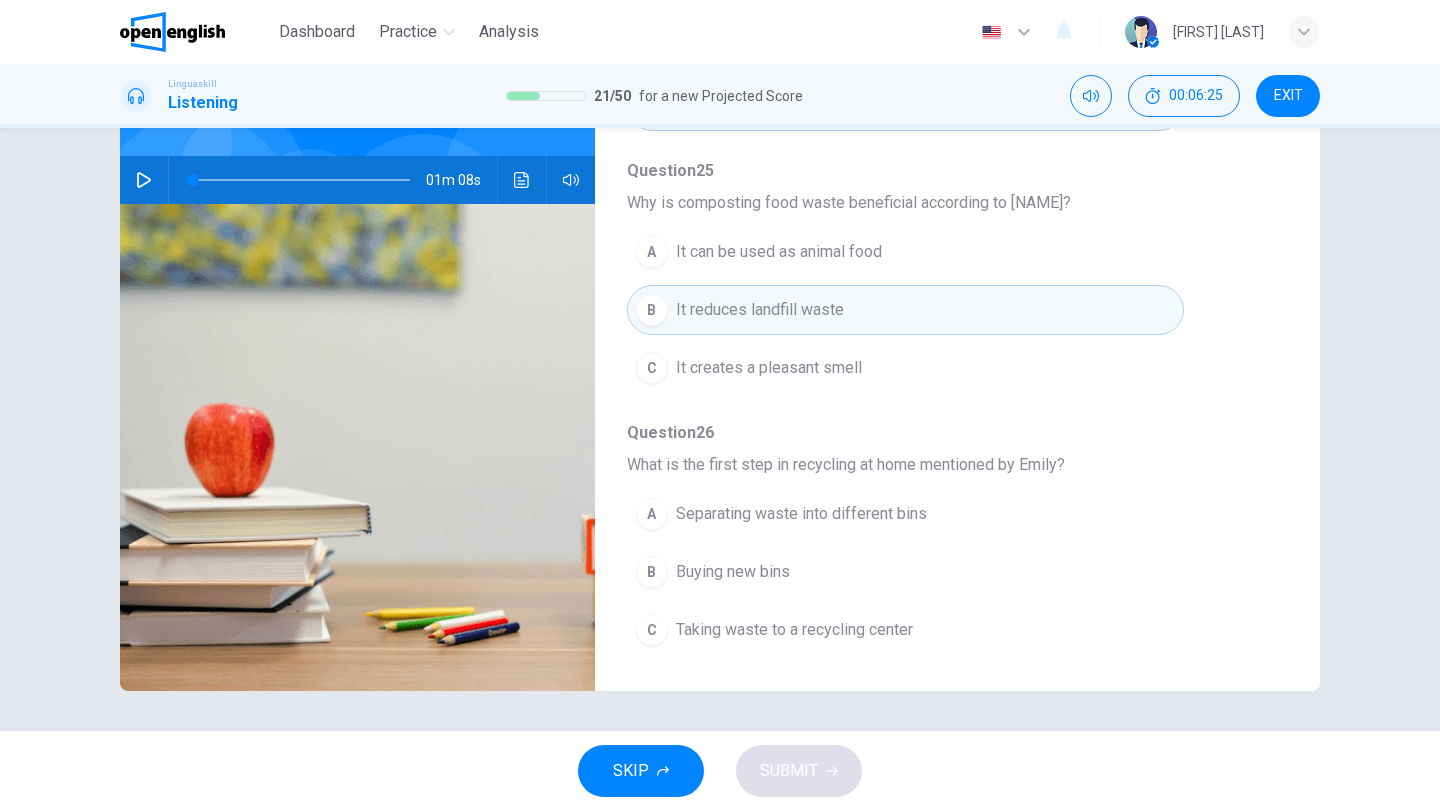 click on "Taking waste to a recycling center" at bounding box center [794, 630] 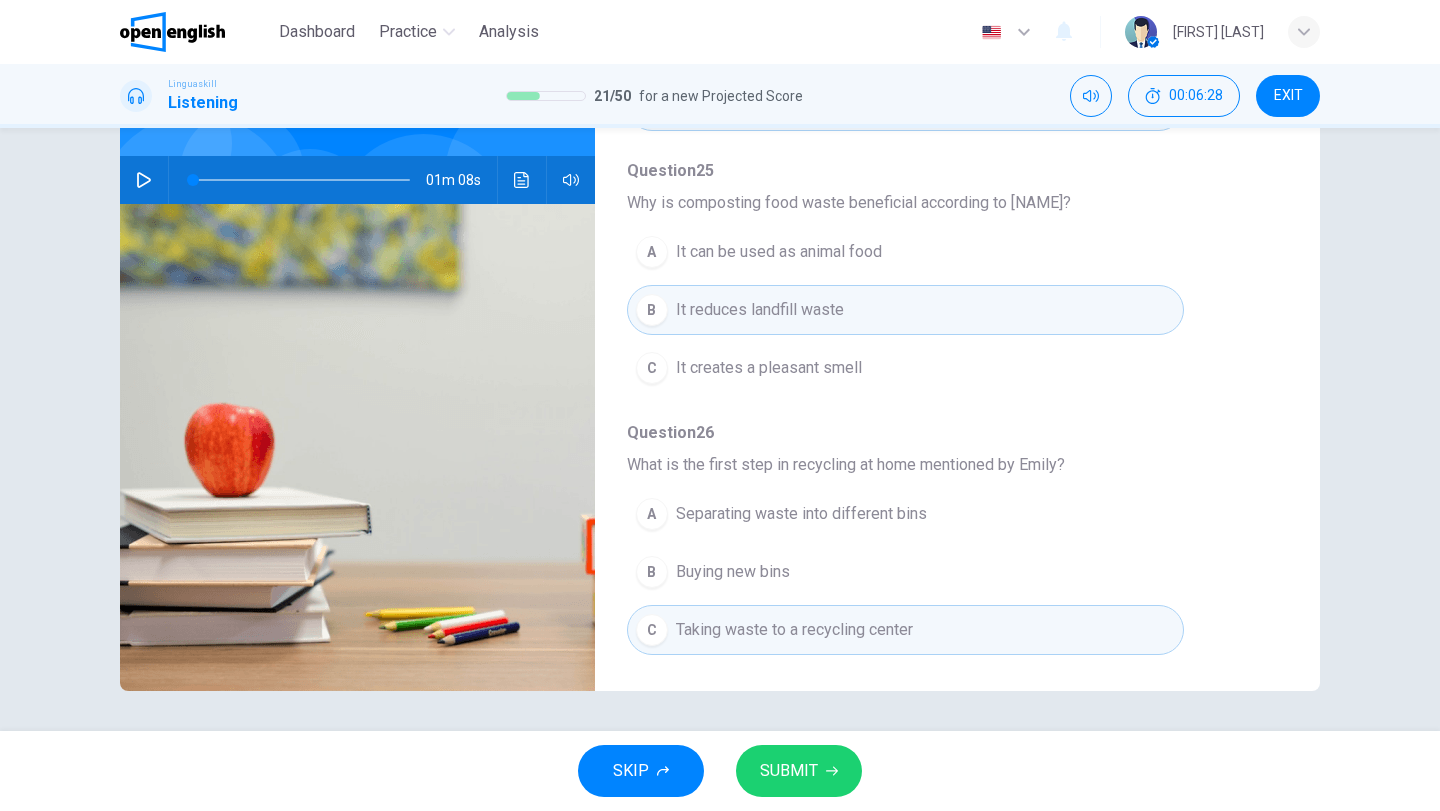 click on "Separating waste into different bins" at bounding box center [801, 514] 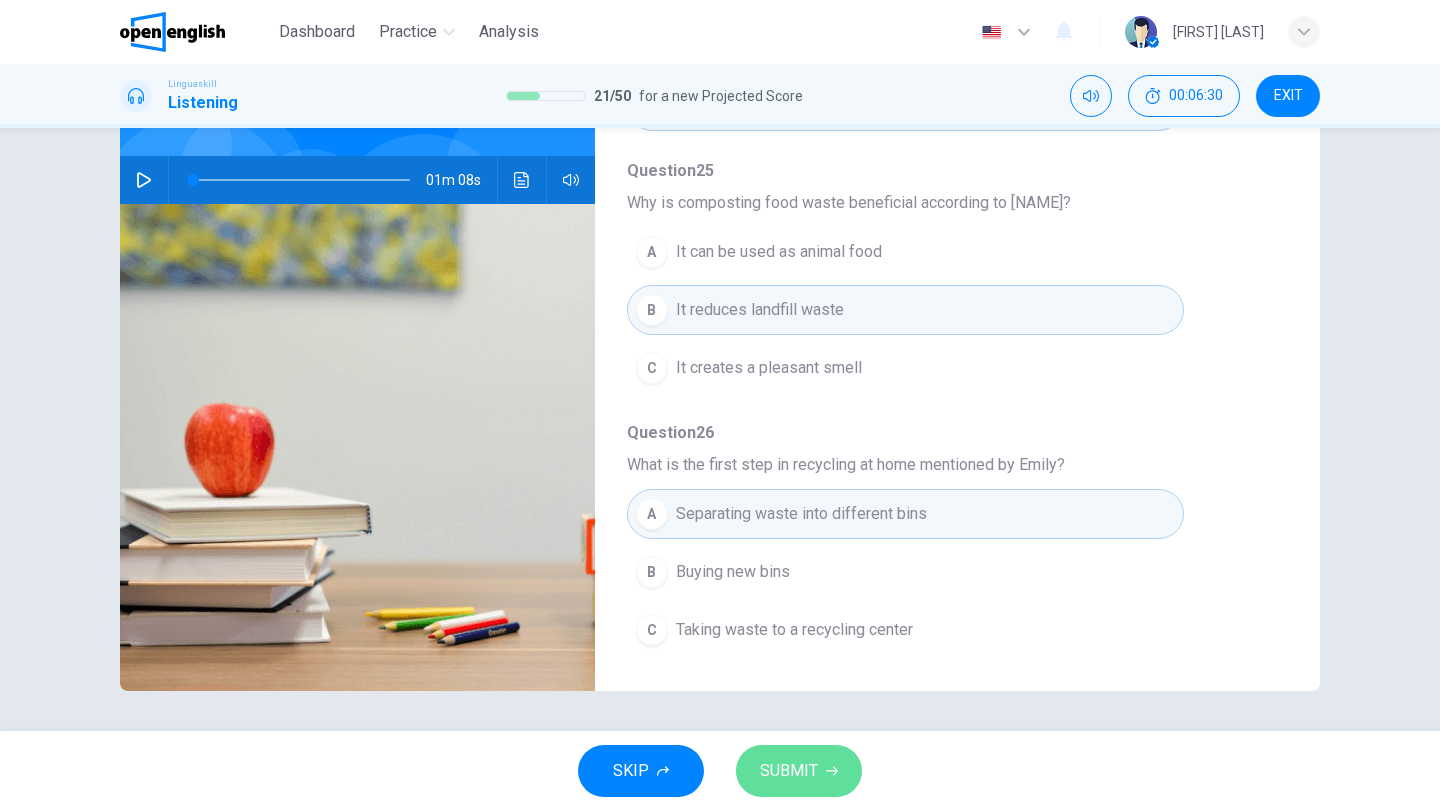 click on "SUBMIT" at bounding box center (789, 771) 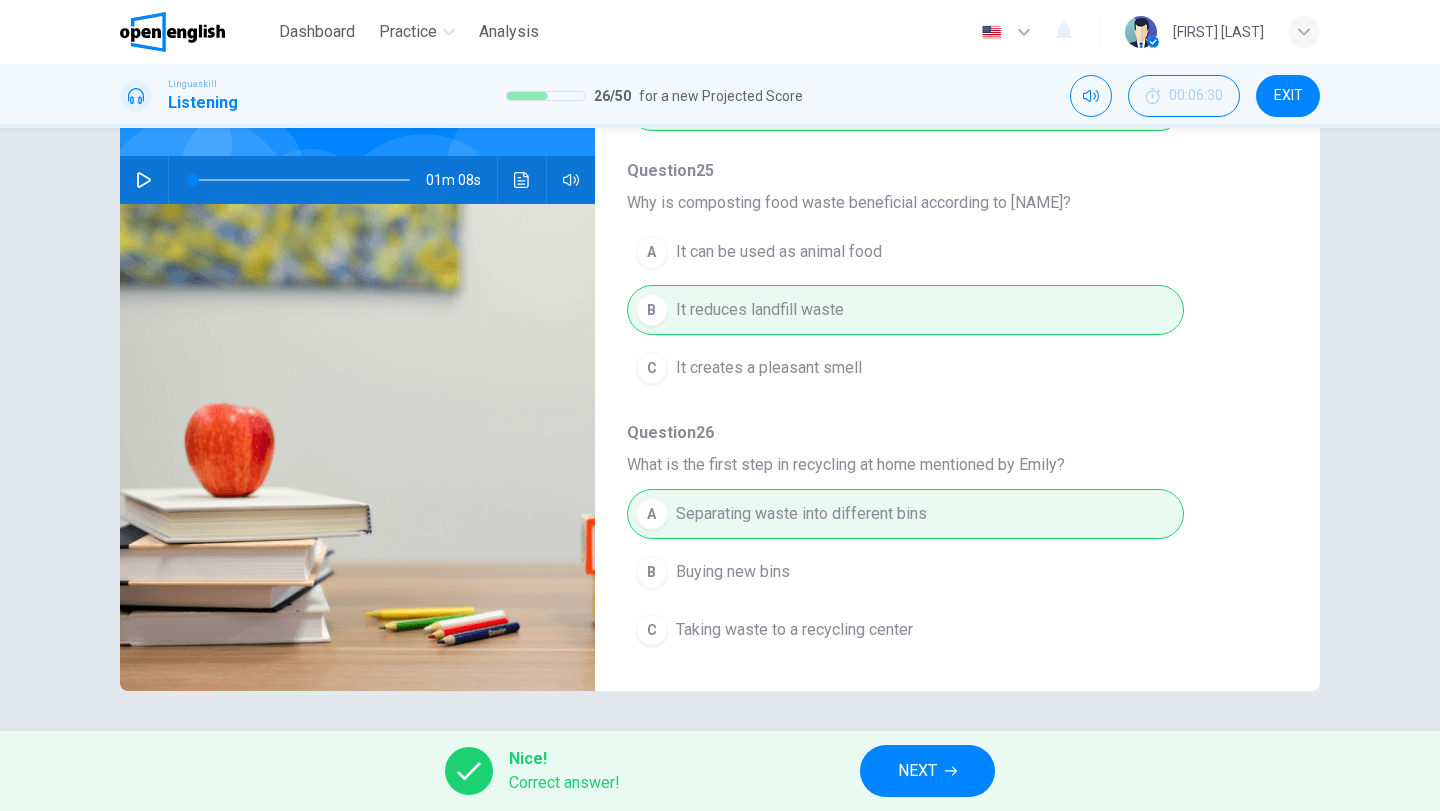 click on "NEXT" at bounding box center (927, 771) 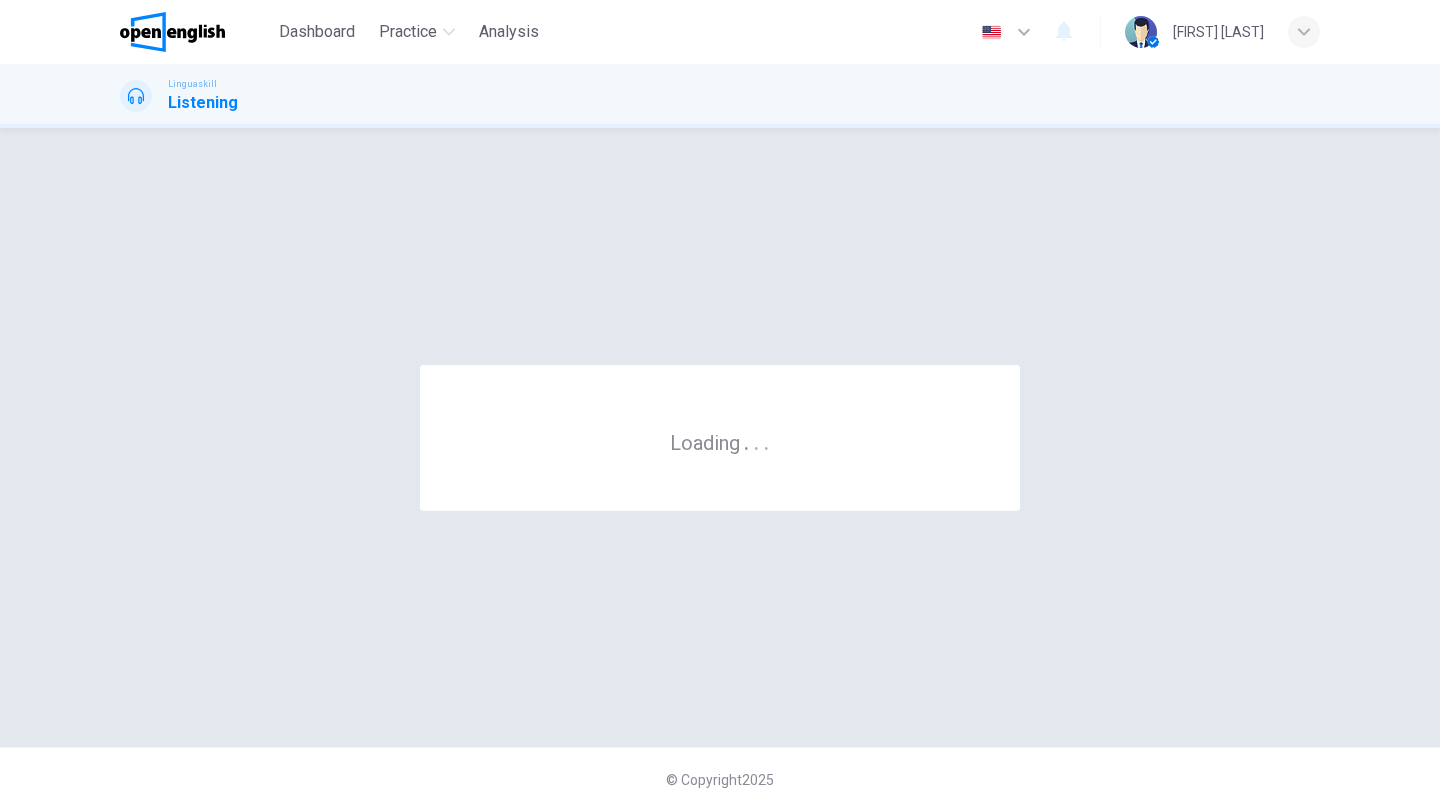 scroll, scrollTop: 0, scrollLeft: 0, axis: both 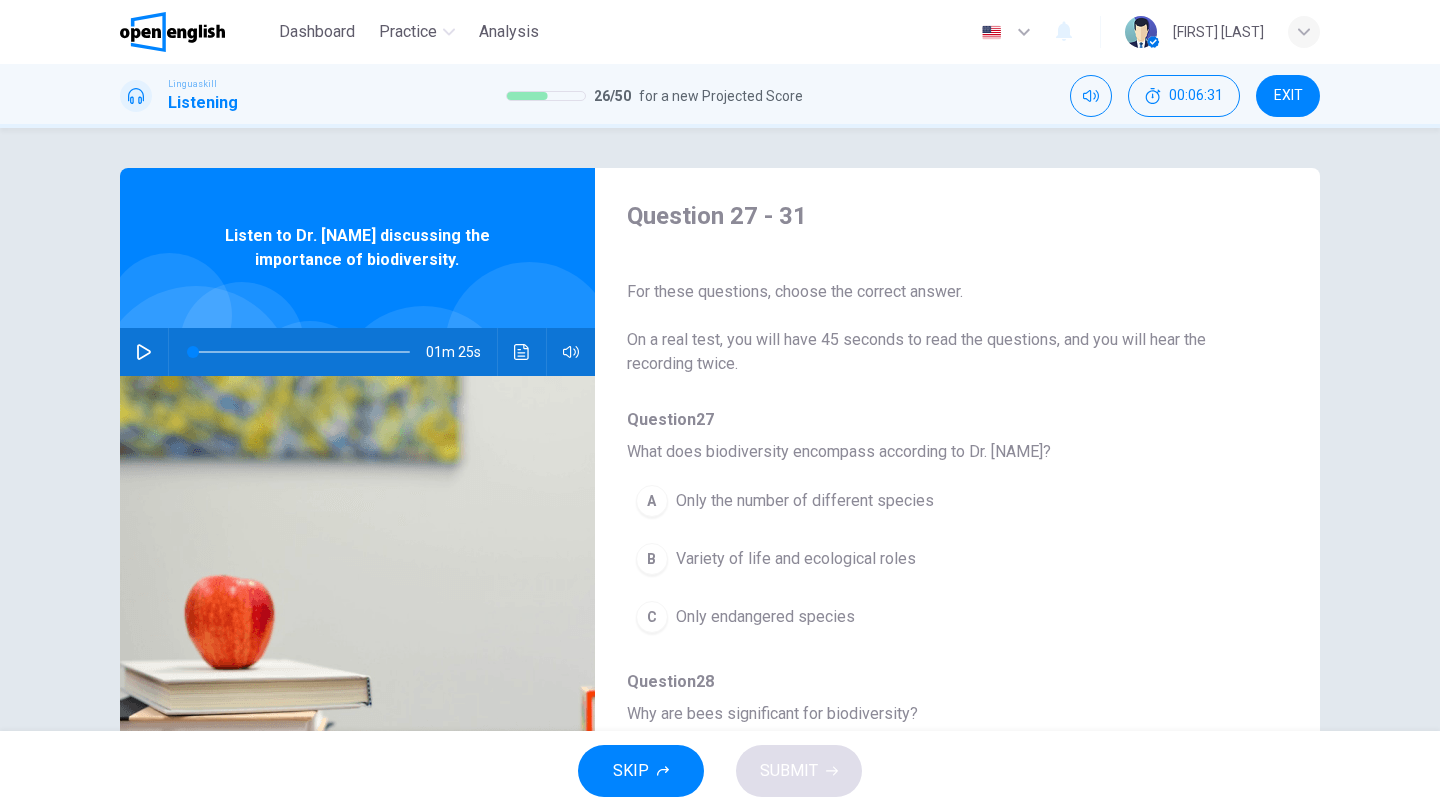 click at bounding box center [144, 352] 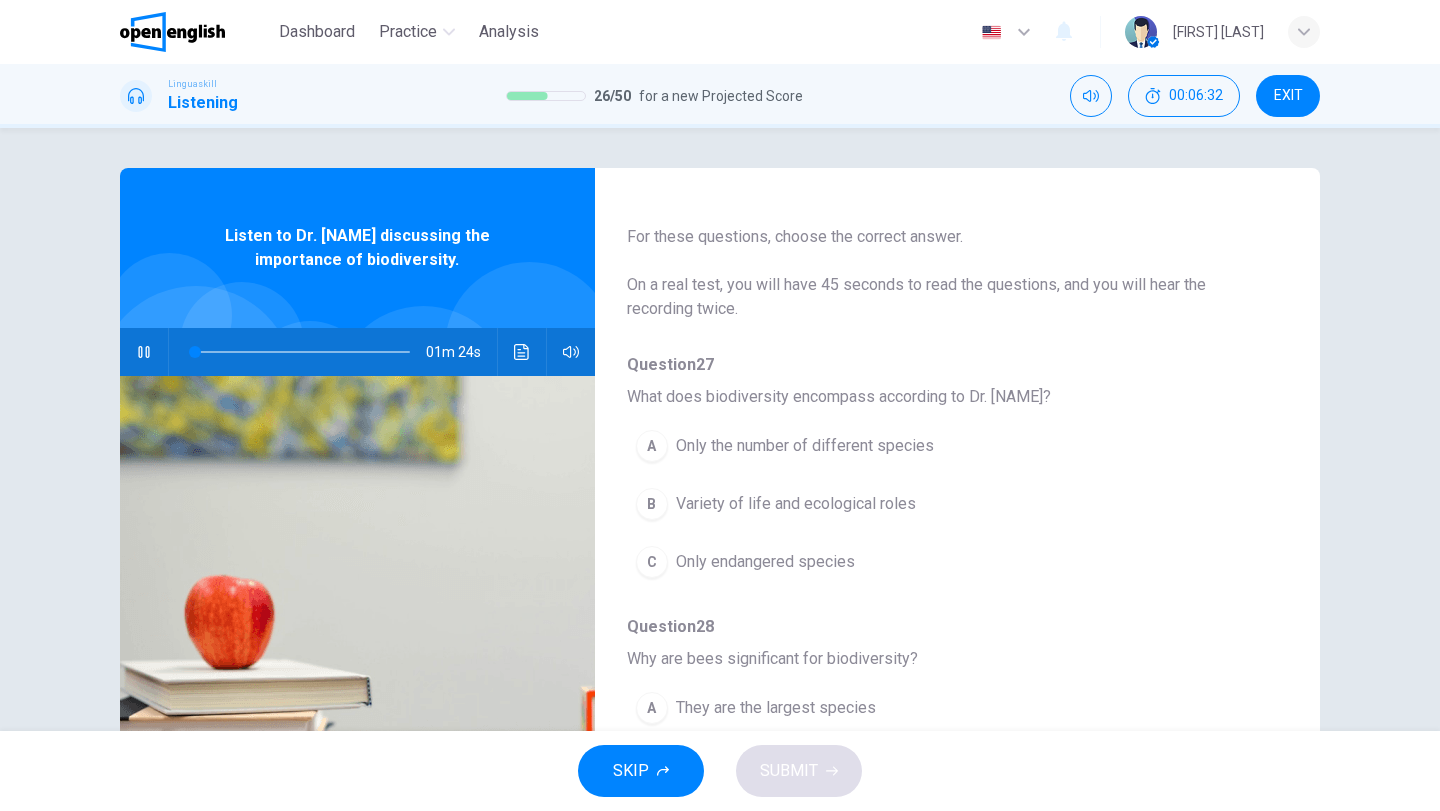 scroll, scrollTop: 100, scrollLeft: 0, axis: vertical 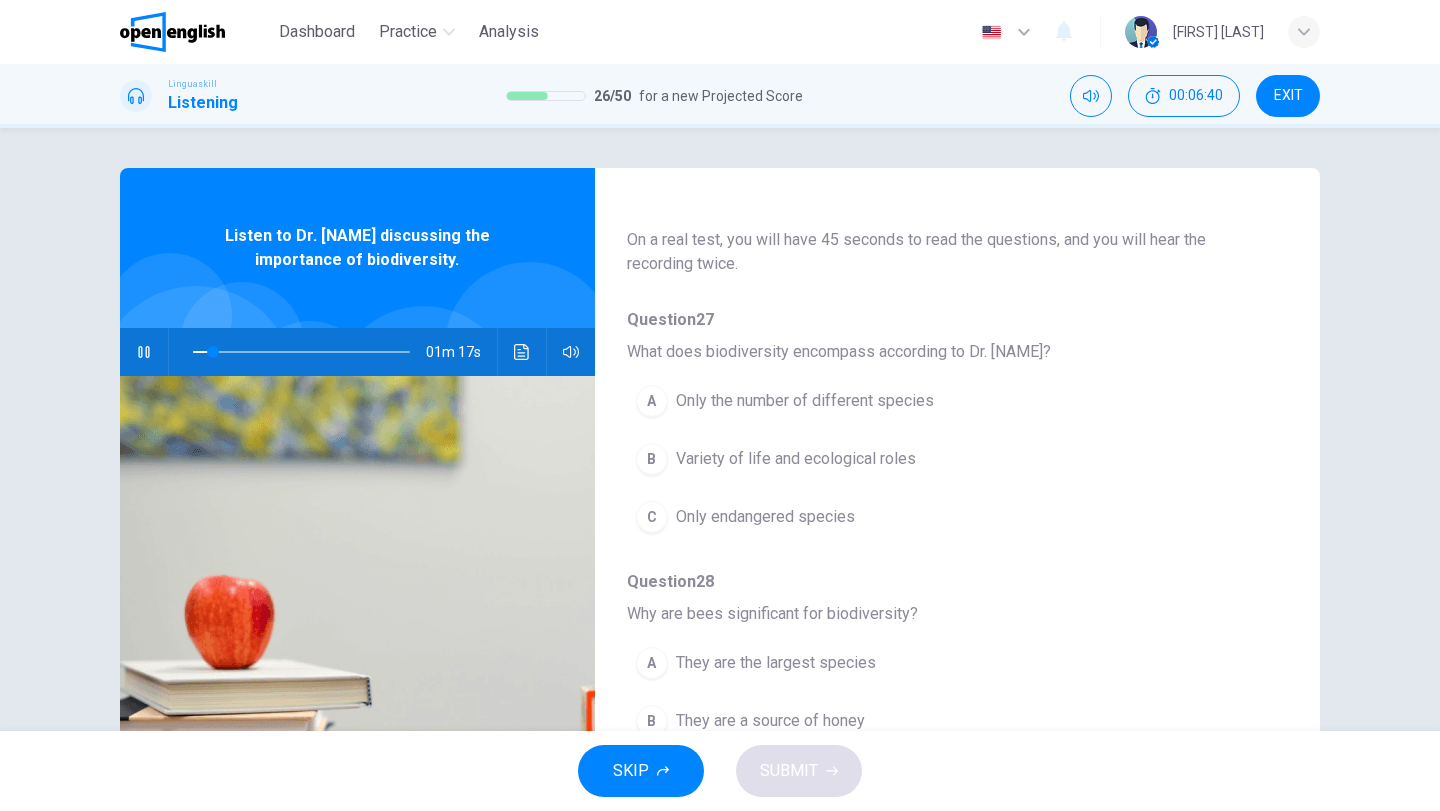 click on "Variety of life and ecological roles" at bounding box center (796, 459) 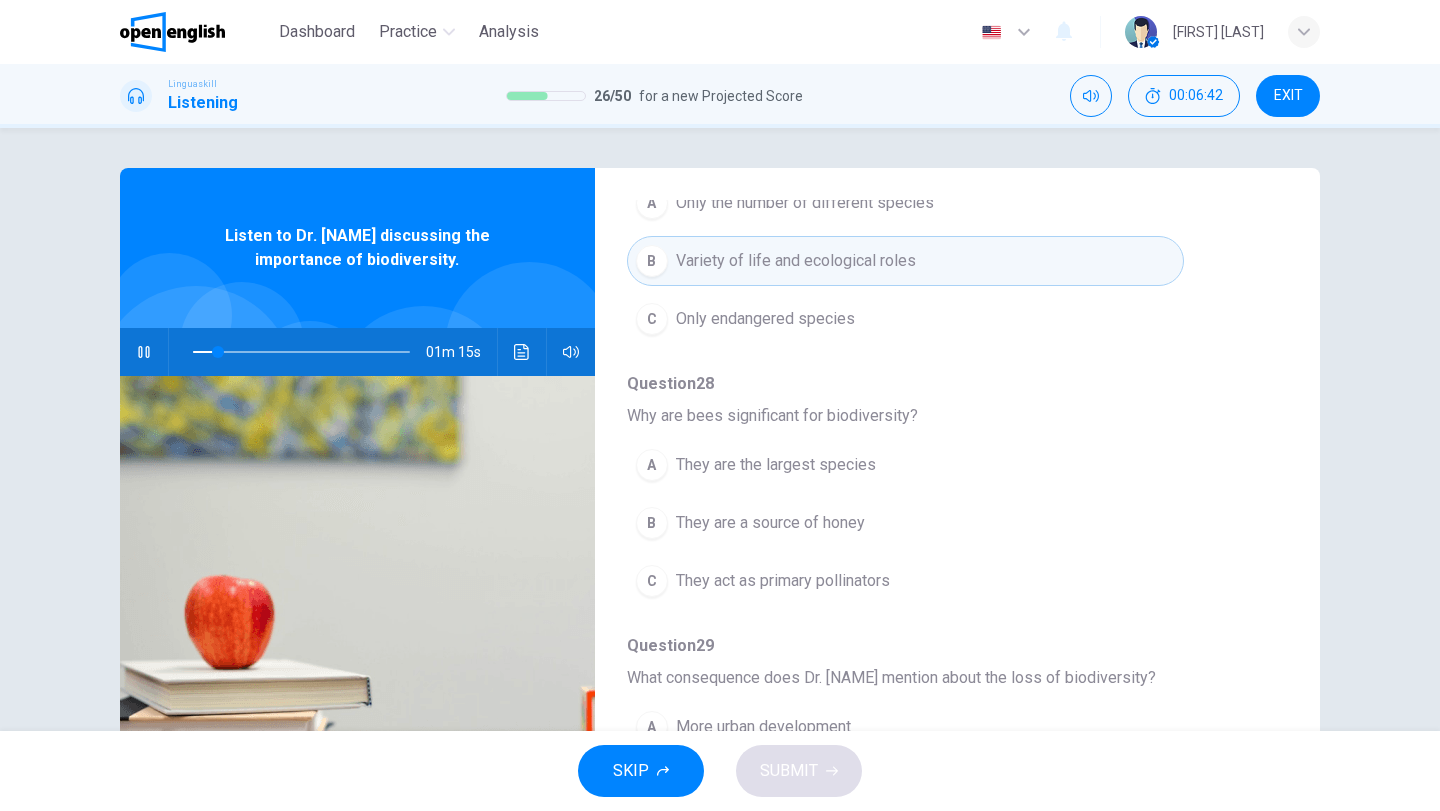 scroll, scrollTop: 300, scrollLeft: 0, axis: vertical 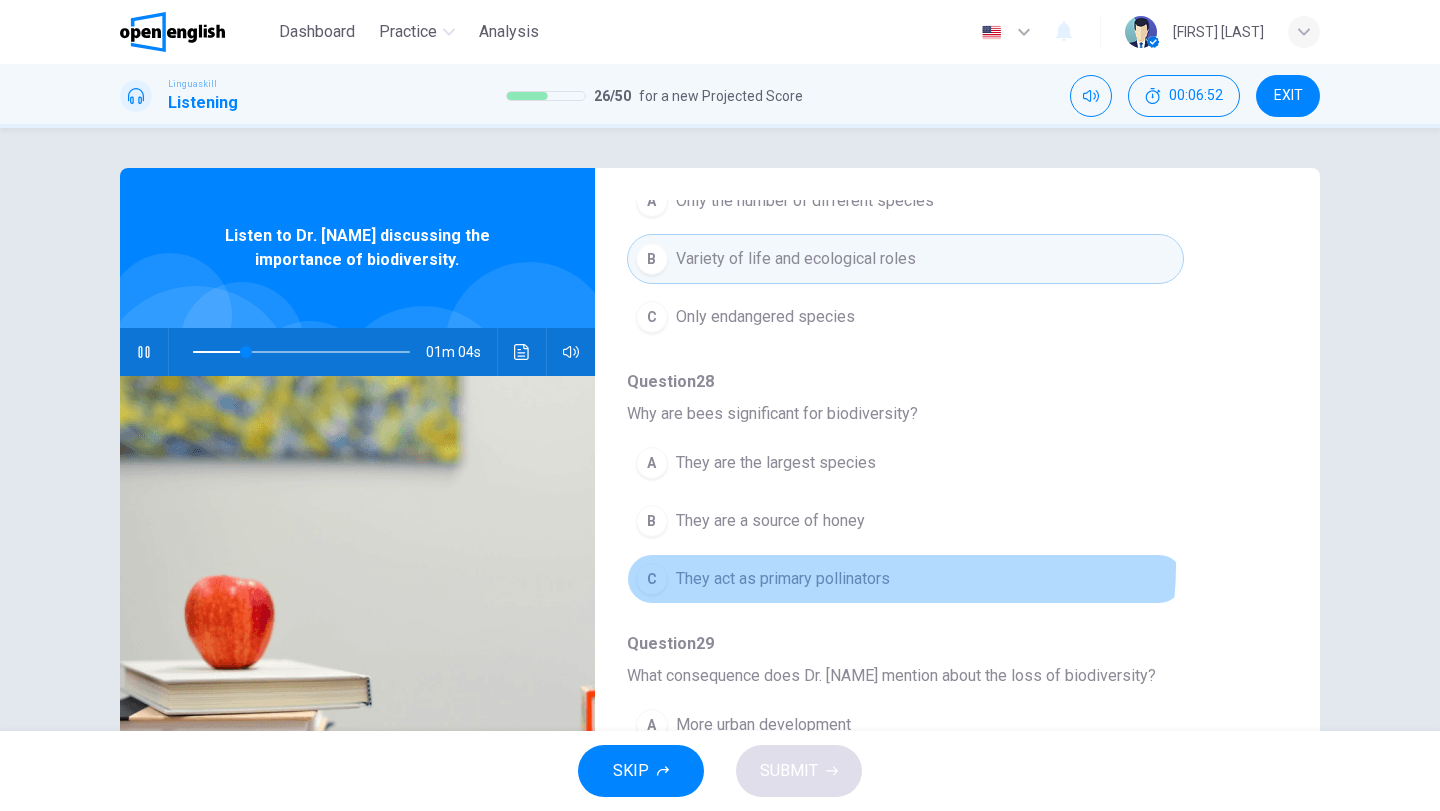 click on "They act as primary pollinators" at bounding box center (783, 579) 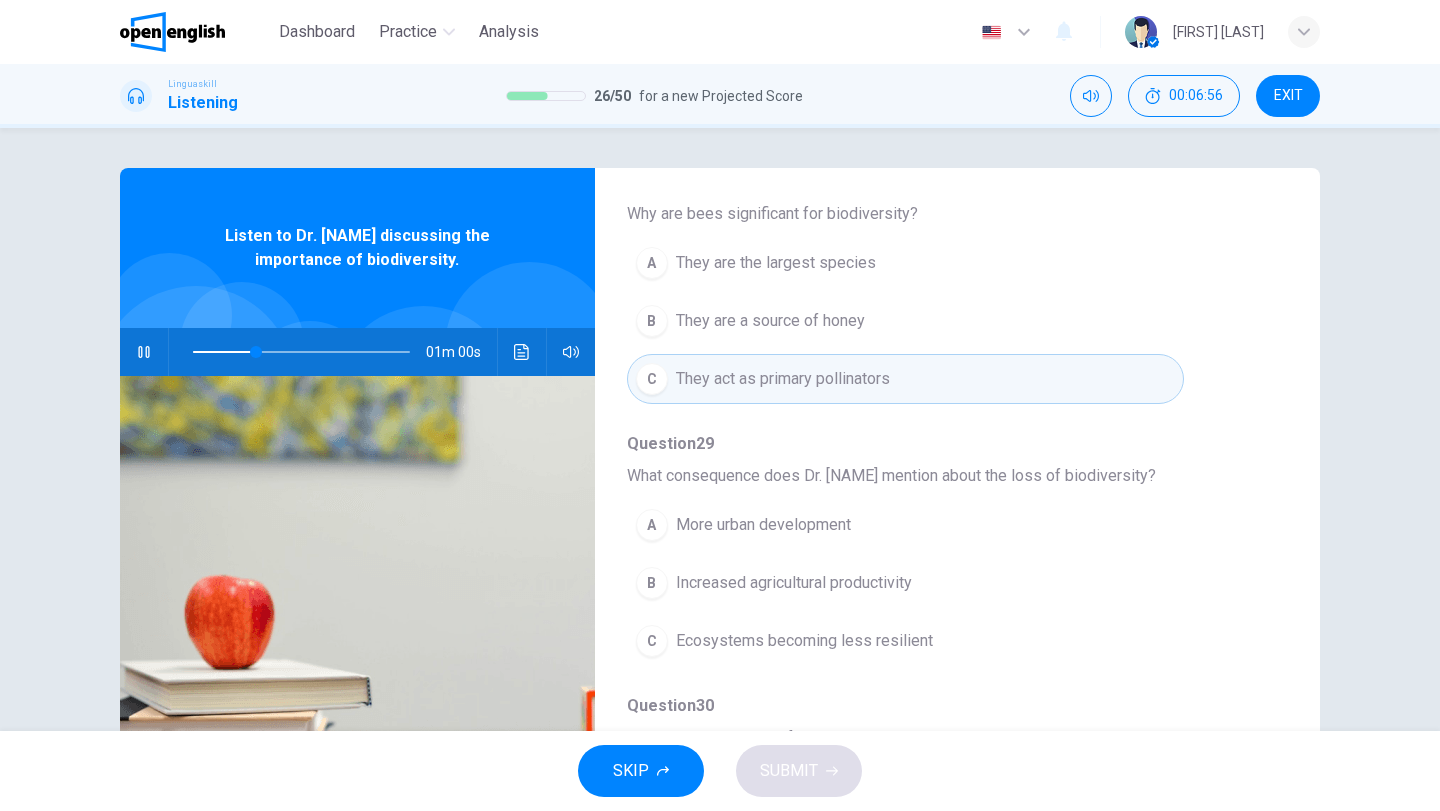 scroll, scrollTop: 600, scrollLeft: 0, axis: vertical 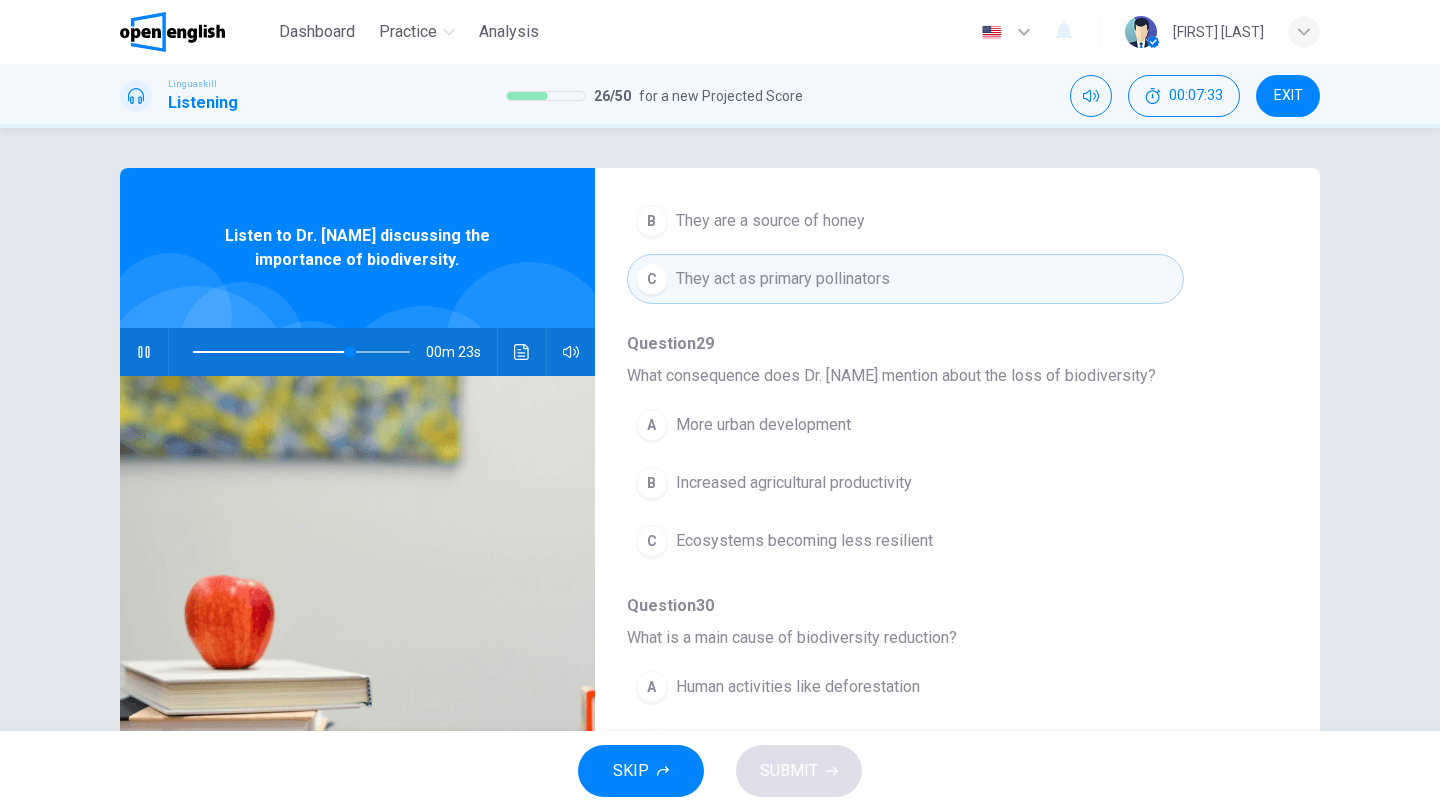 click on "Ecosystems becoming less resilient" at bounding box center (804, 541) 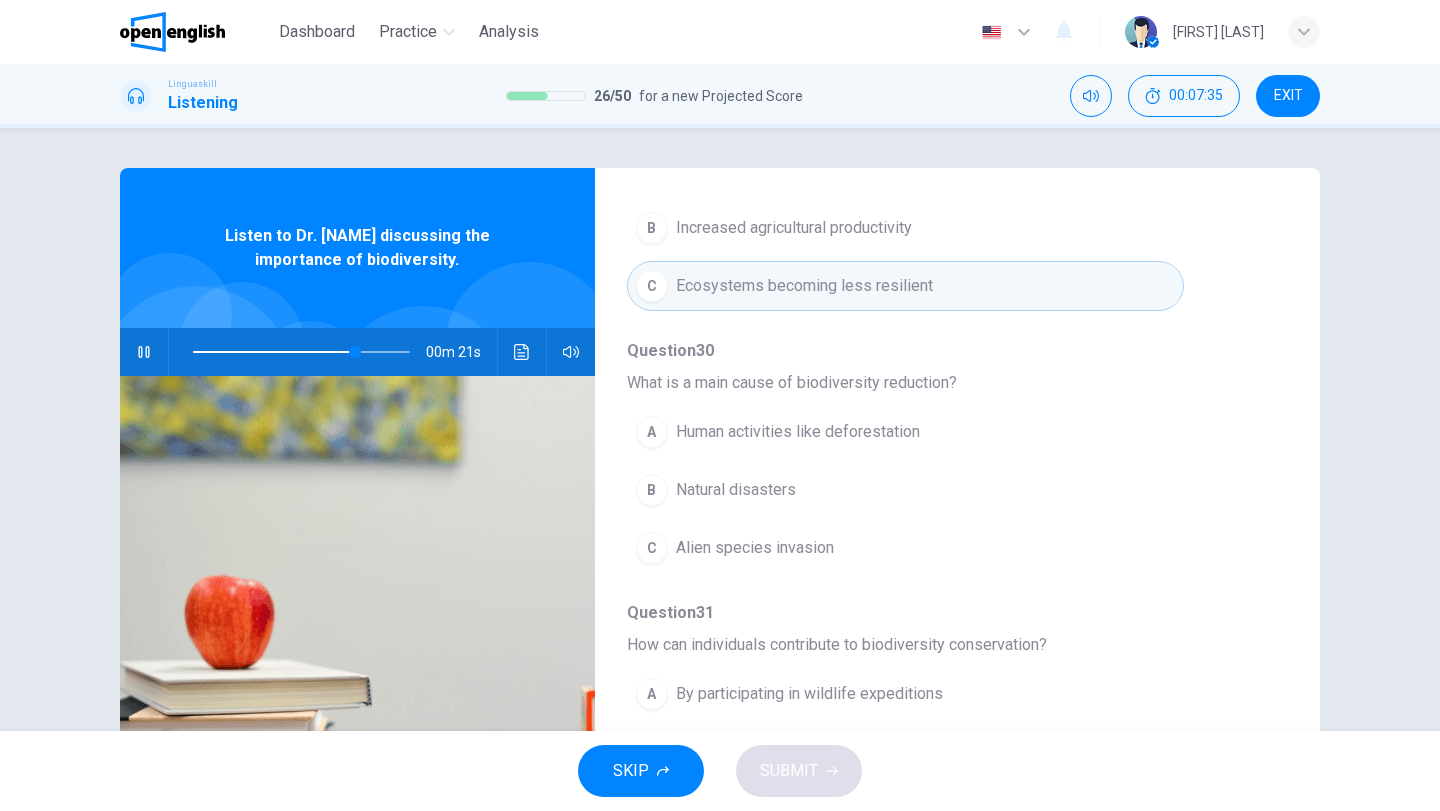 scroll, scrollTop: 863, scrollLeft: 0, axis: vertical 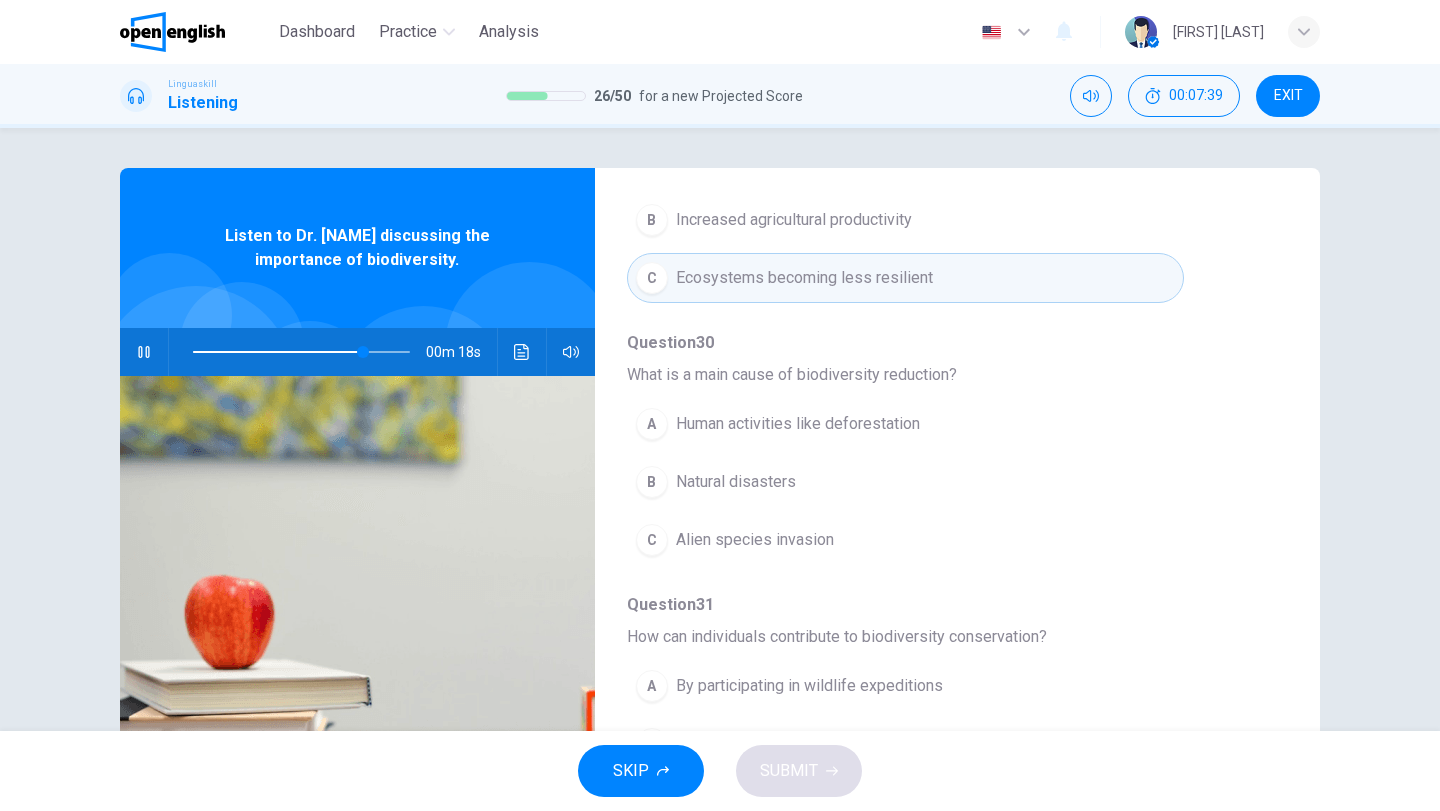 click on "A Human activities like deforestation" at bounding box center [905, 424] 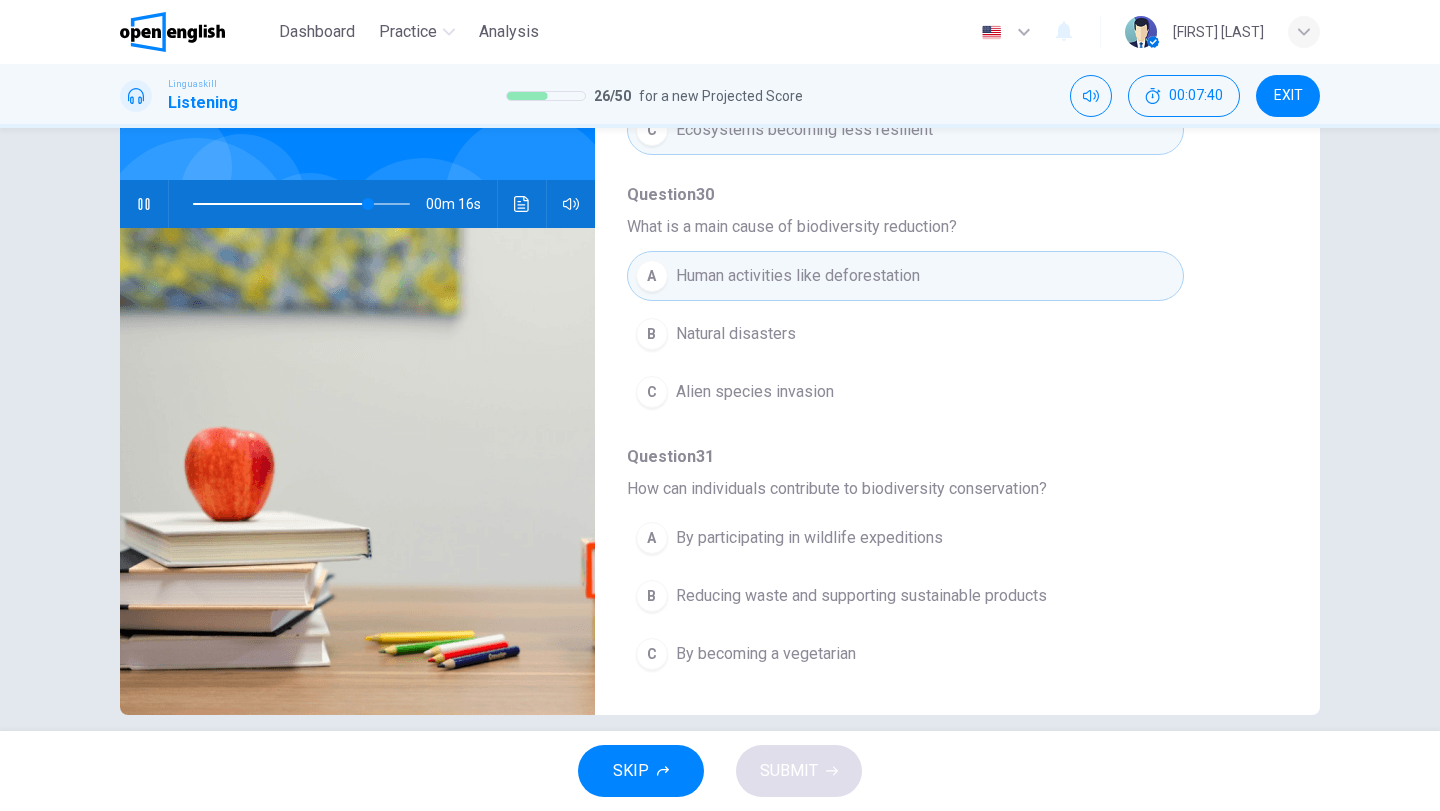 scroll, scrollTop: 172, scrollLeft: 0, axis: vertical 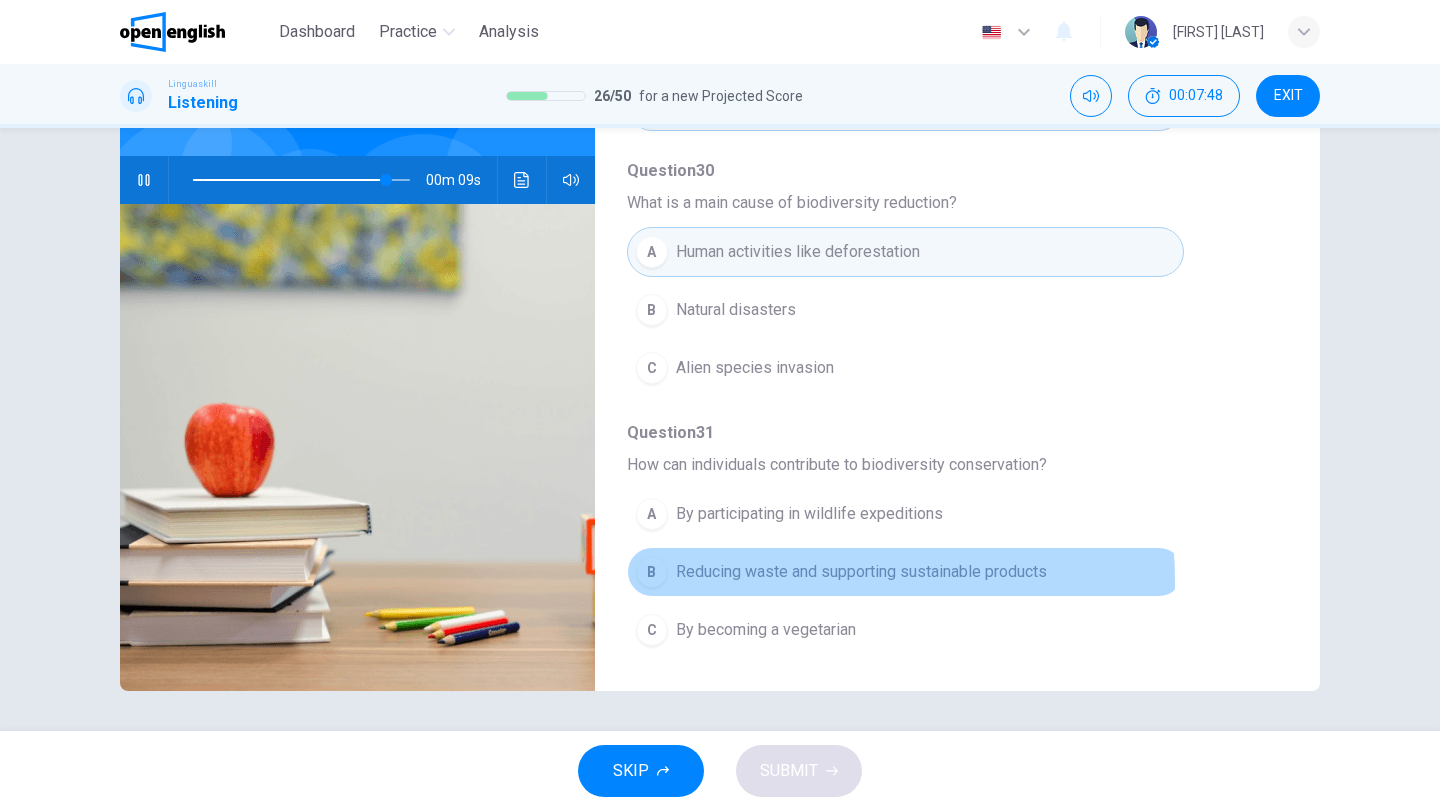 click on "Reducing waste and supporting sustainable products" at bounding box center (861, 572) 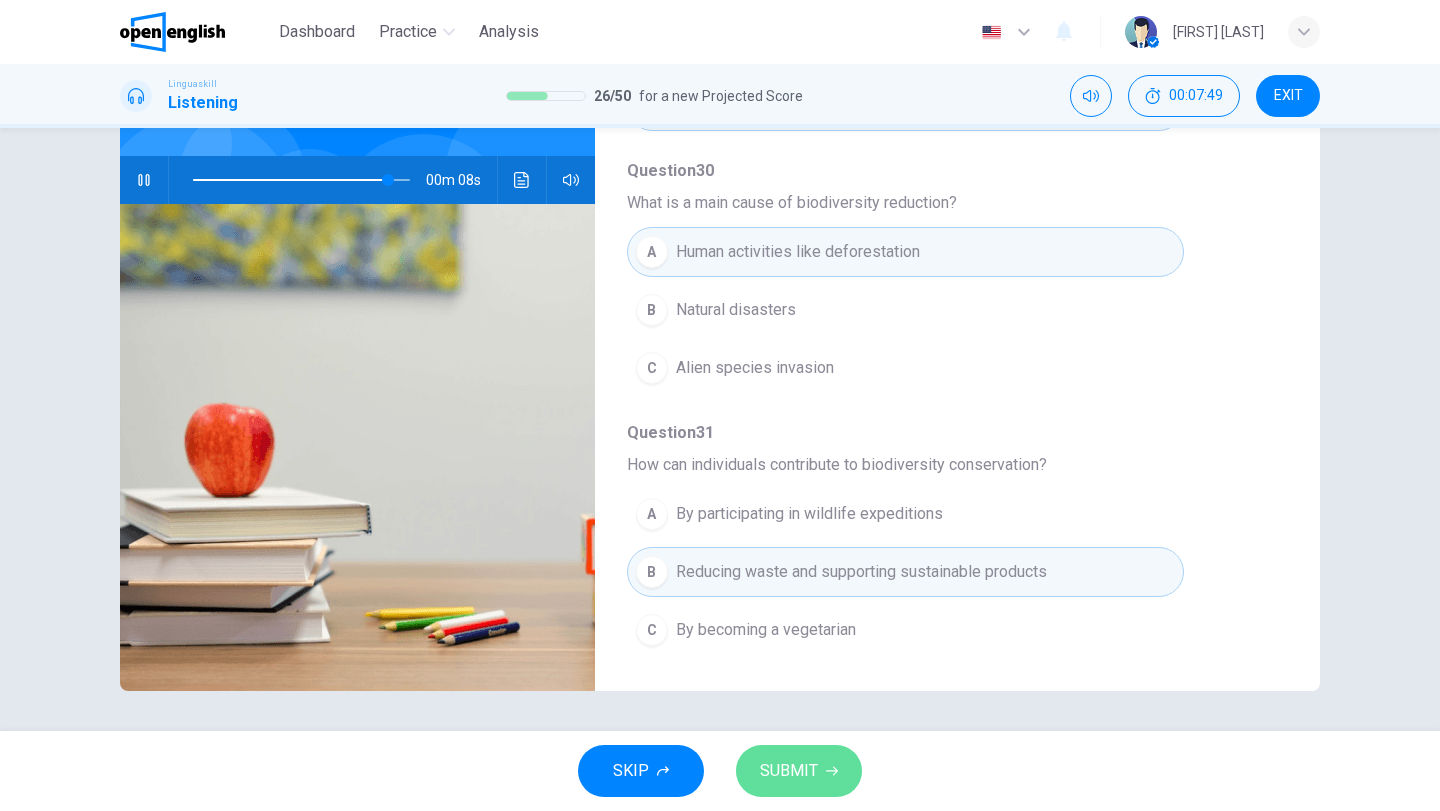 click on "SUBMIT" at bounding box center [799, 771] 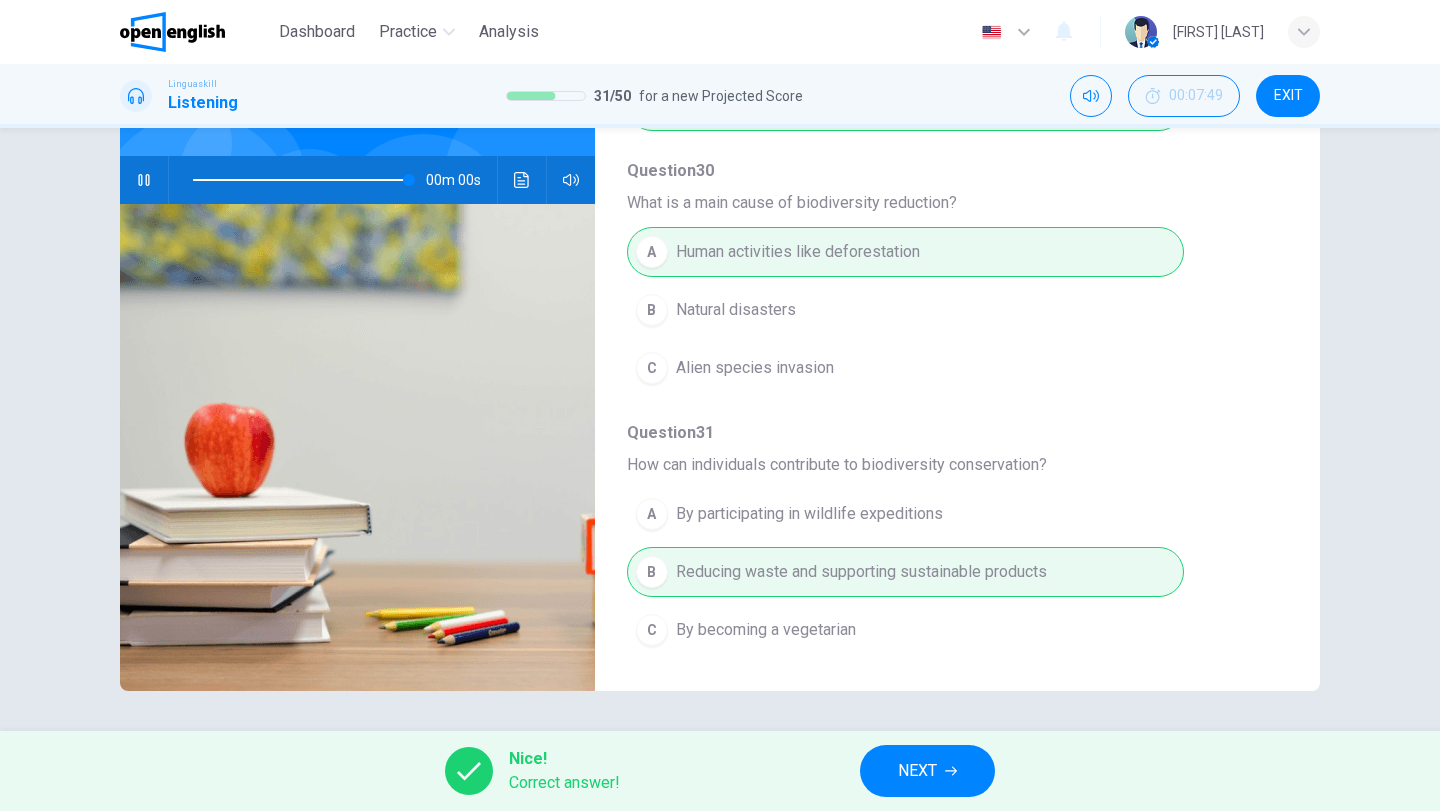 type on "*" 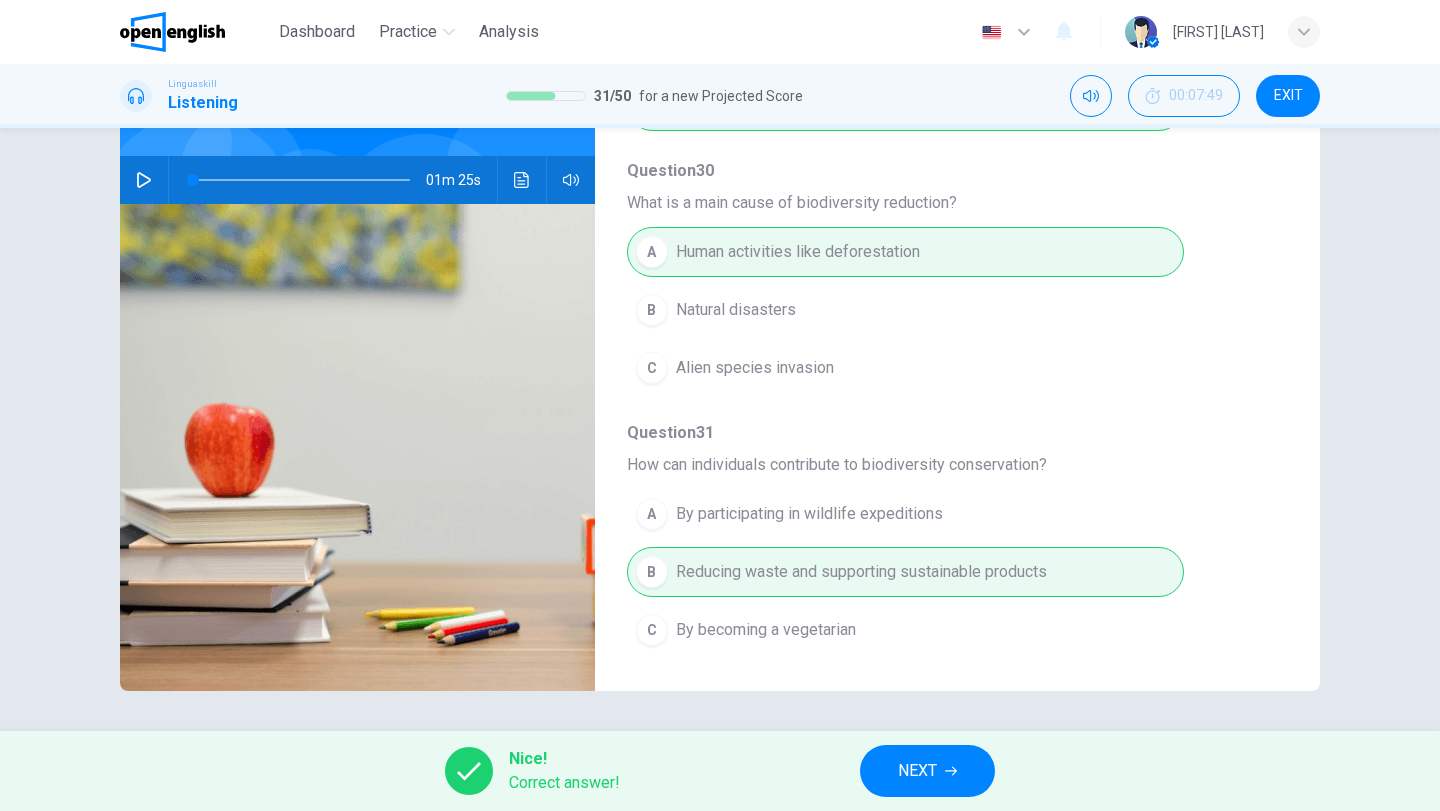 click on "NEXT" at bounding box center [927, 771] 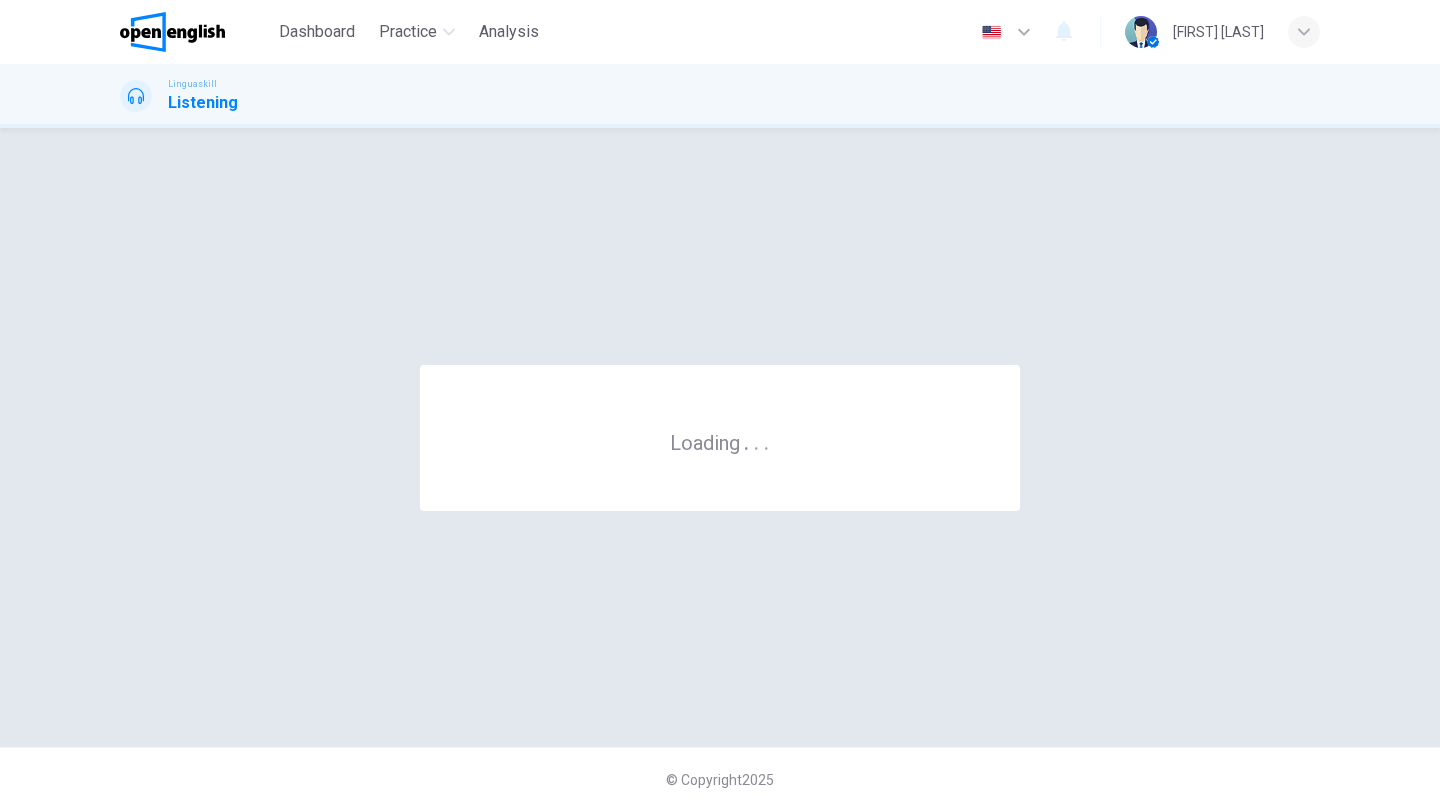 scroll, scrollTop: 0, scrollLeft: 0, axis: both 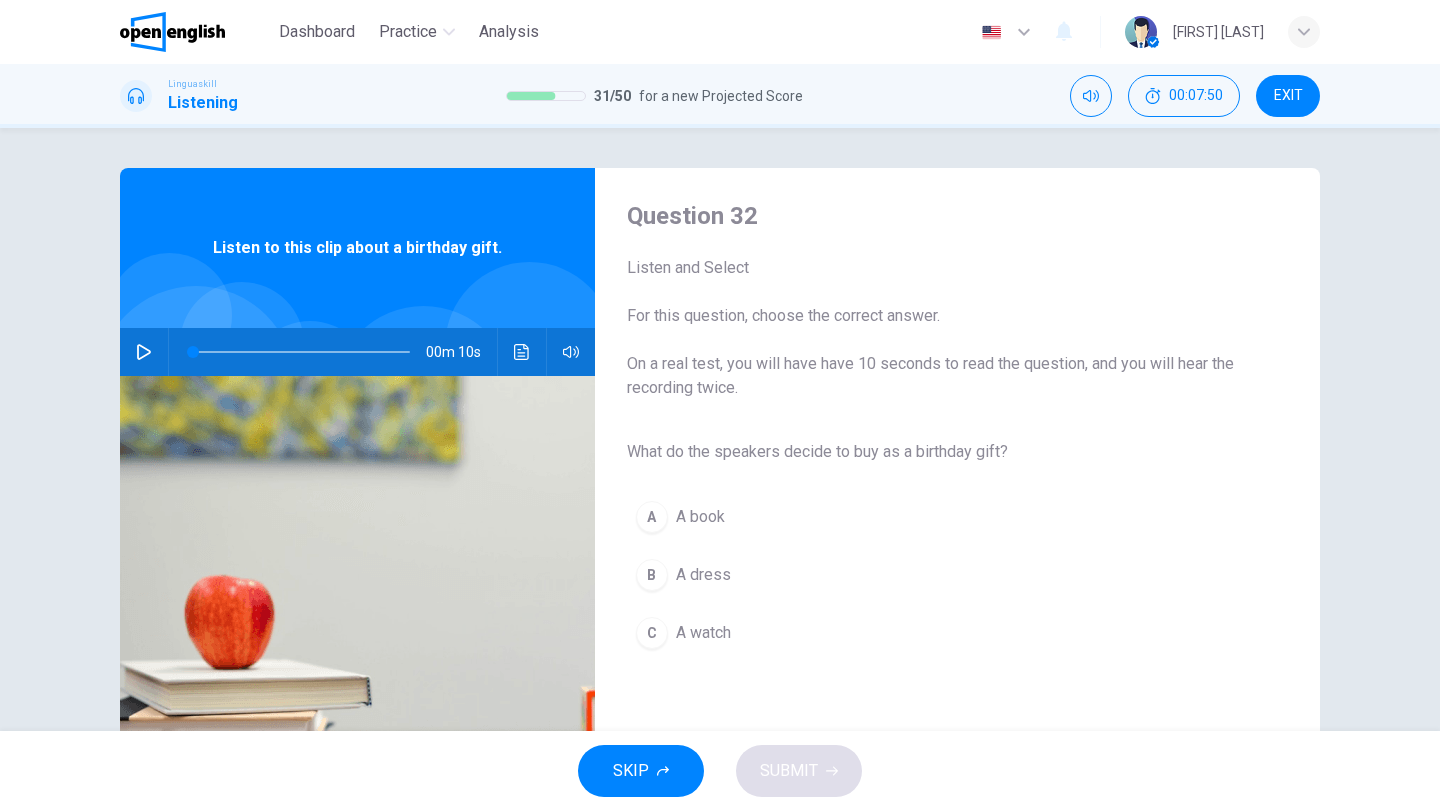 click 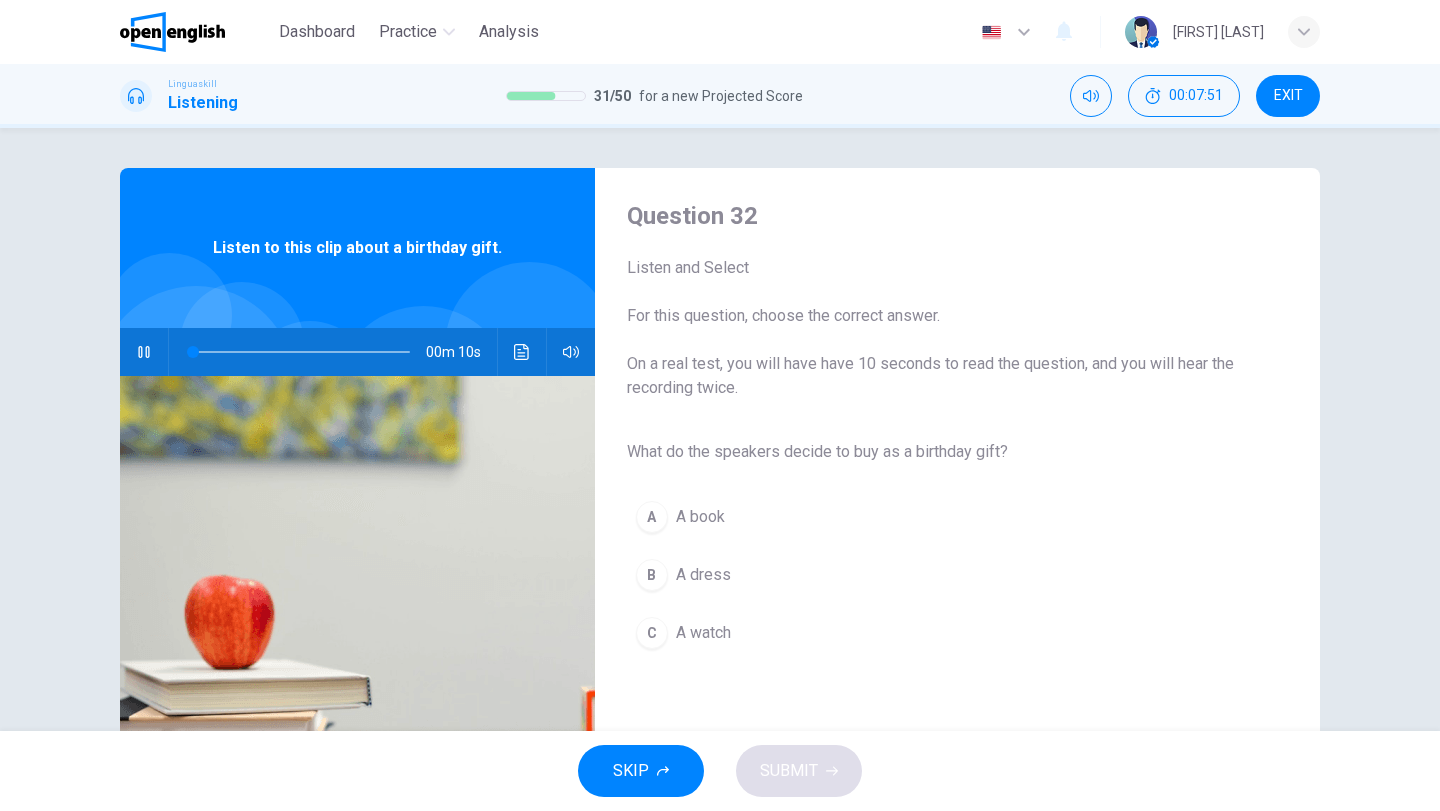 scroll, scrollTop: 100, scrollLeft: 0, axis: vertical 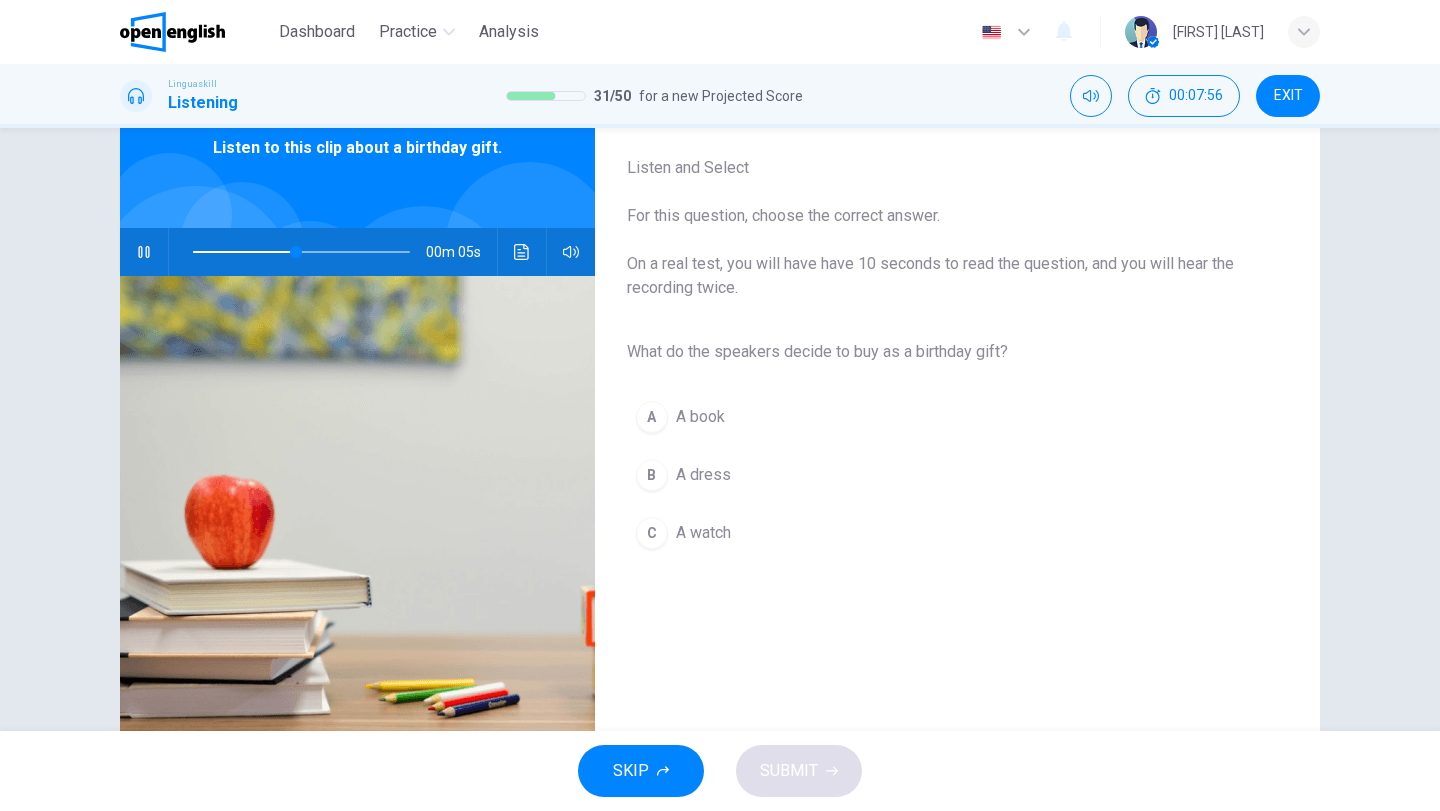 click on "A" at bounding box center (652, 417) 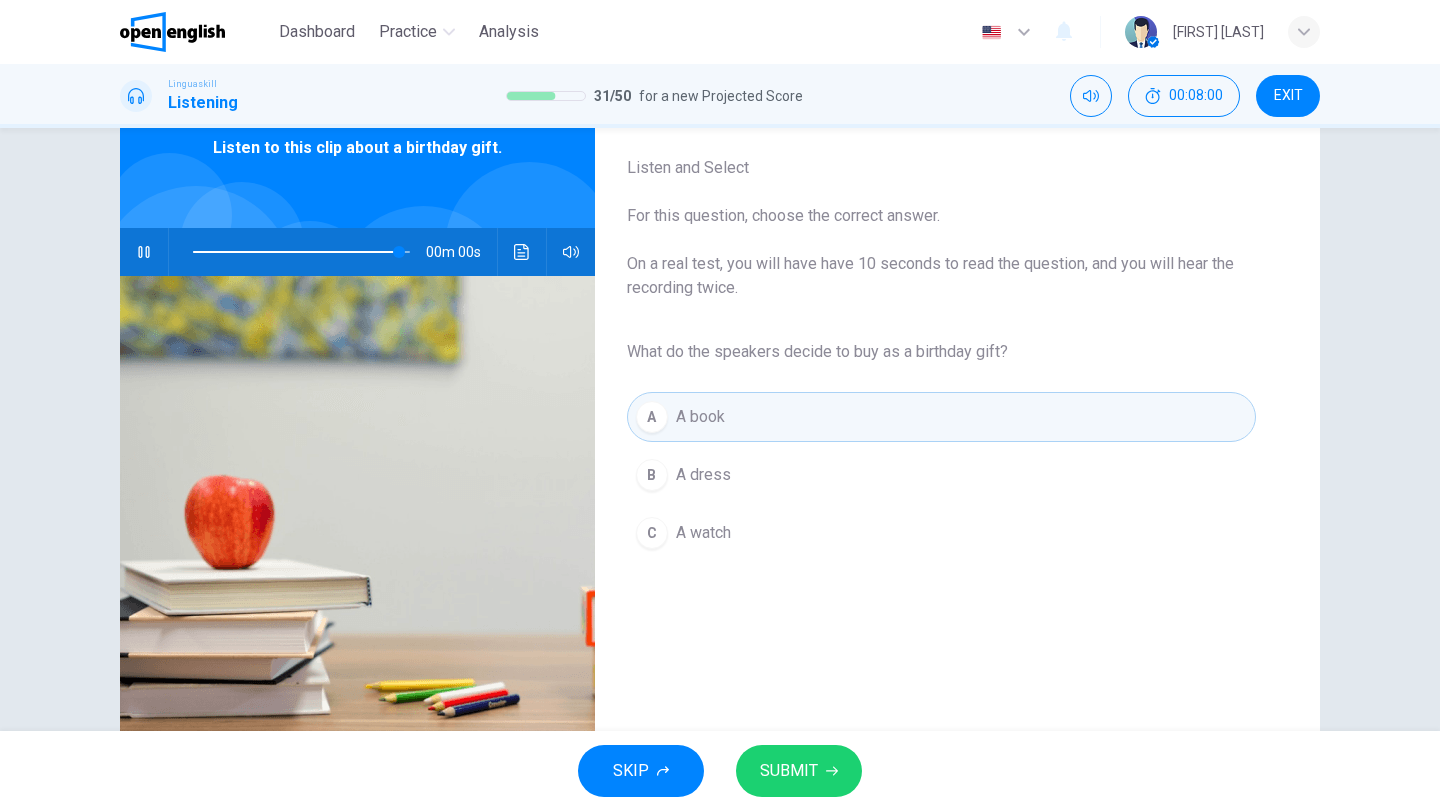 click on "SUBMIT" at bounding box center (789, 771) 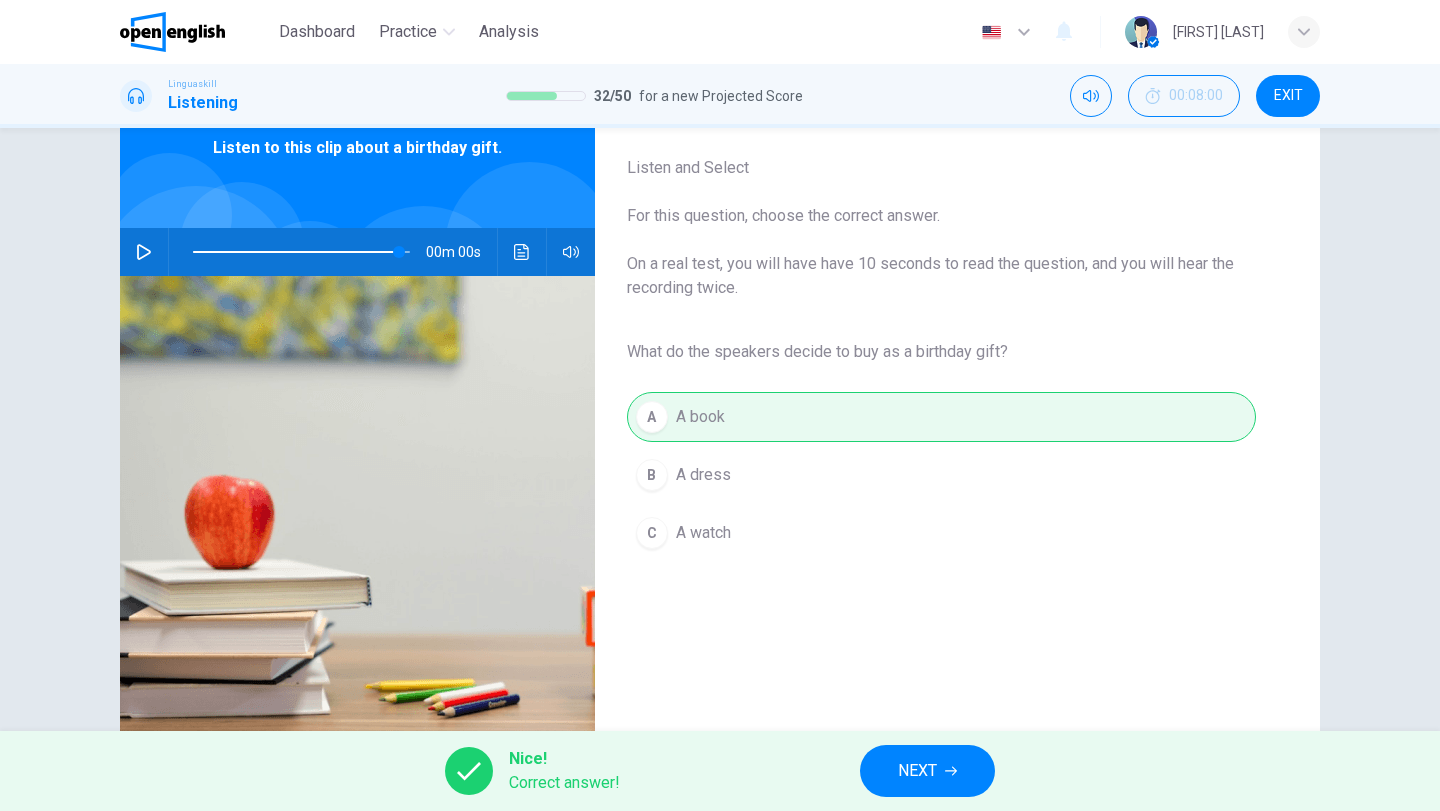 type on "*" 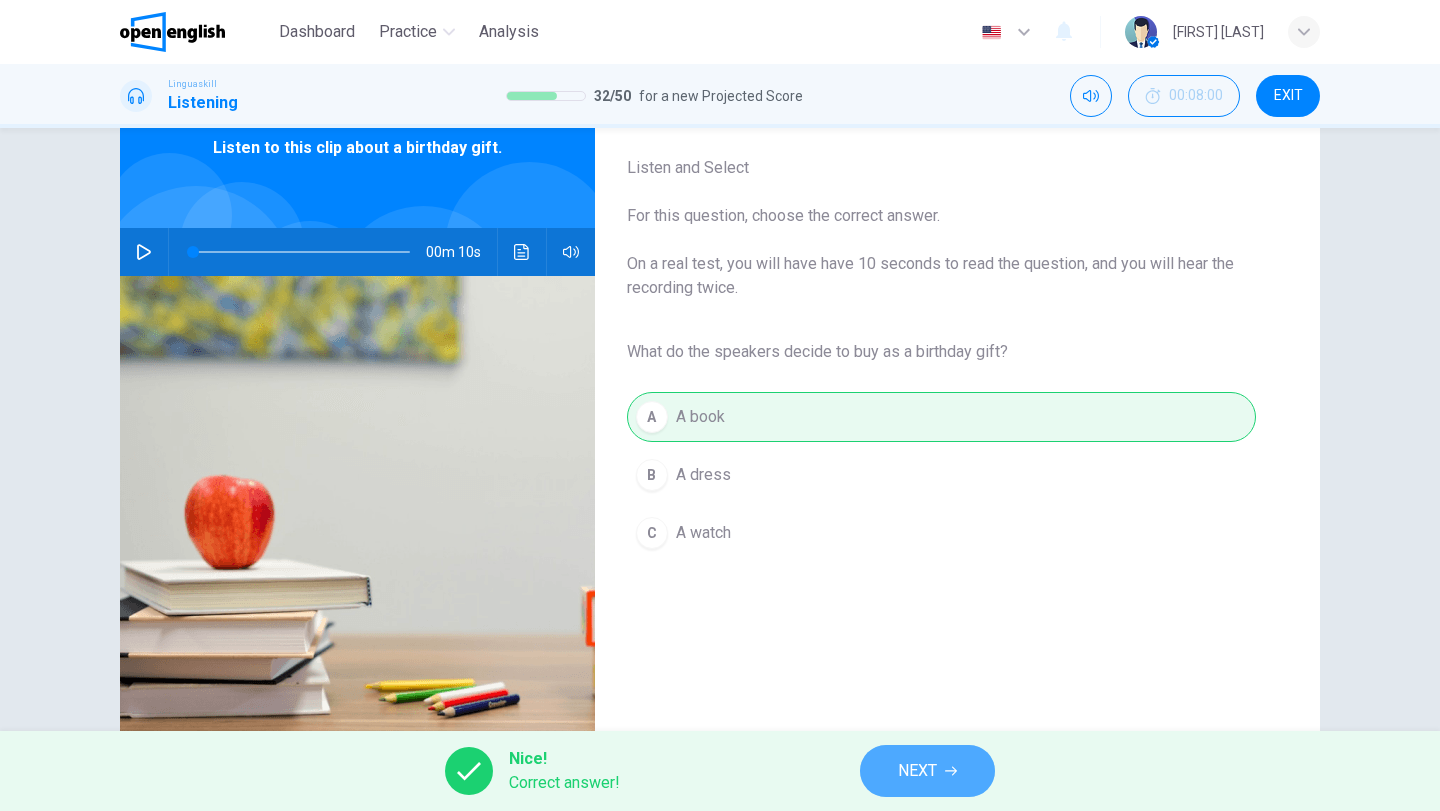 click on "NEXT" at bounding box center [927, 771] 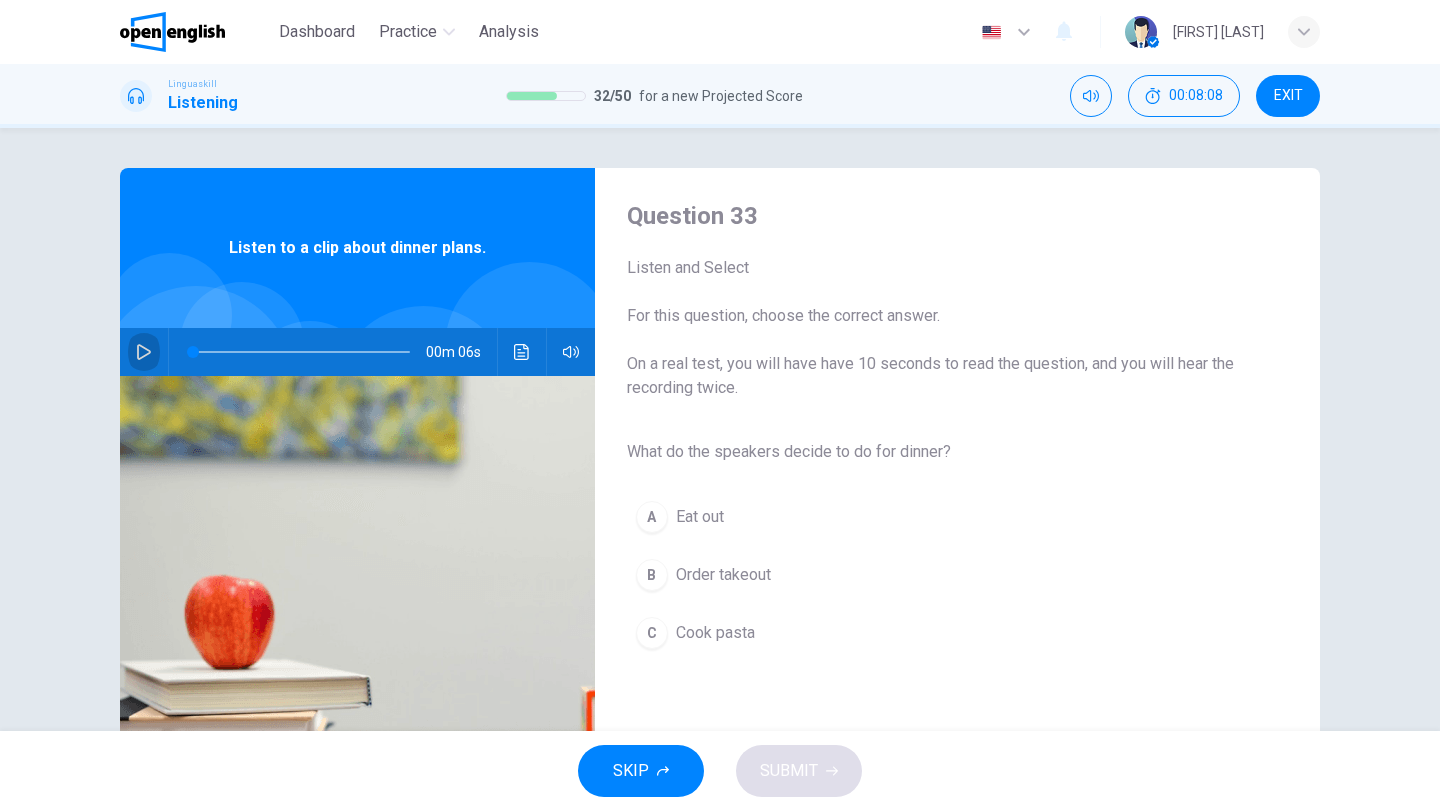 click 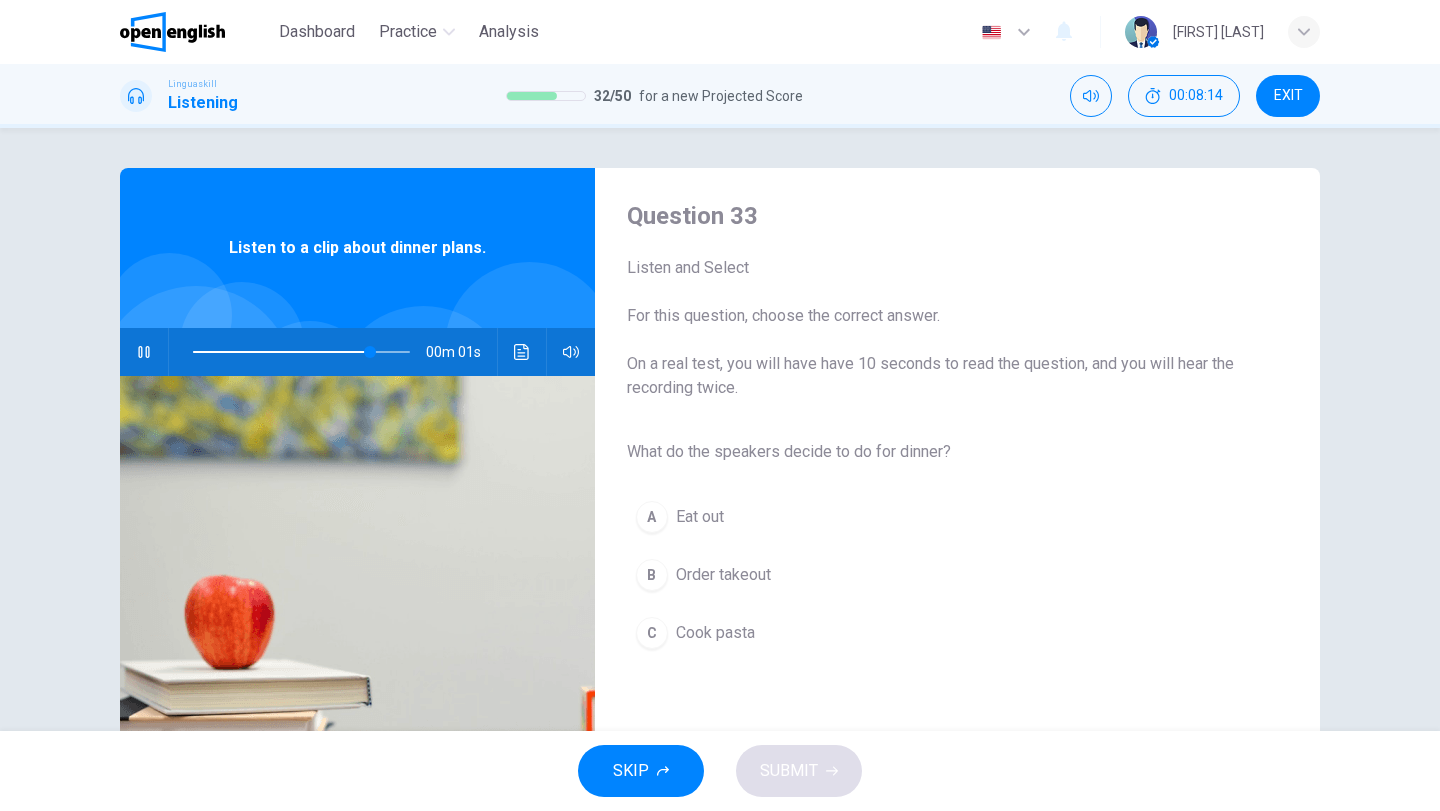 type on "*" 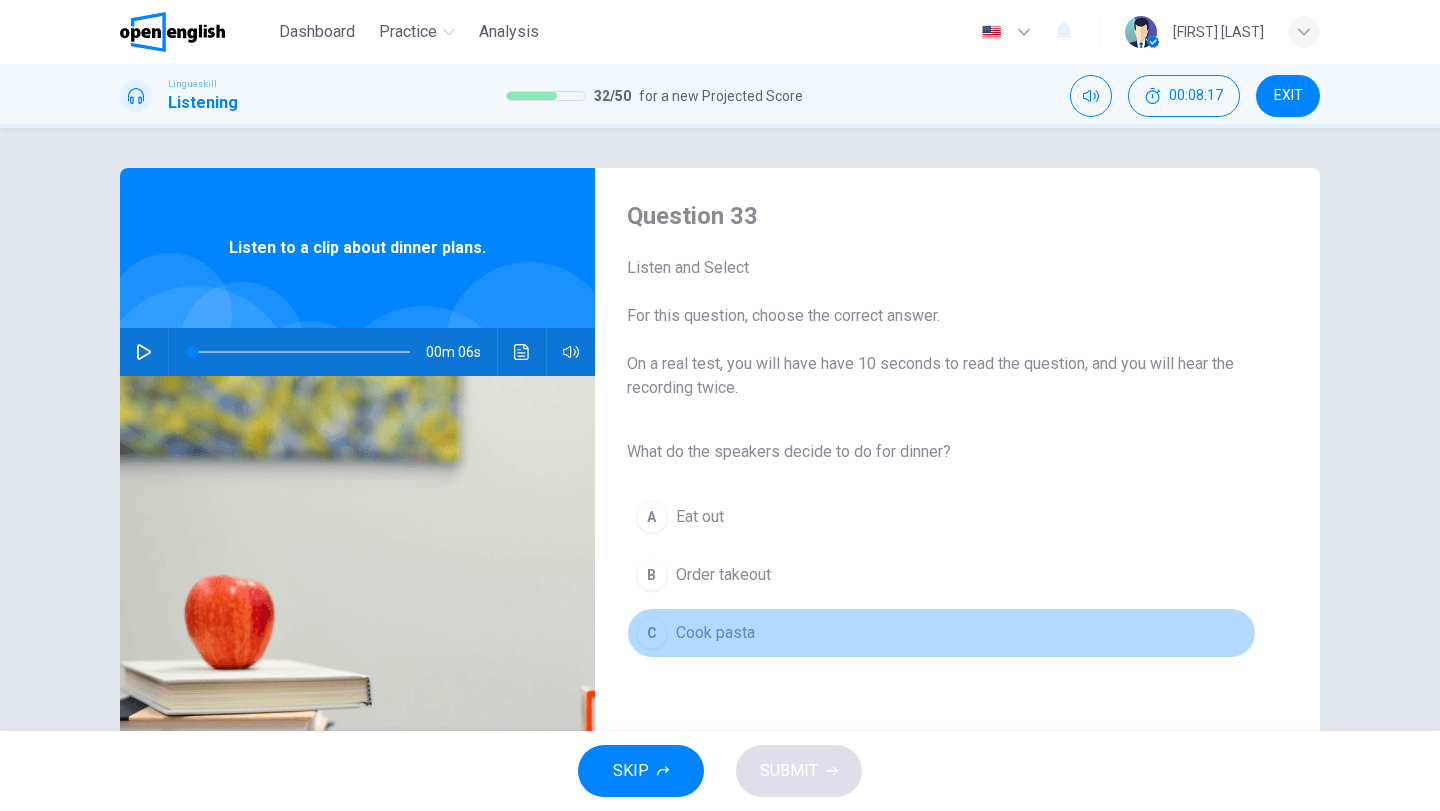 click on "C" at bounding box center [652, 633] 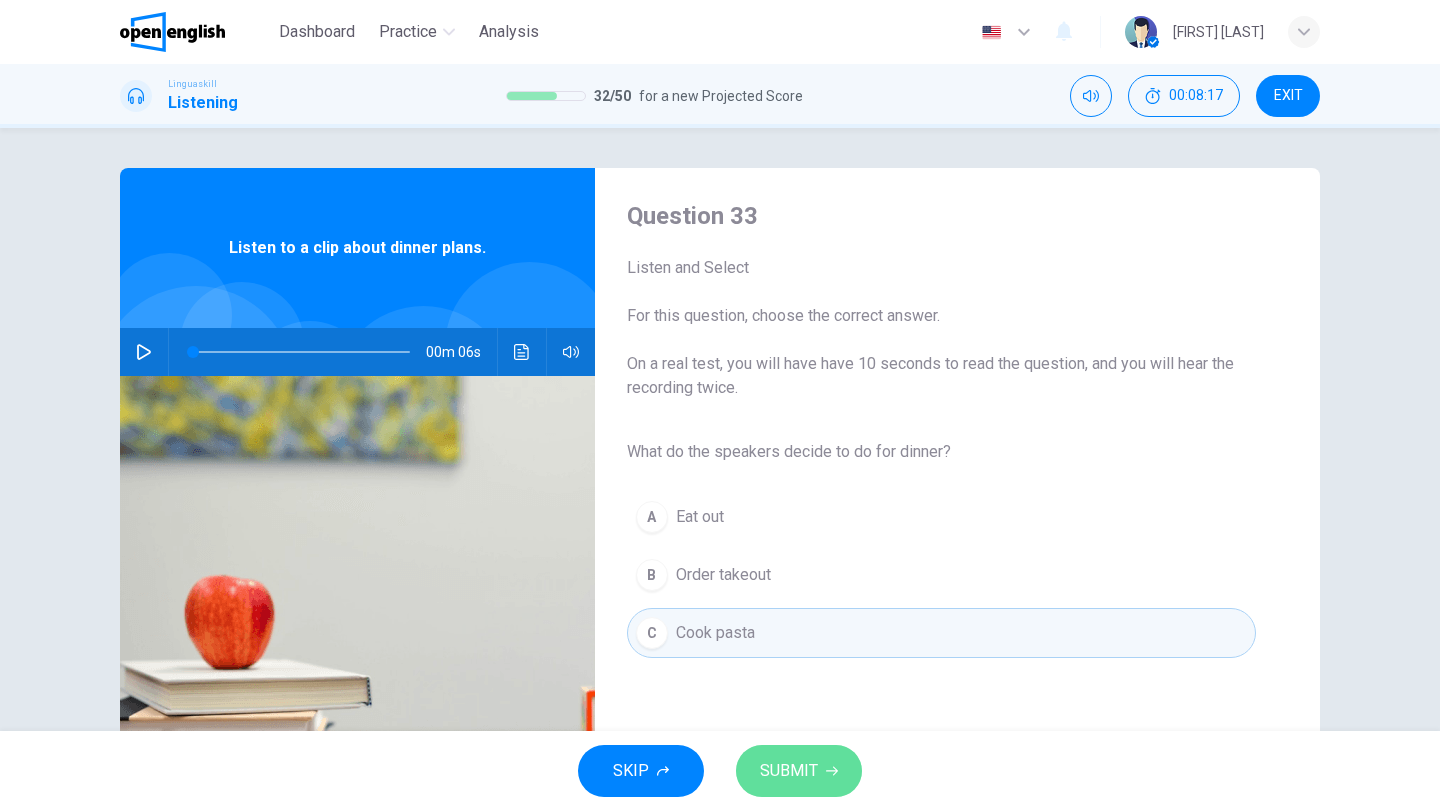 click on "SUBMIT" at bounding box center (799, 771) 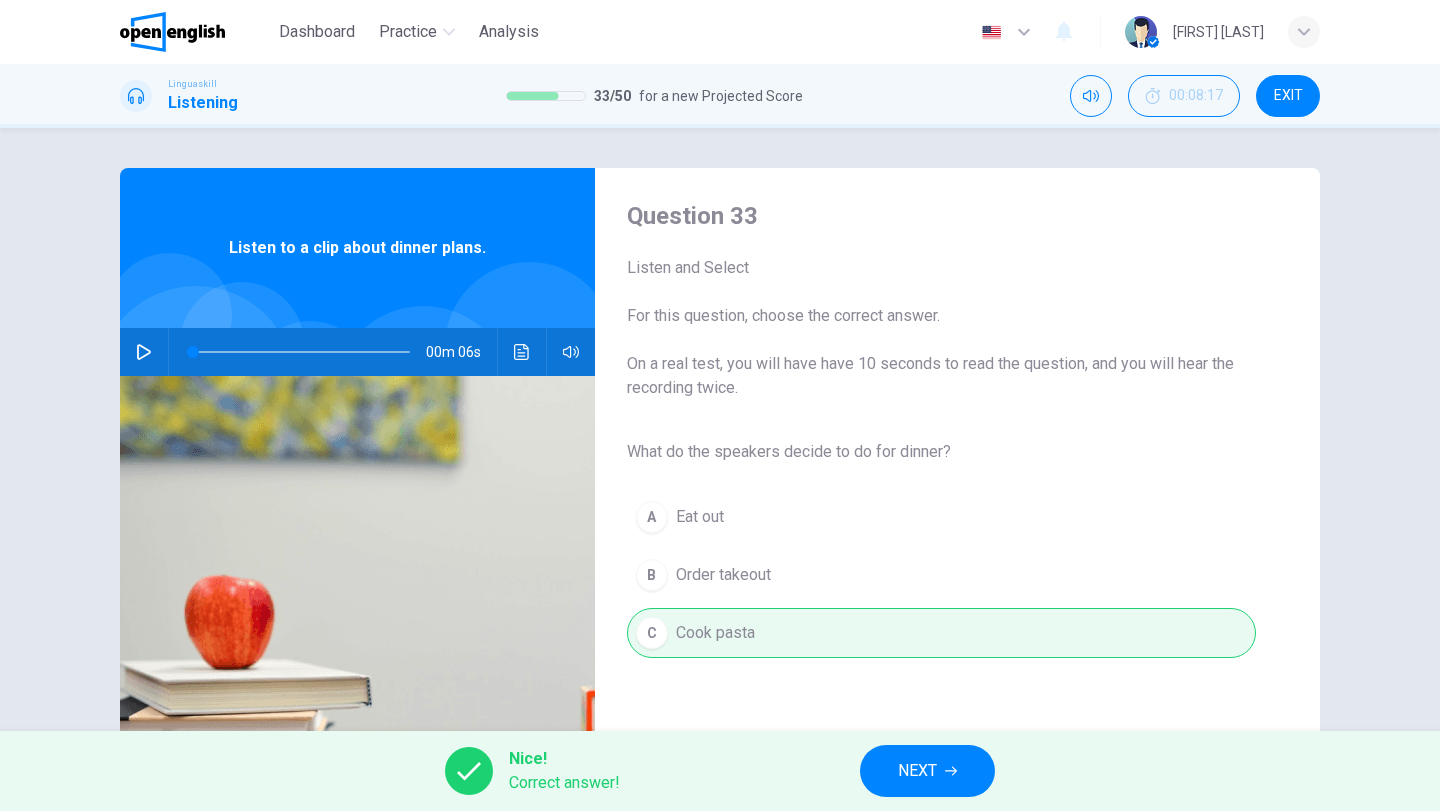 click on "NEXT" at bounding box center (927, 771) 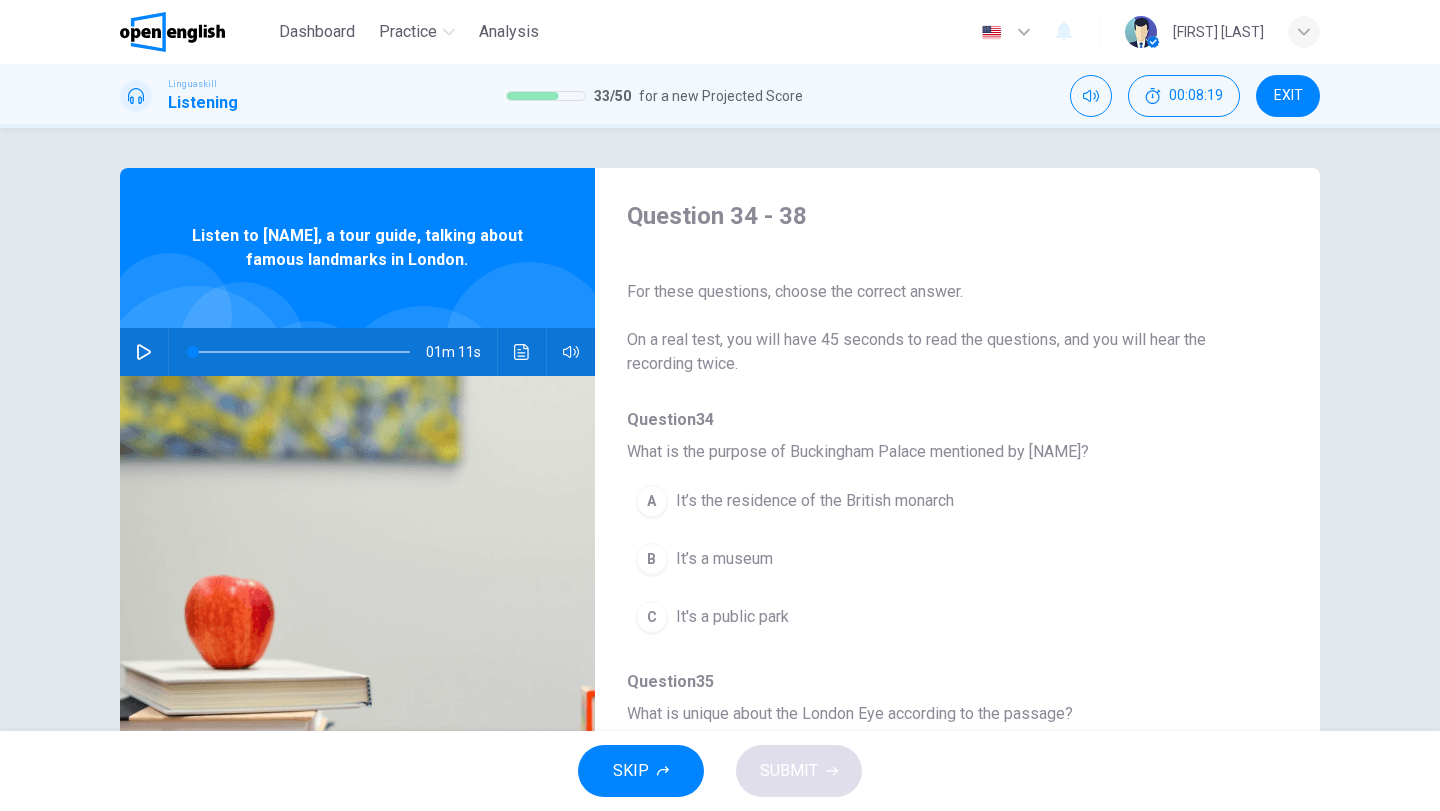 click at bounding box center (144, 352) 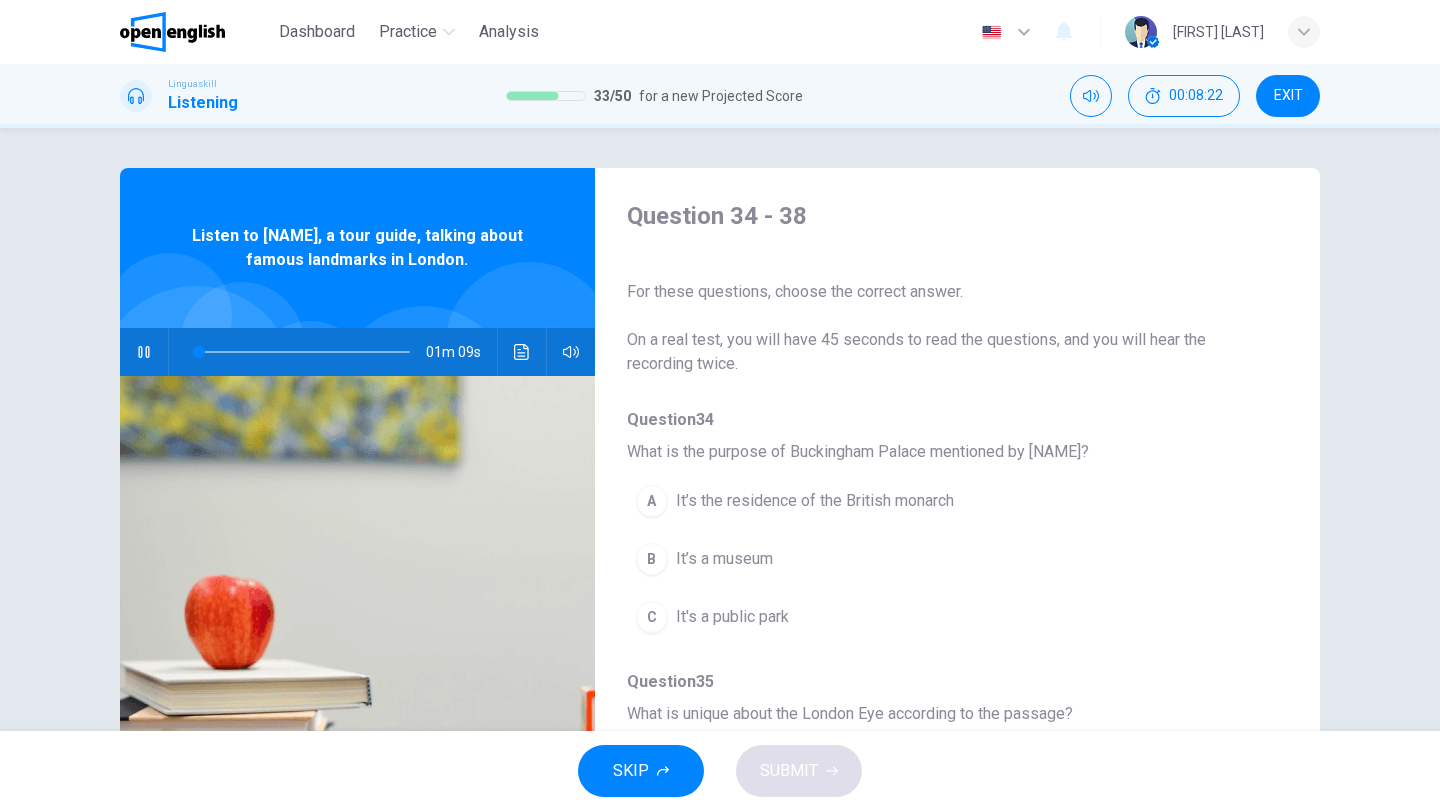 scroll, scrollTop: 100, scrollLeft: 0, axis: vertical 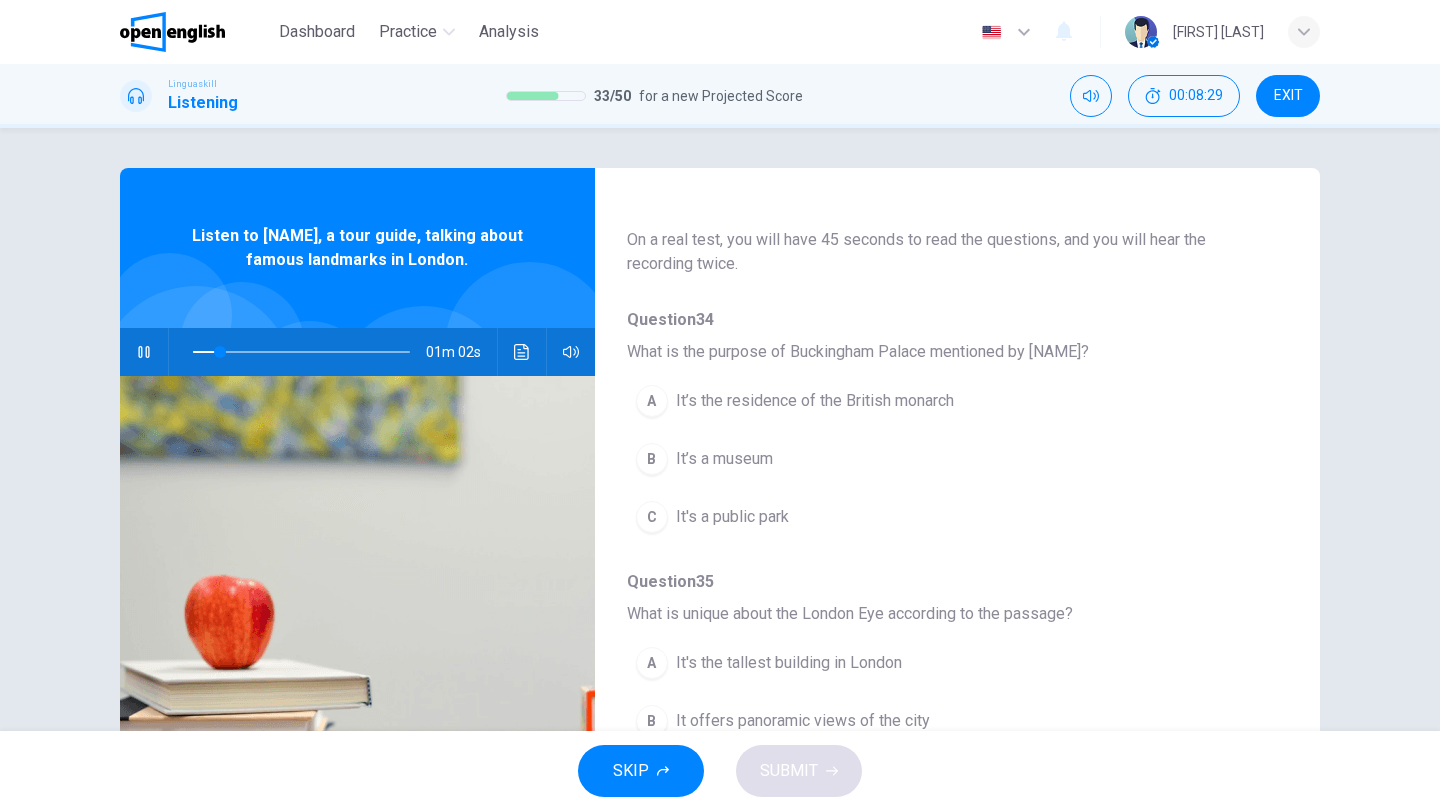 click on "It’s a museum" at bounding box center (724, 459) 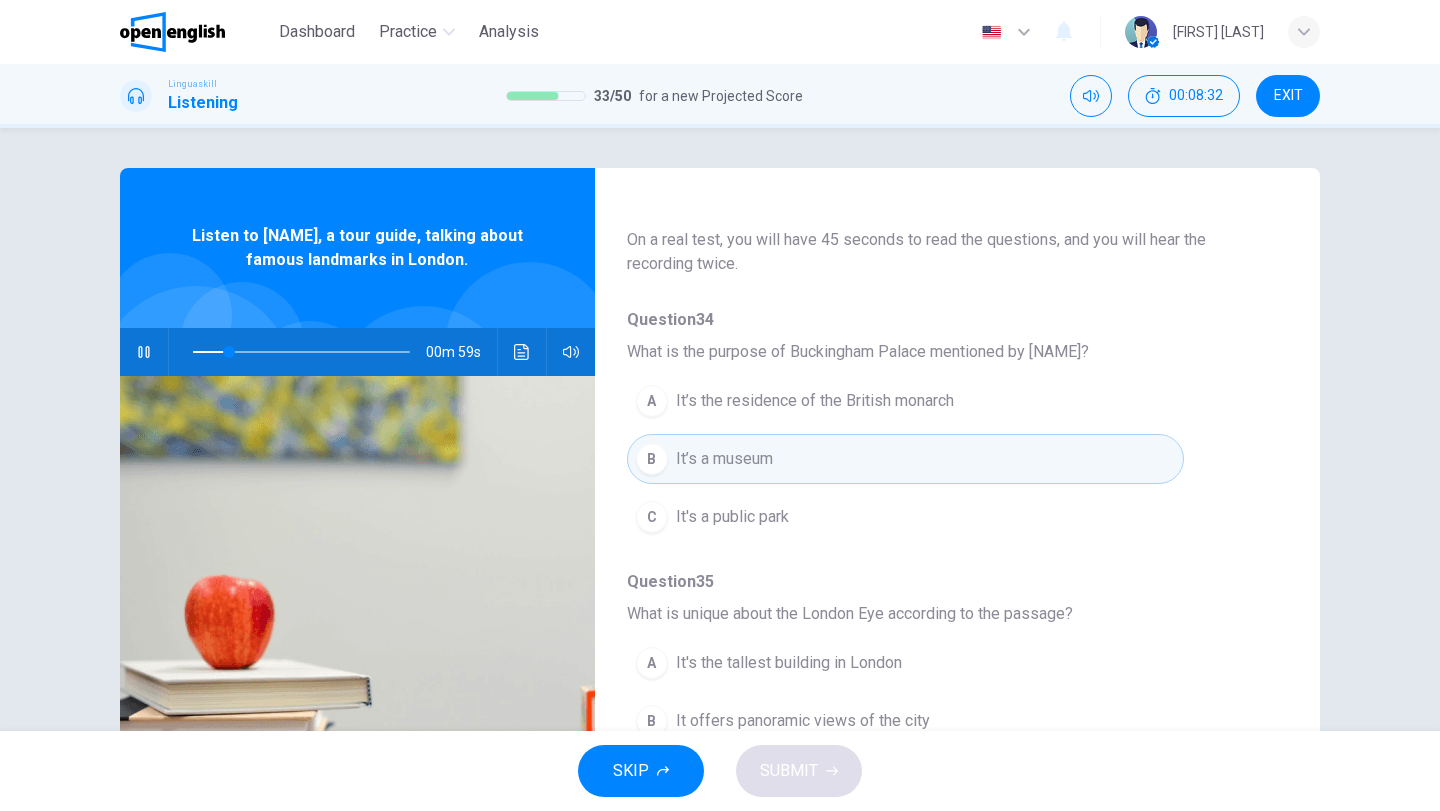 click on "It's a public park" at bounding box center [732, 517] 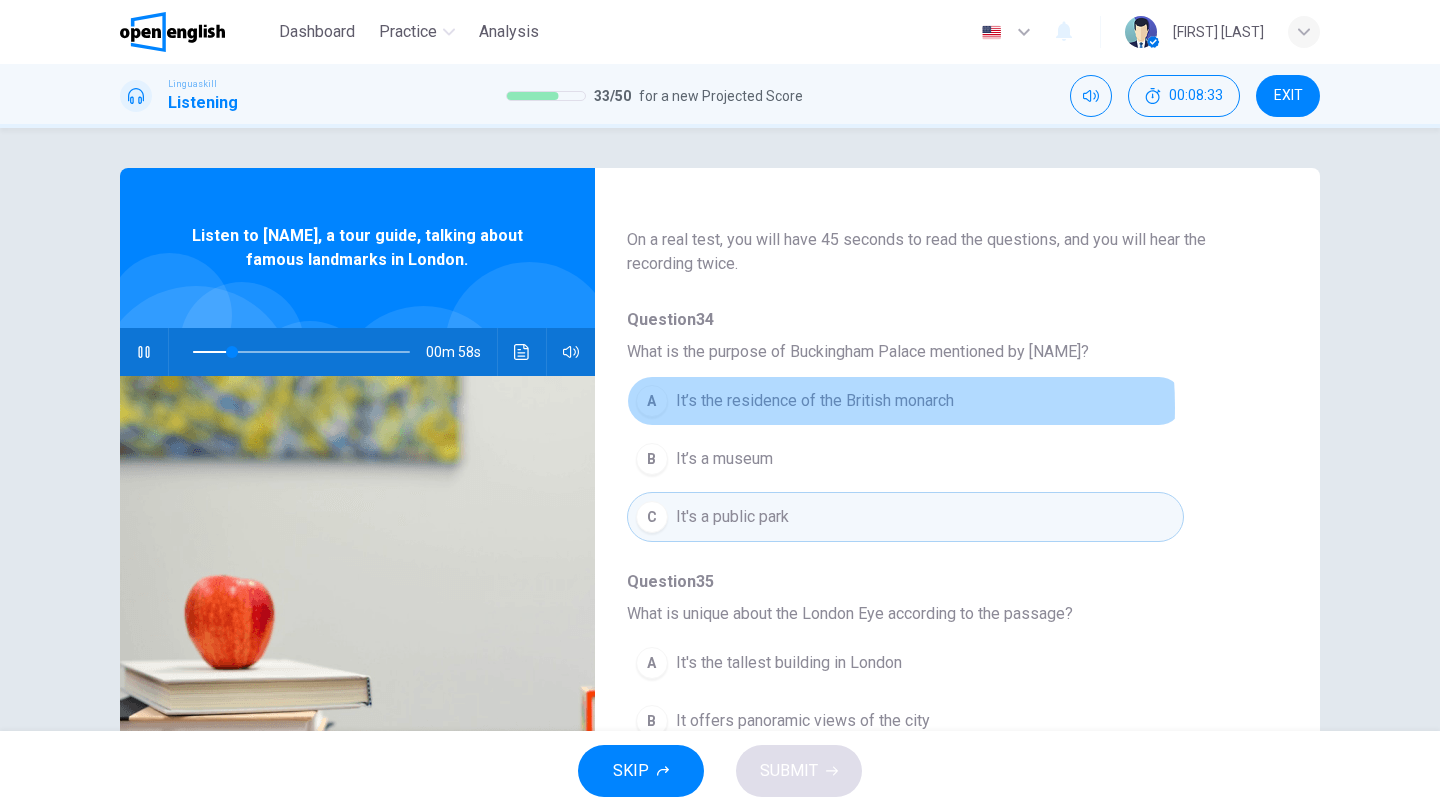click on "It’s the residence of the British monarch" at bounding box center [815, 401] 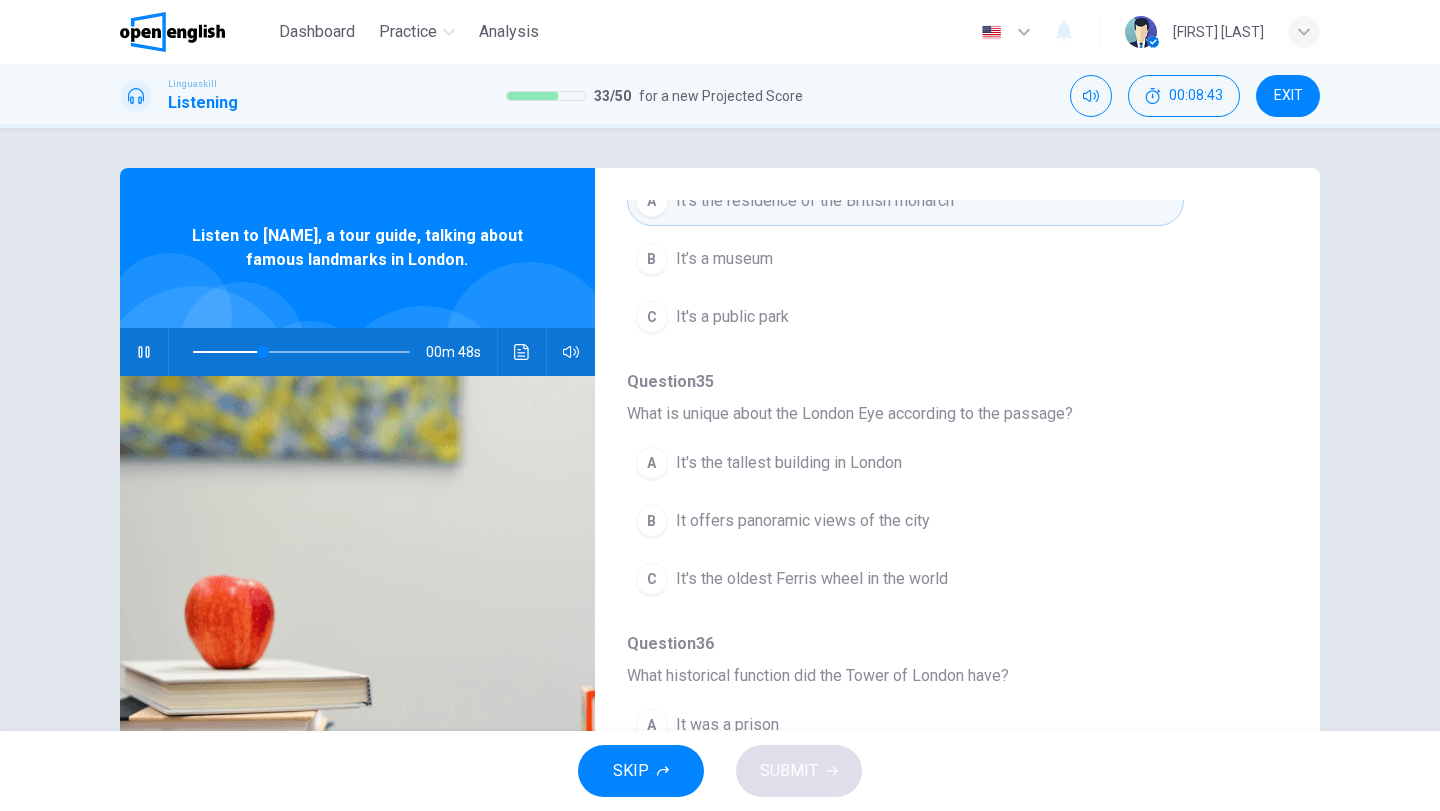 scroll, scrollTop: 400, scrollLeft: 0, axis: vertical 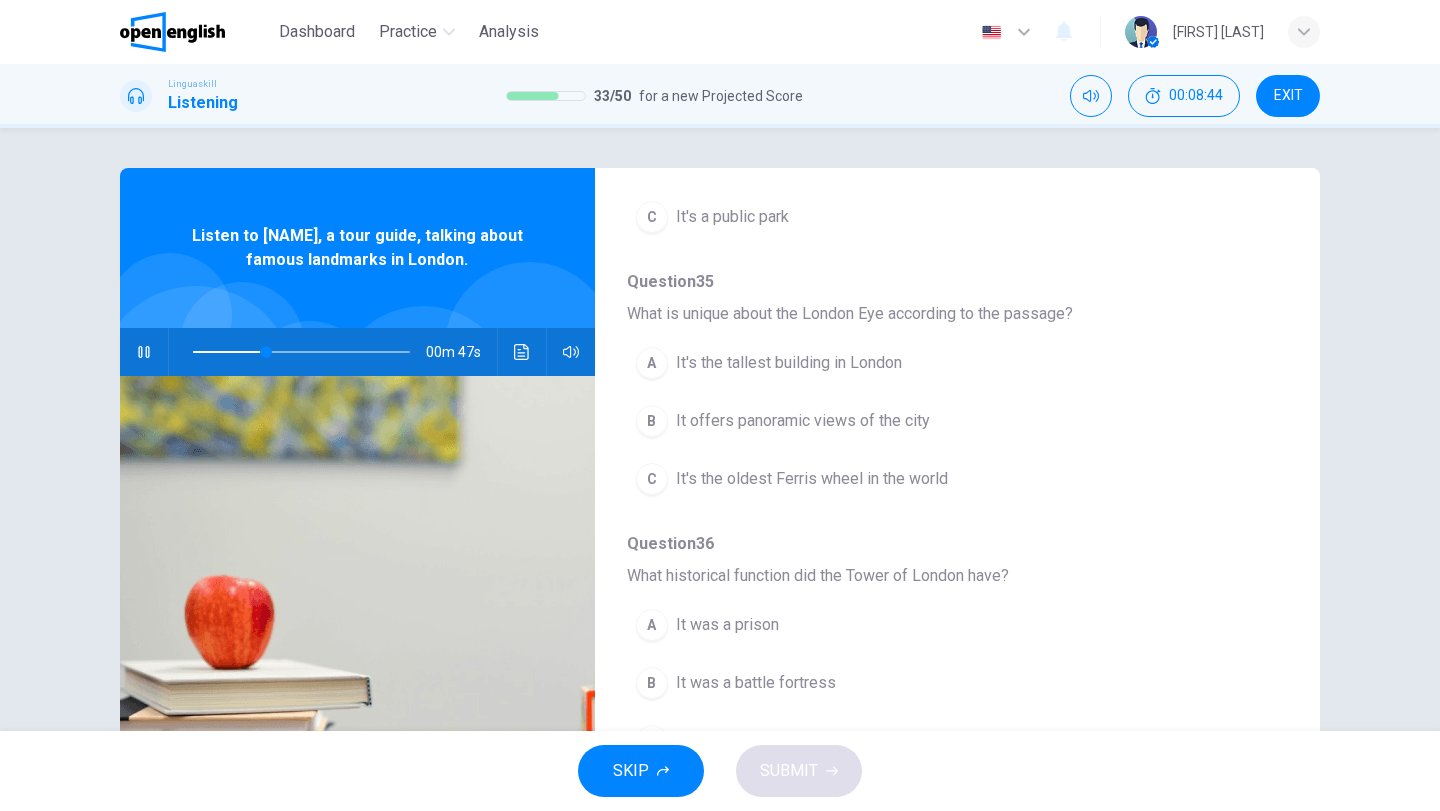 click on "It's the tallest building in London" at bounding box center [789, 363] 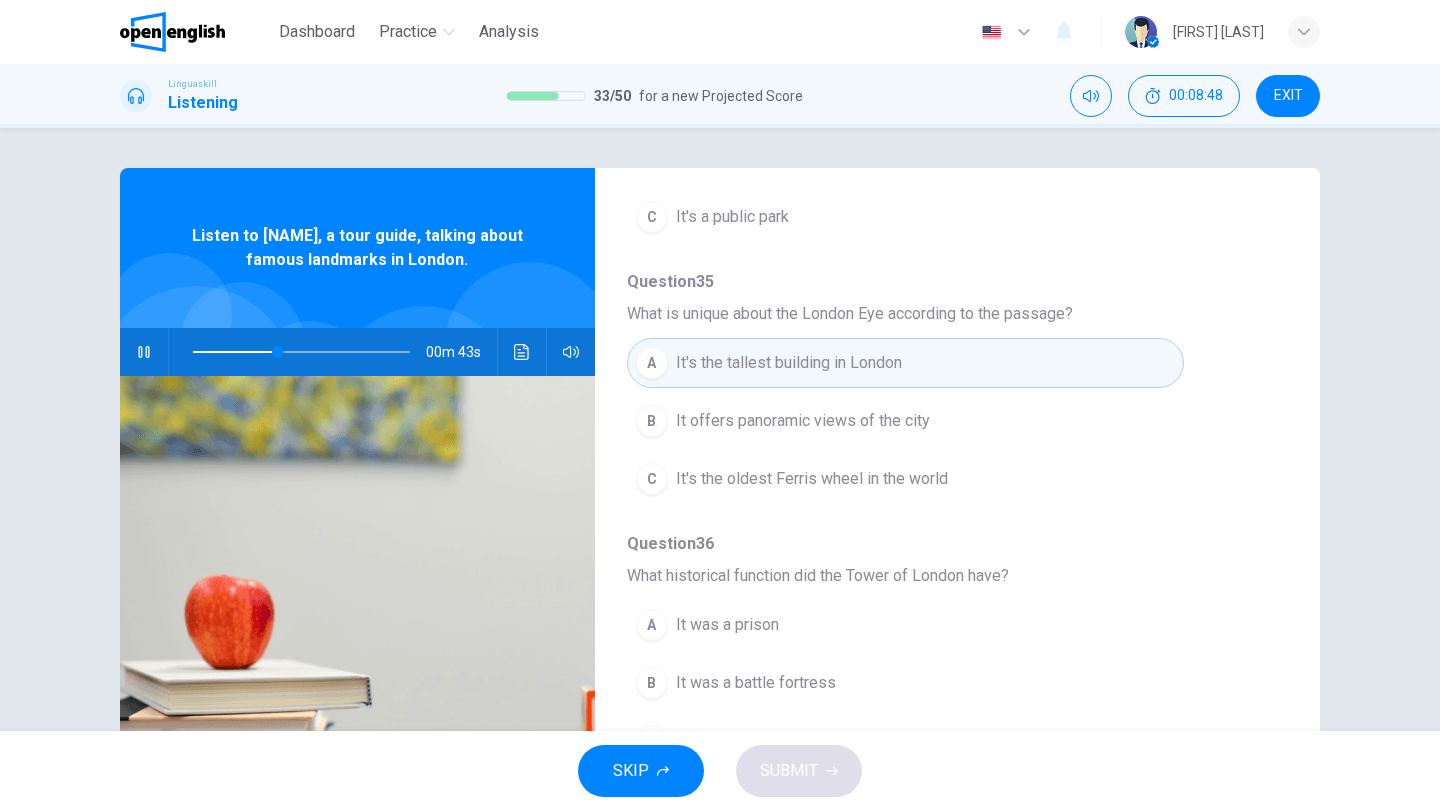 scroll, scrollTop: 500, scrollLeft: 0, axis: vertical 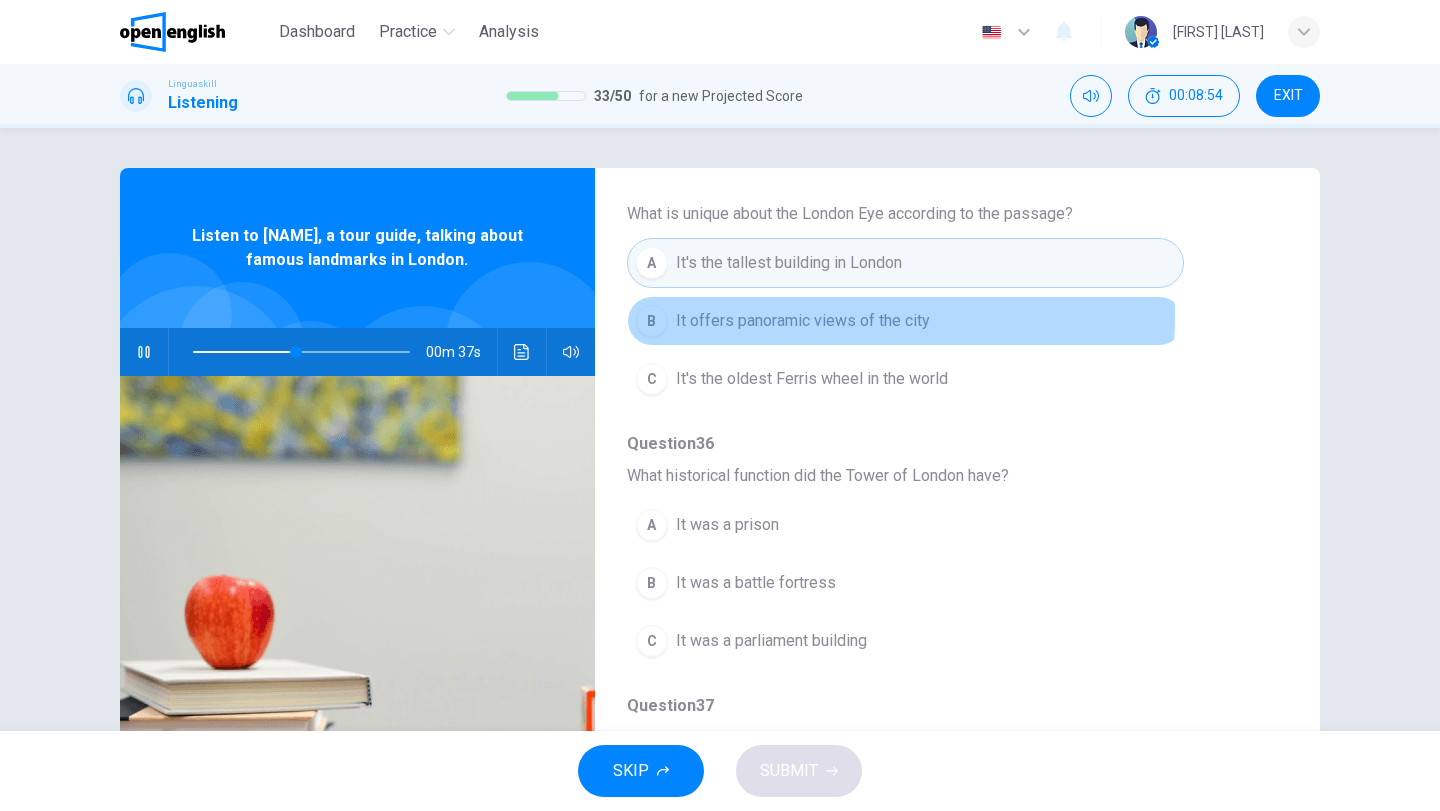 click on "It offers panoramic views of the city" at bounding box center (803, 321) 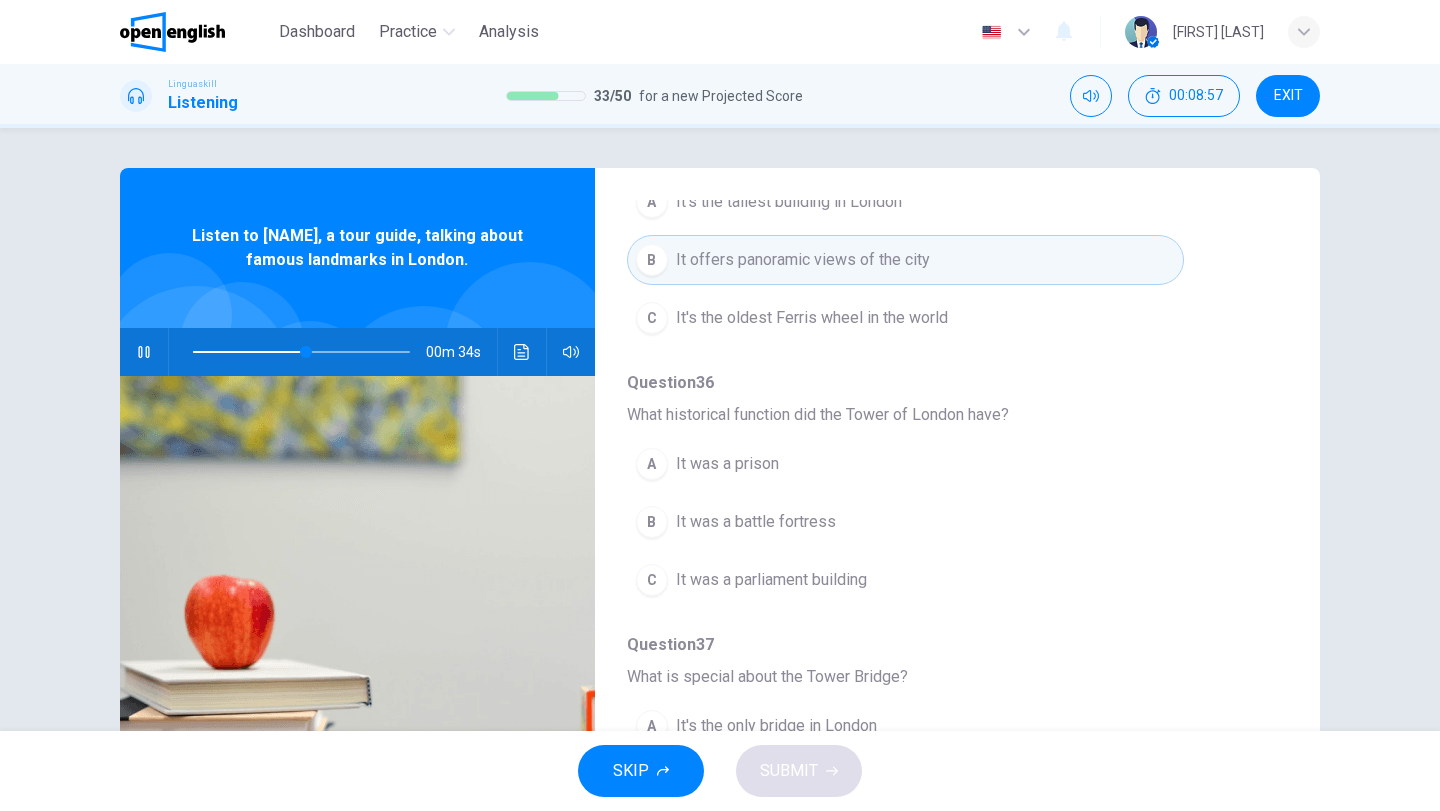 scroll, scrollTop: 600, scrollLeft: 0, axis: vertical 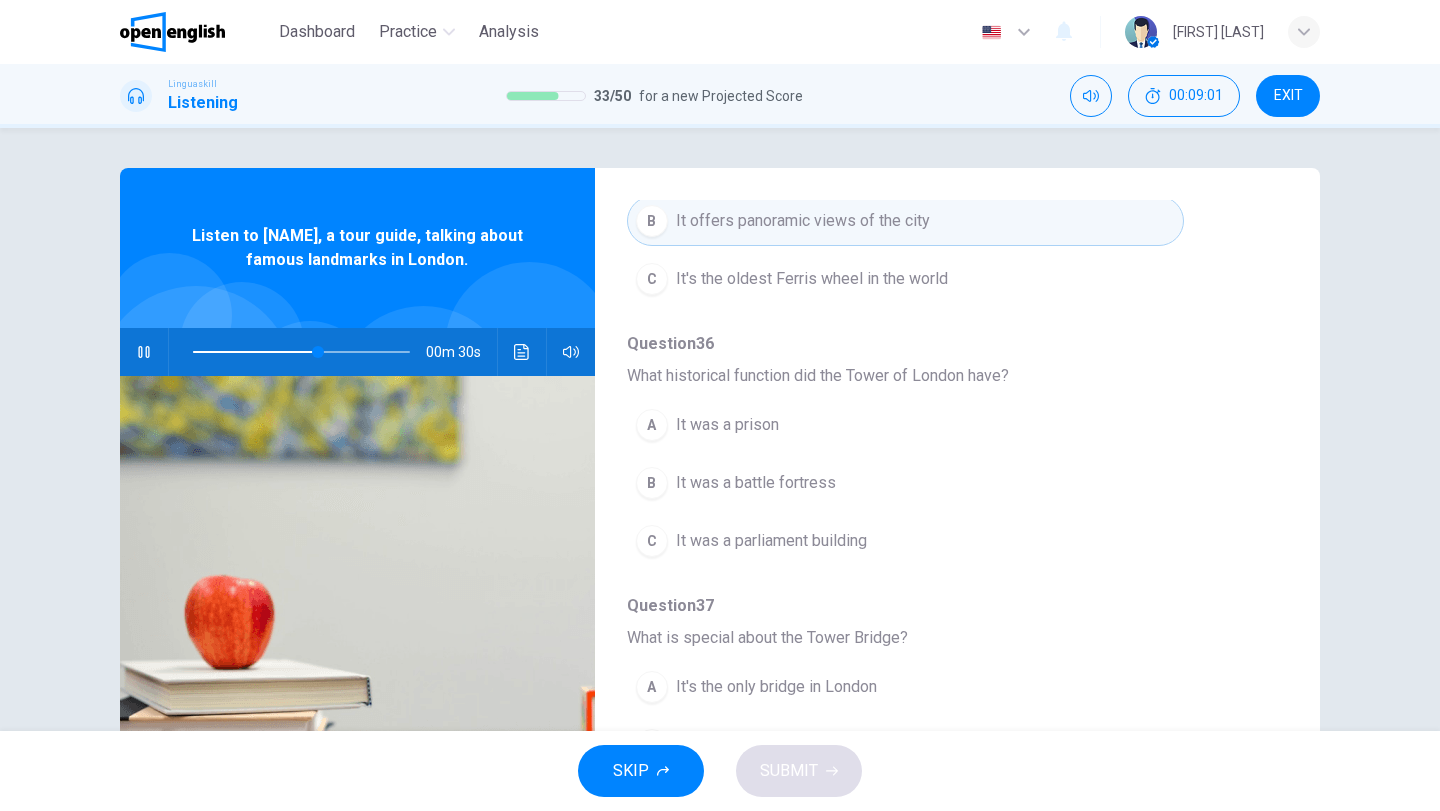 click on "It was a prison" at bounding box center (727, 425) 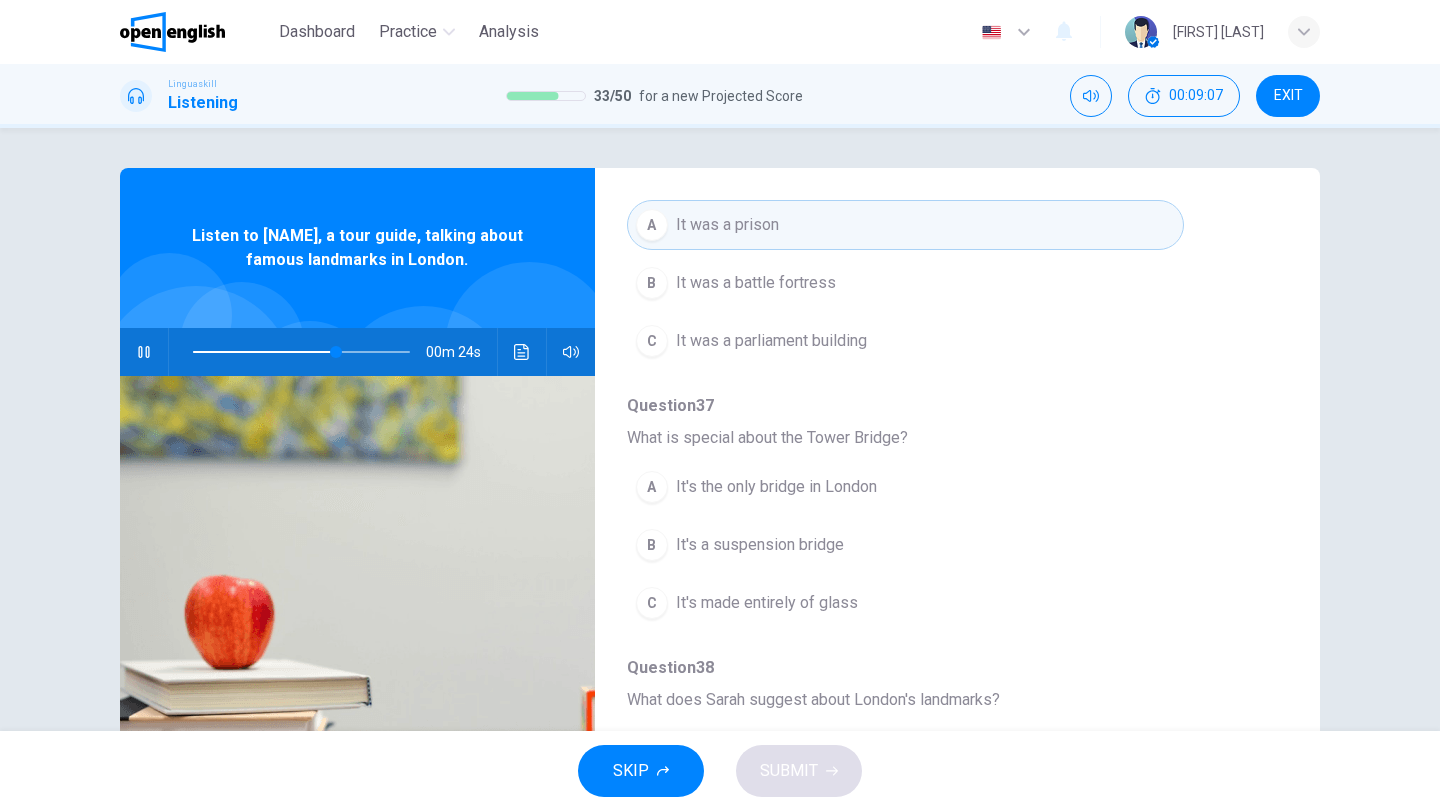 scroll, scrollTop: 863, scrollLeft: 0, axis: vertical 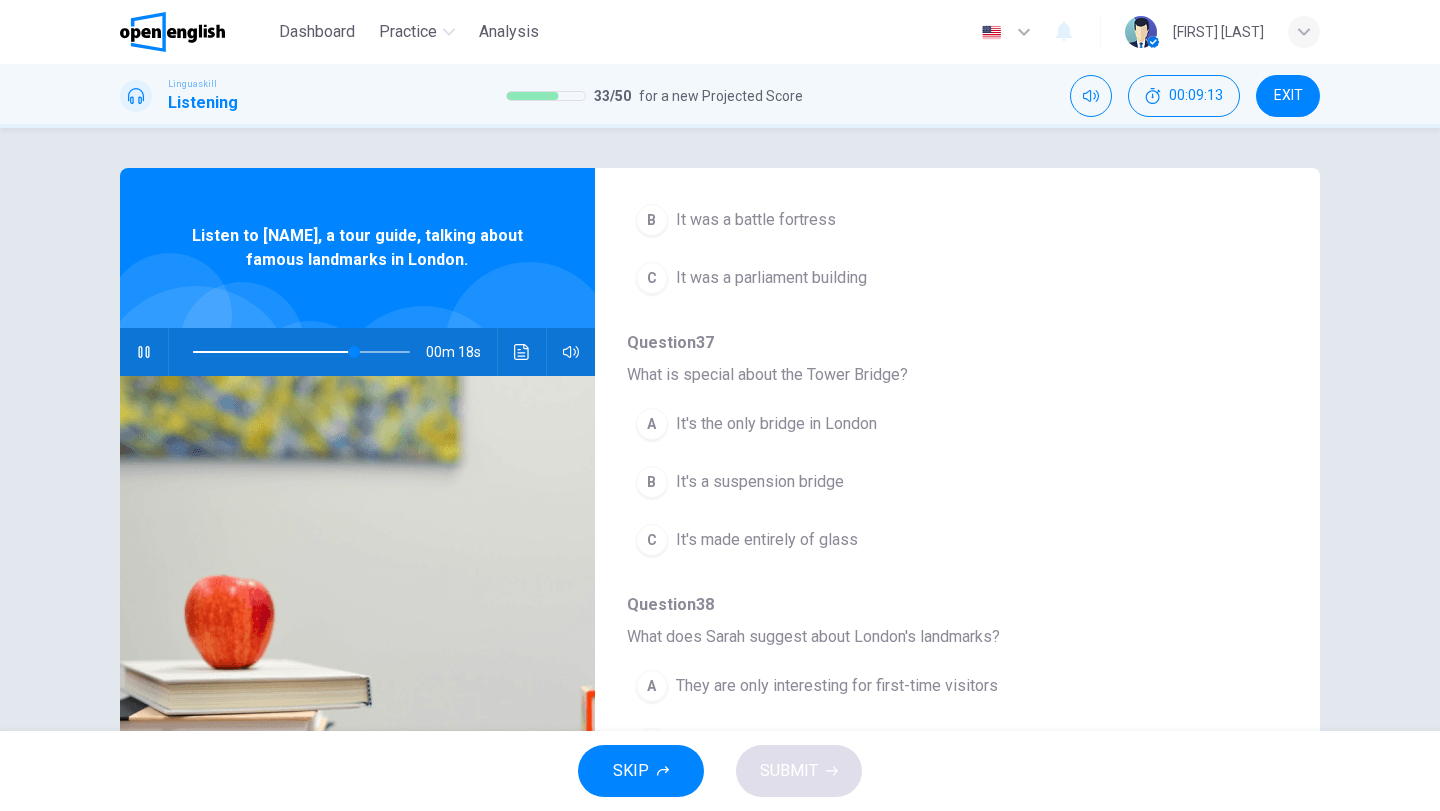click on "It's a suspension bridge" at bounding box center [760, 482] 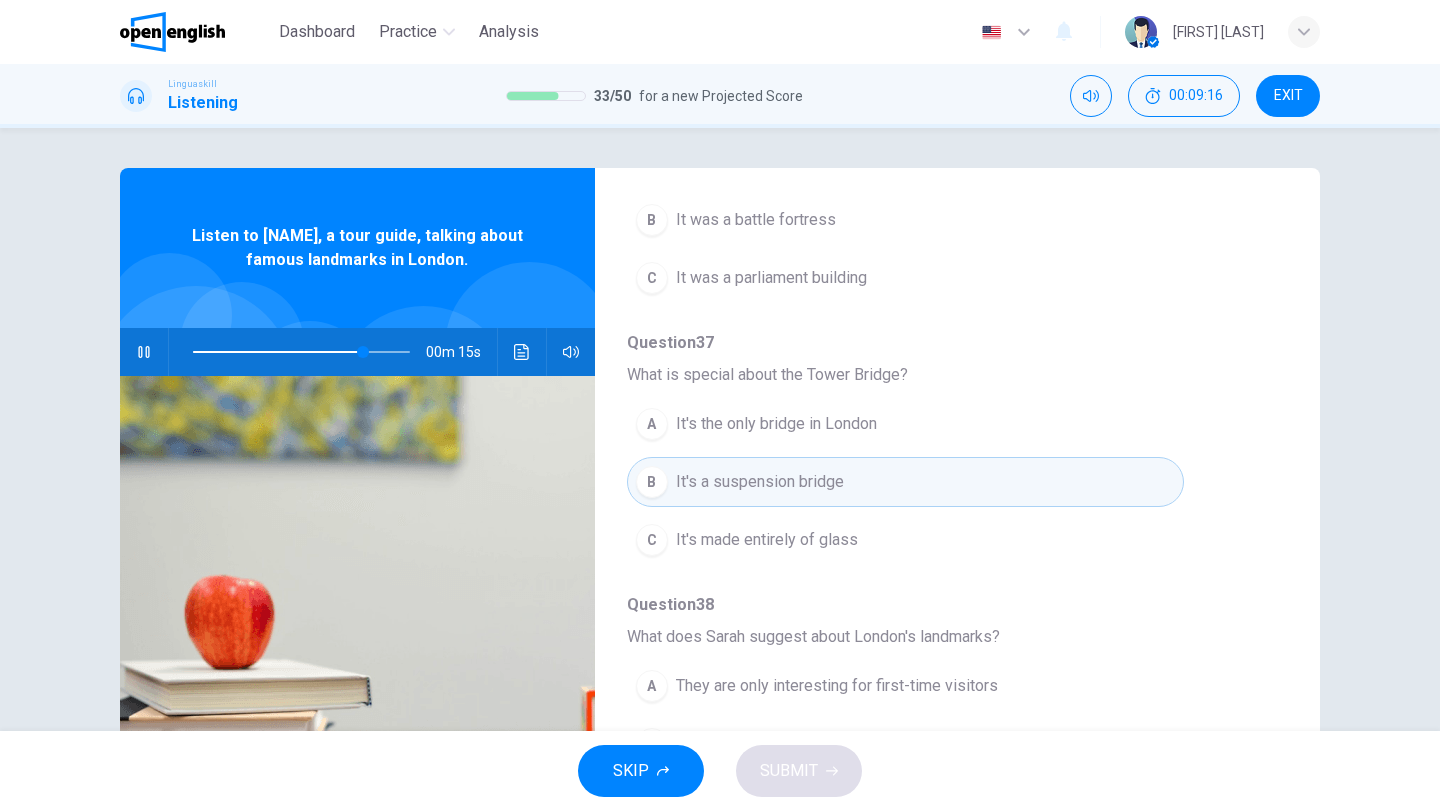click on "A It's the only bridge in London" at bounding box center [905, 424] 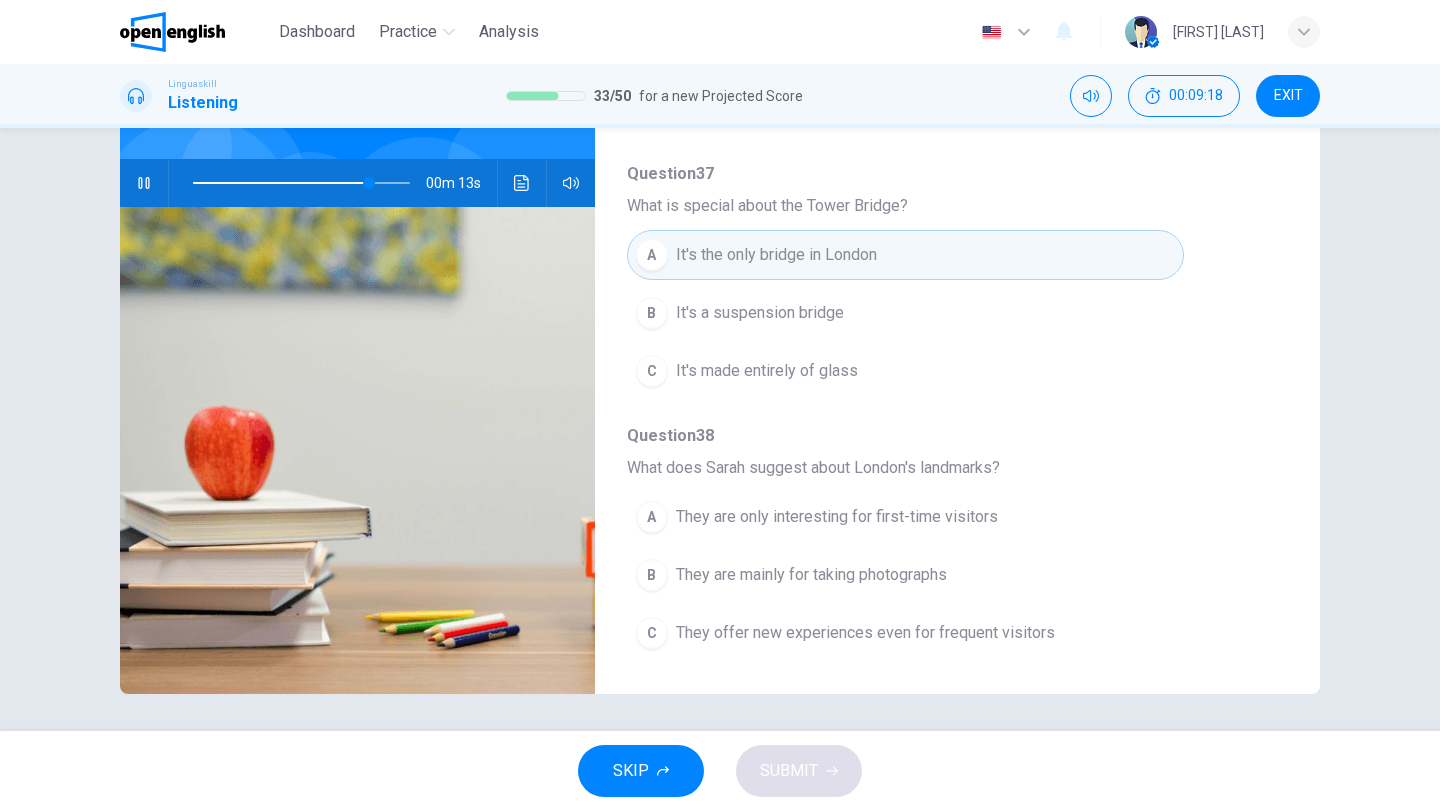 scroll, scrollTop: 172, scrollLeft: 0, axis: vertical 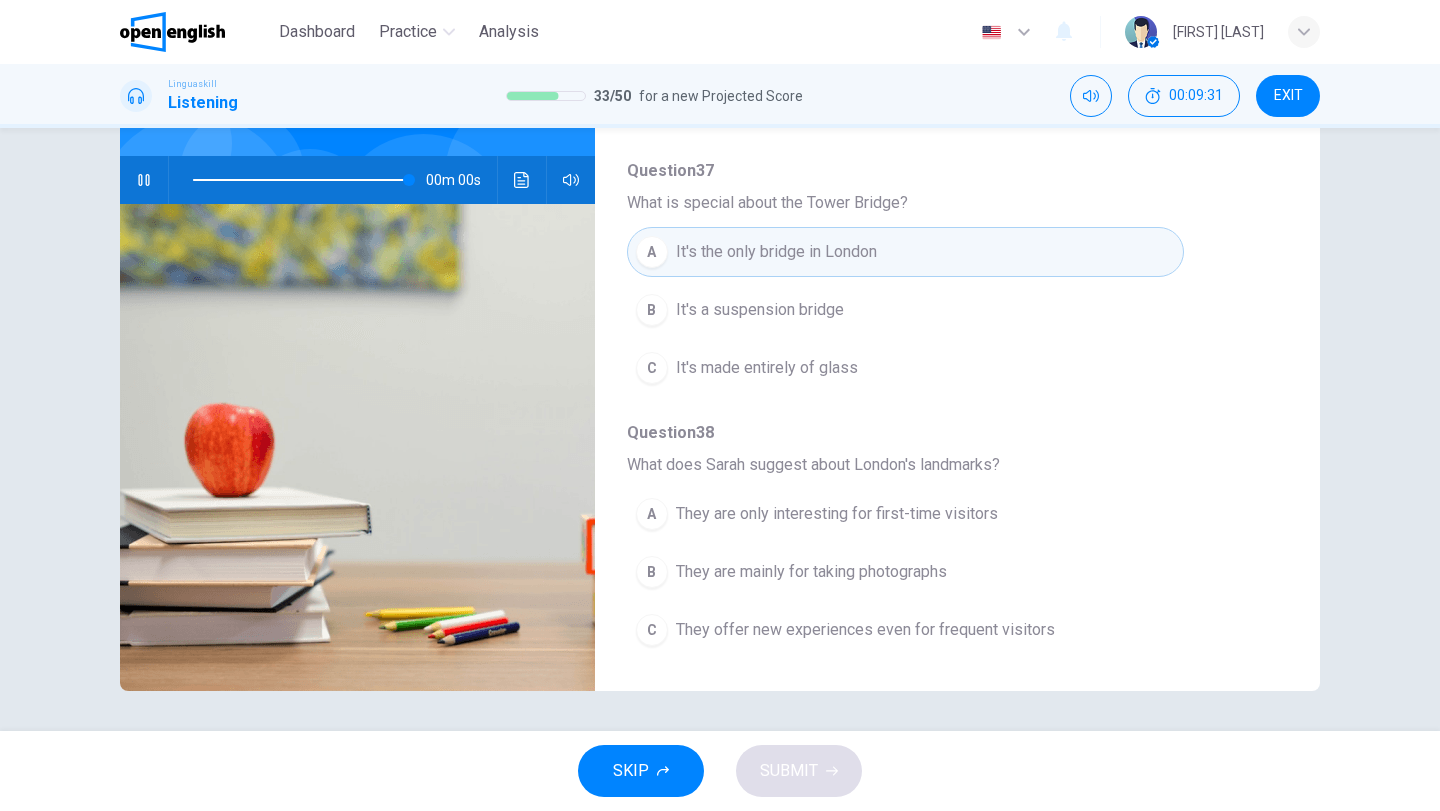 type on "*" 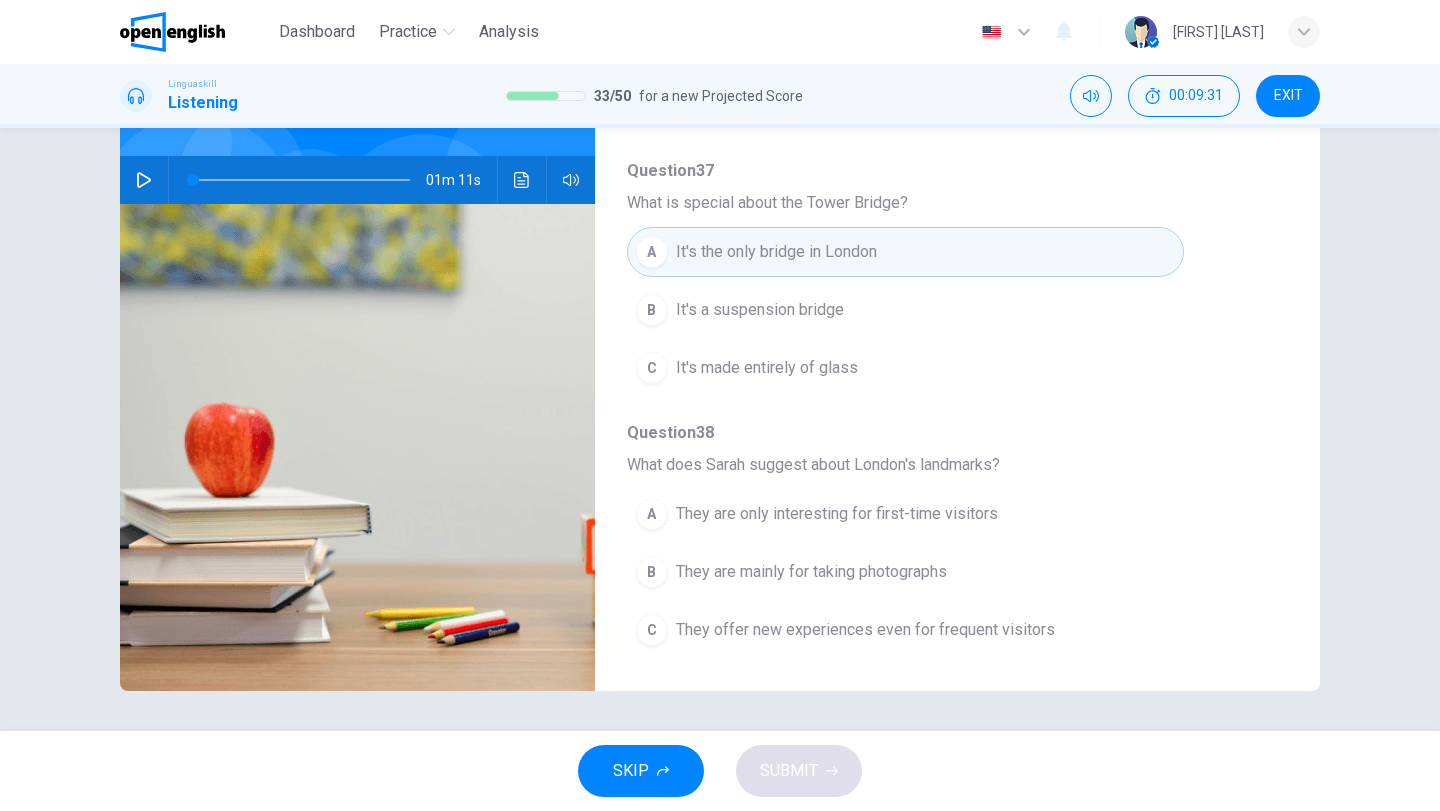 click on "They offer new experiences even for frequent visitors" at bounding box center [865, 630] 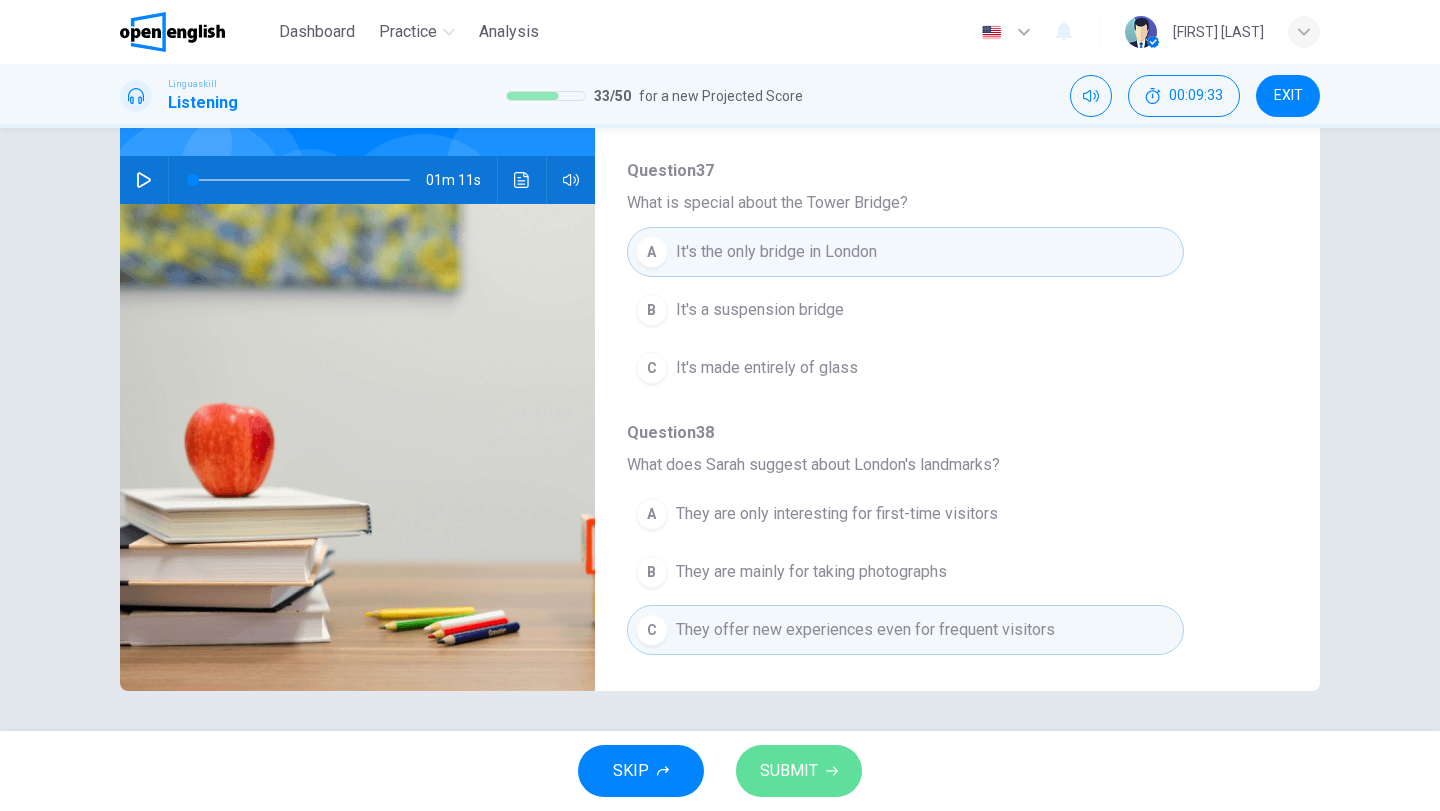 click on "SUBMIT" at bounding box center [789, 771] 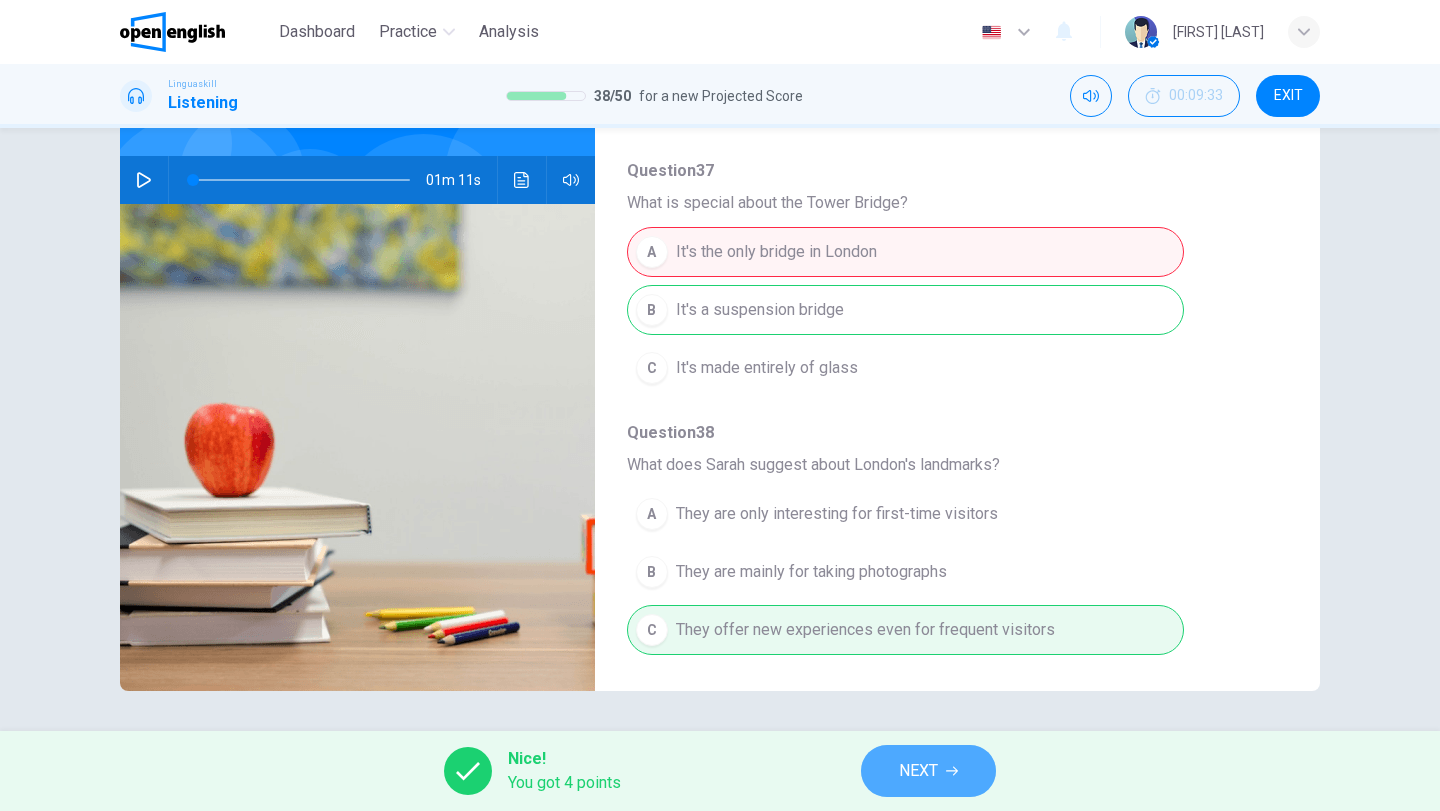 click on "NEXT" at bounding box center [918, 771] 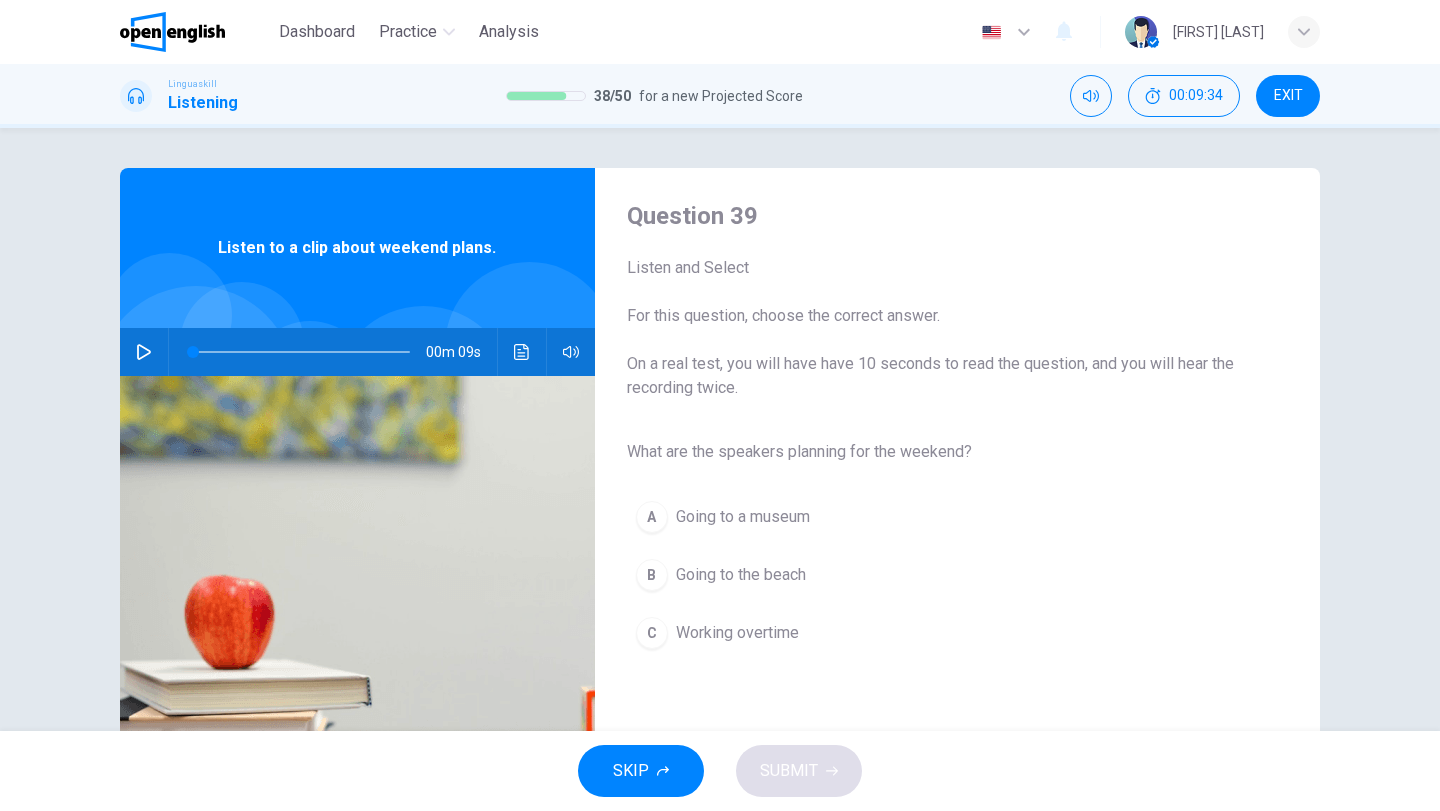 click at bounding box center (144, 352) 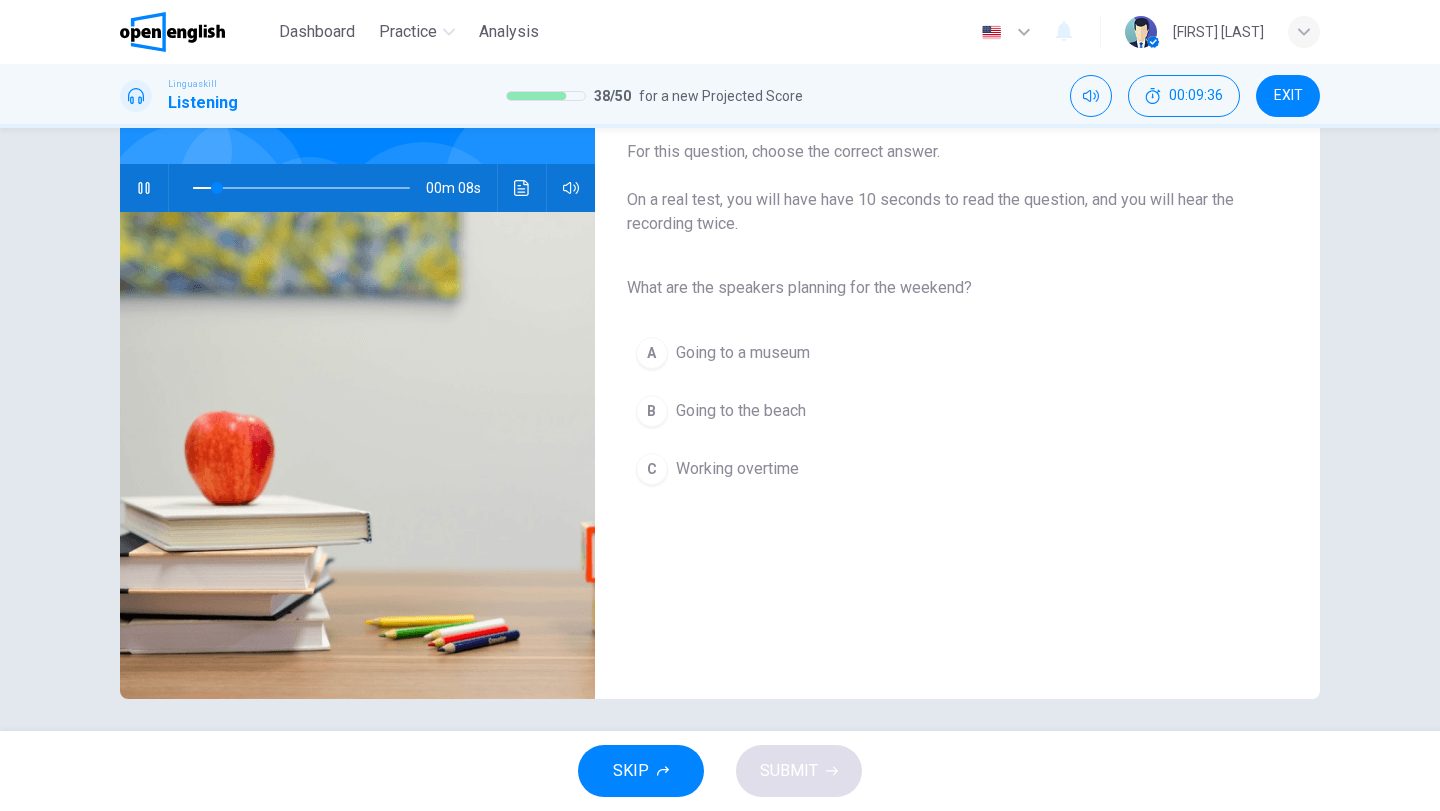 scroll, scrollTop: 172, scrollLeft: 0, axis: vertical 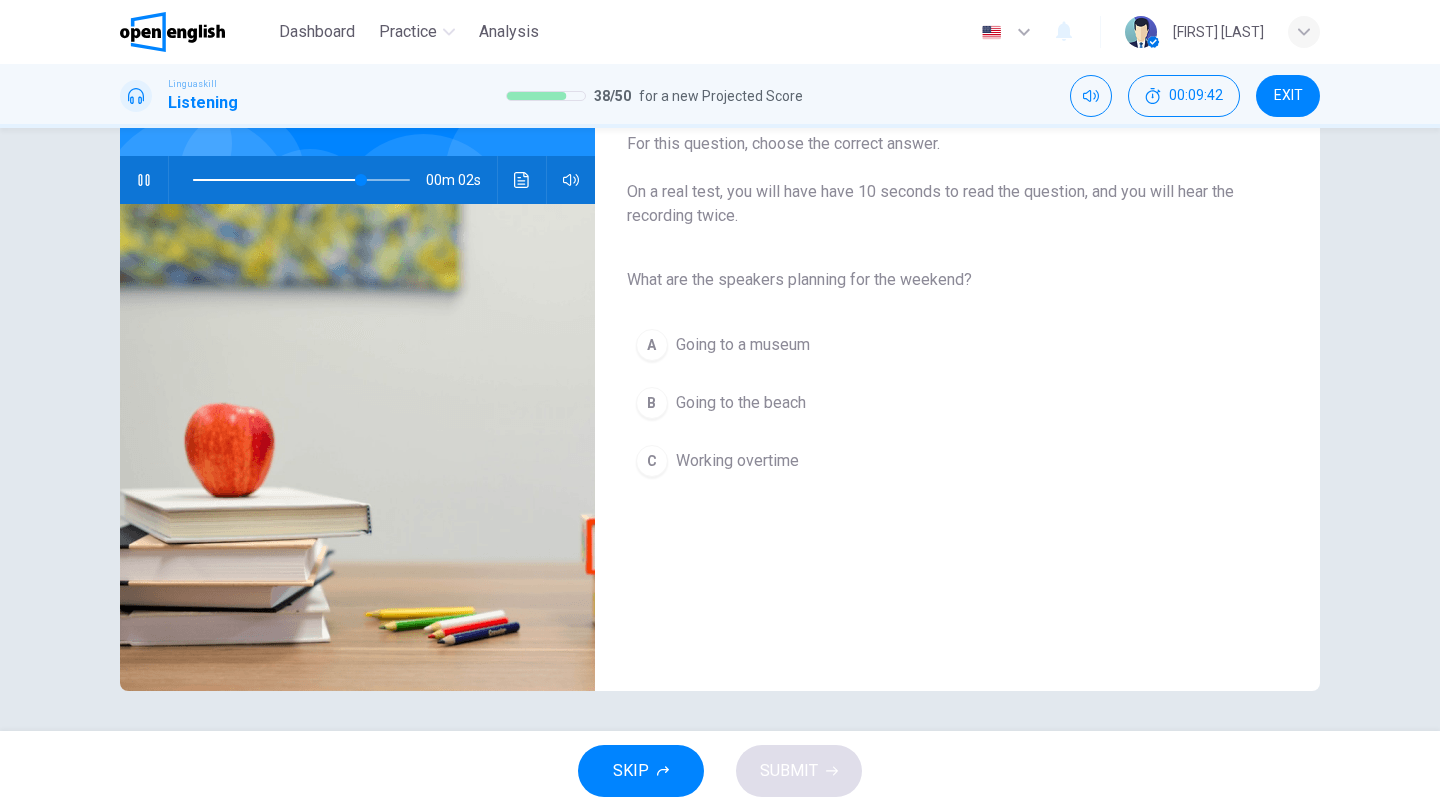 click on "Going to the beach" at bounding box center [741, 403] 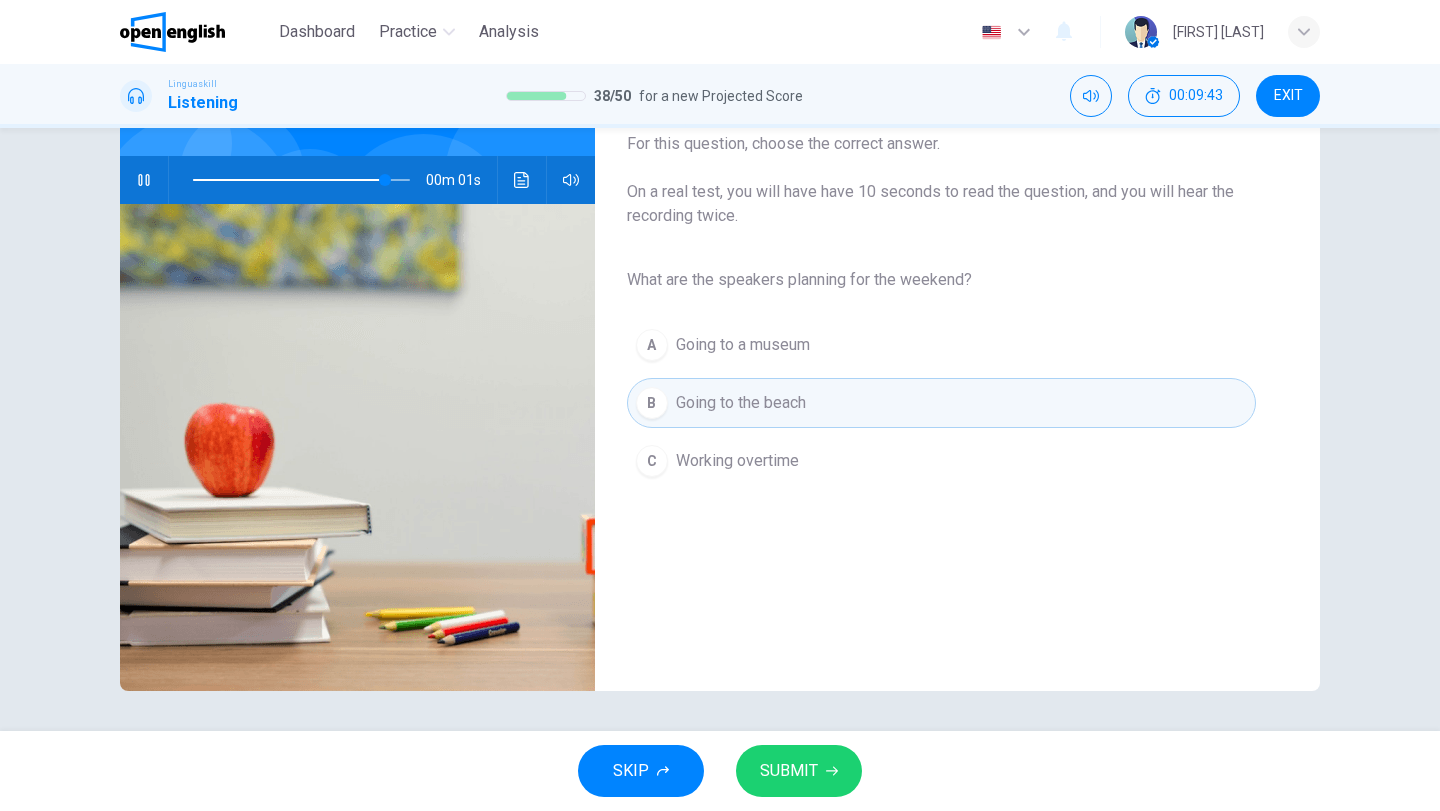 click on "SUBMIT" at bounding box center (799, 771) 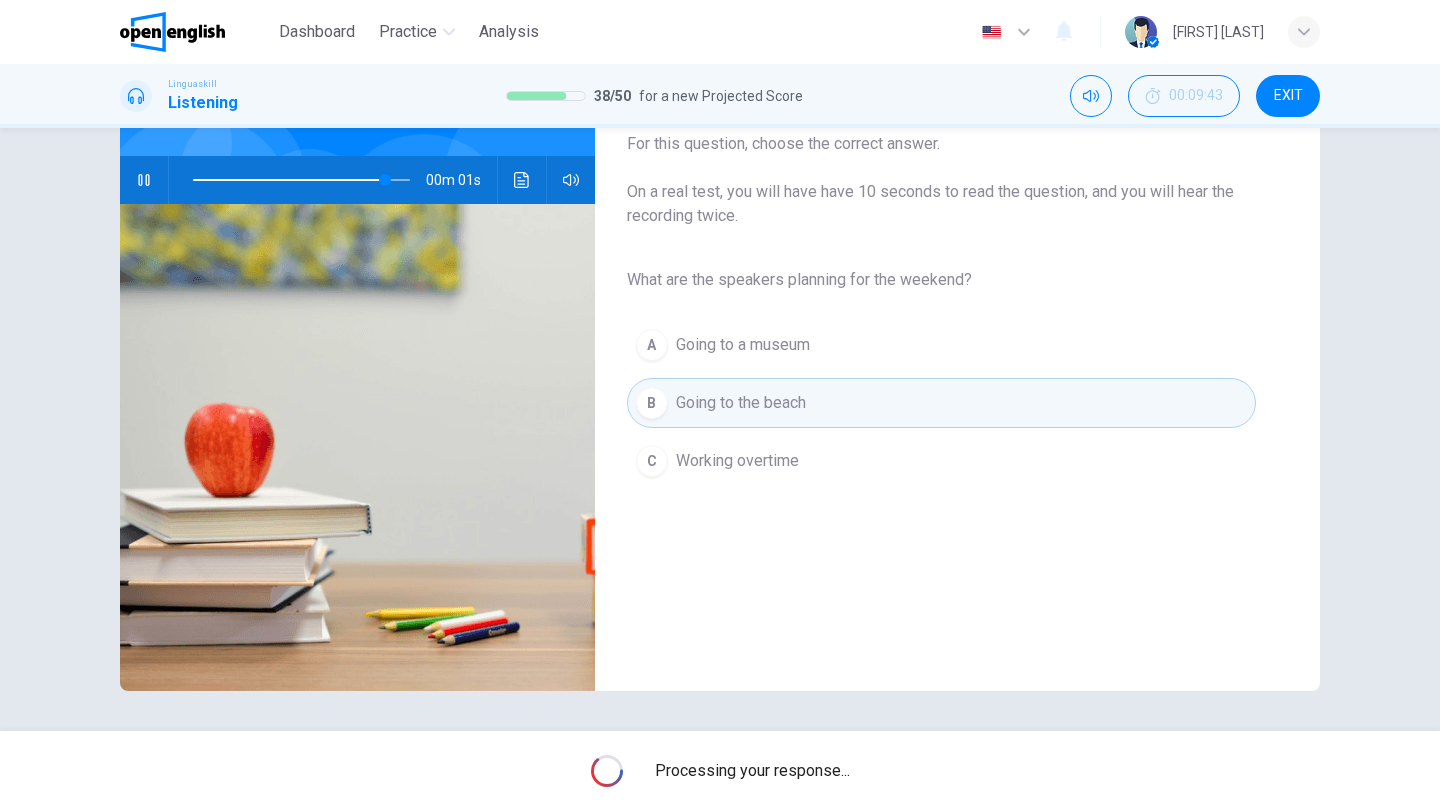 type on "*" 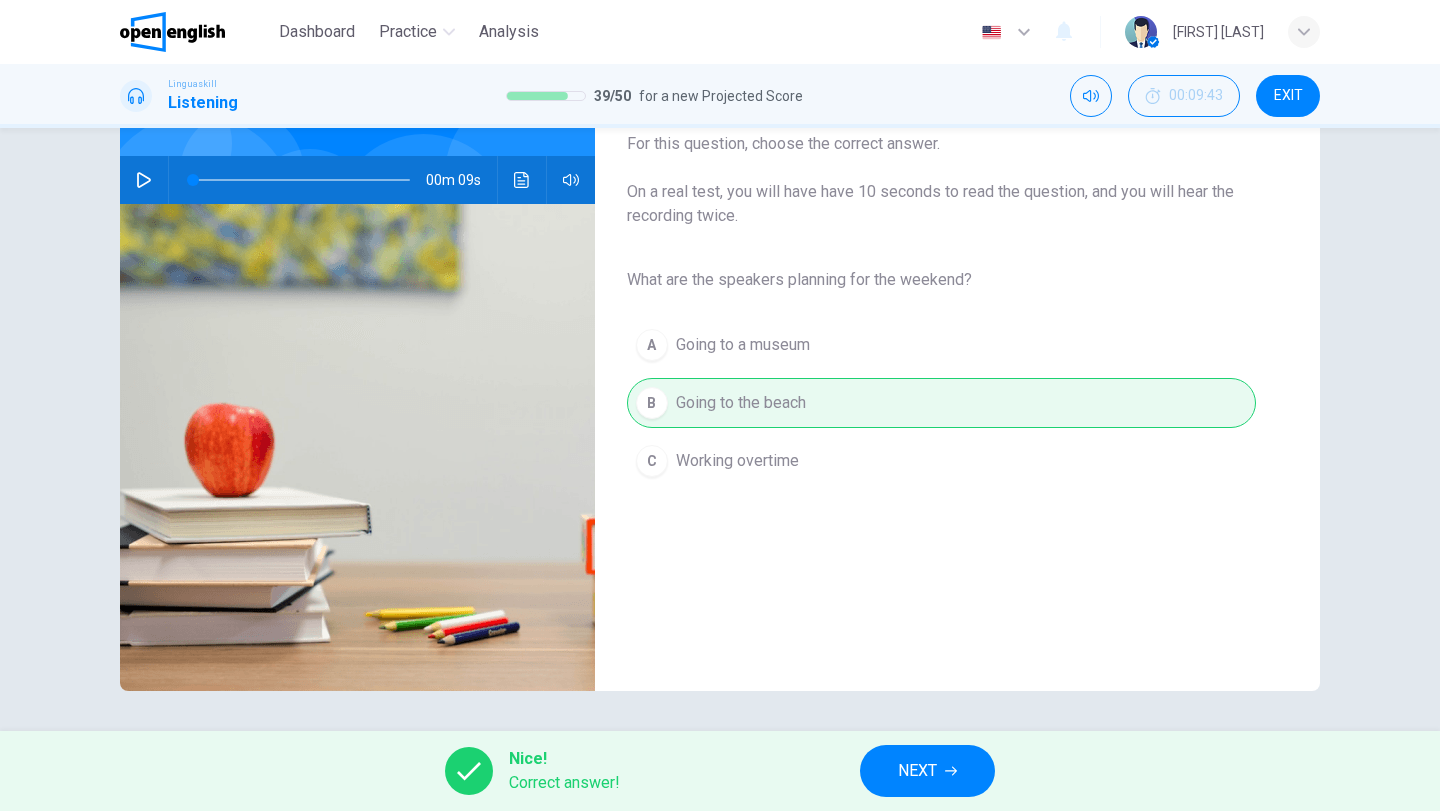 click on "NEXT" at bounding box center [917, 771] 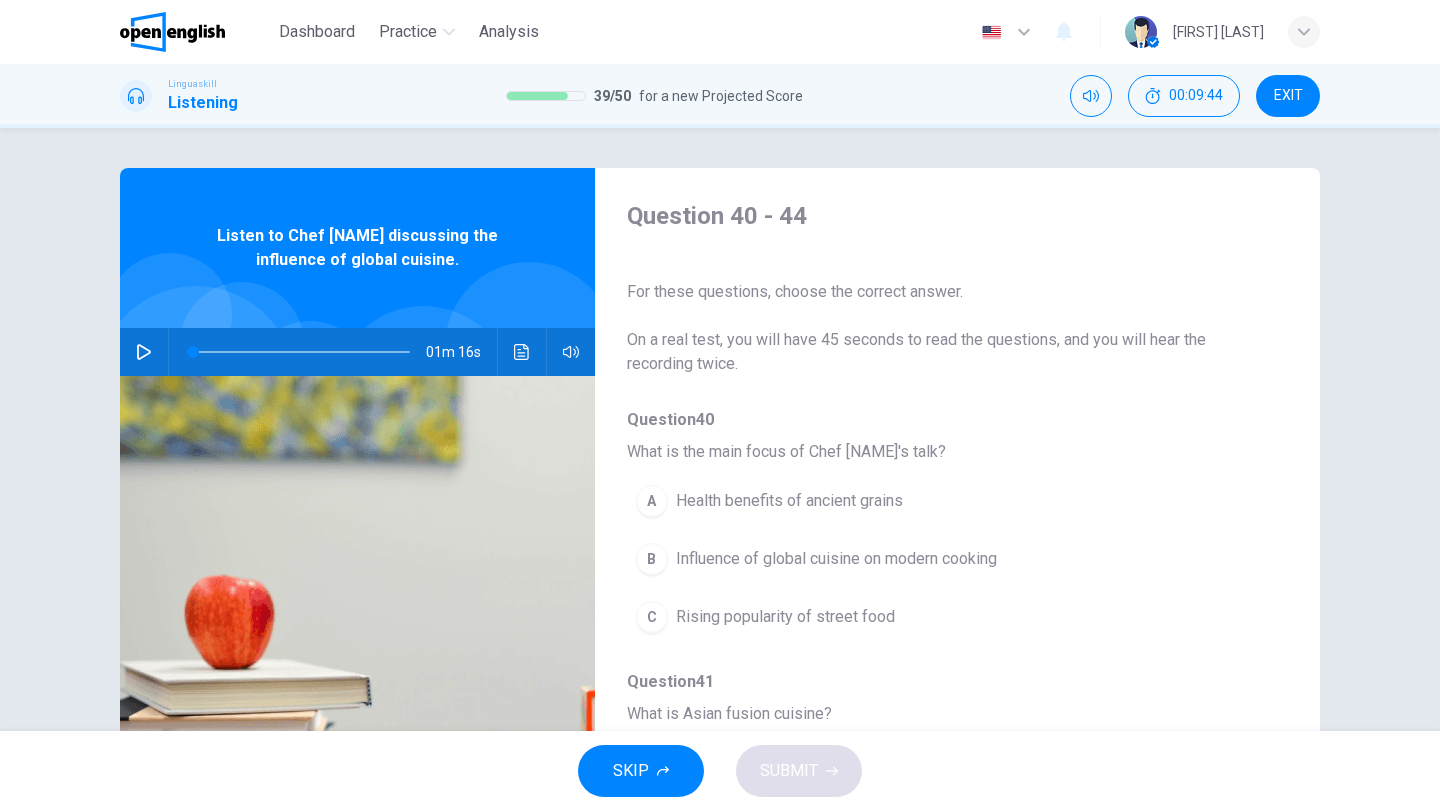 click on "01m 16s" at bounding box center (357, 352) 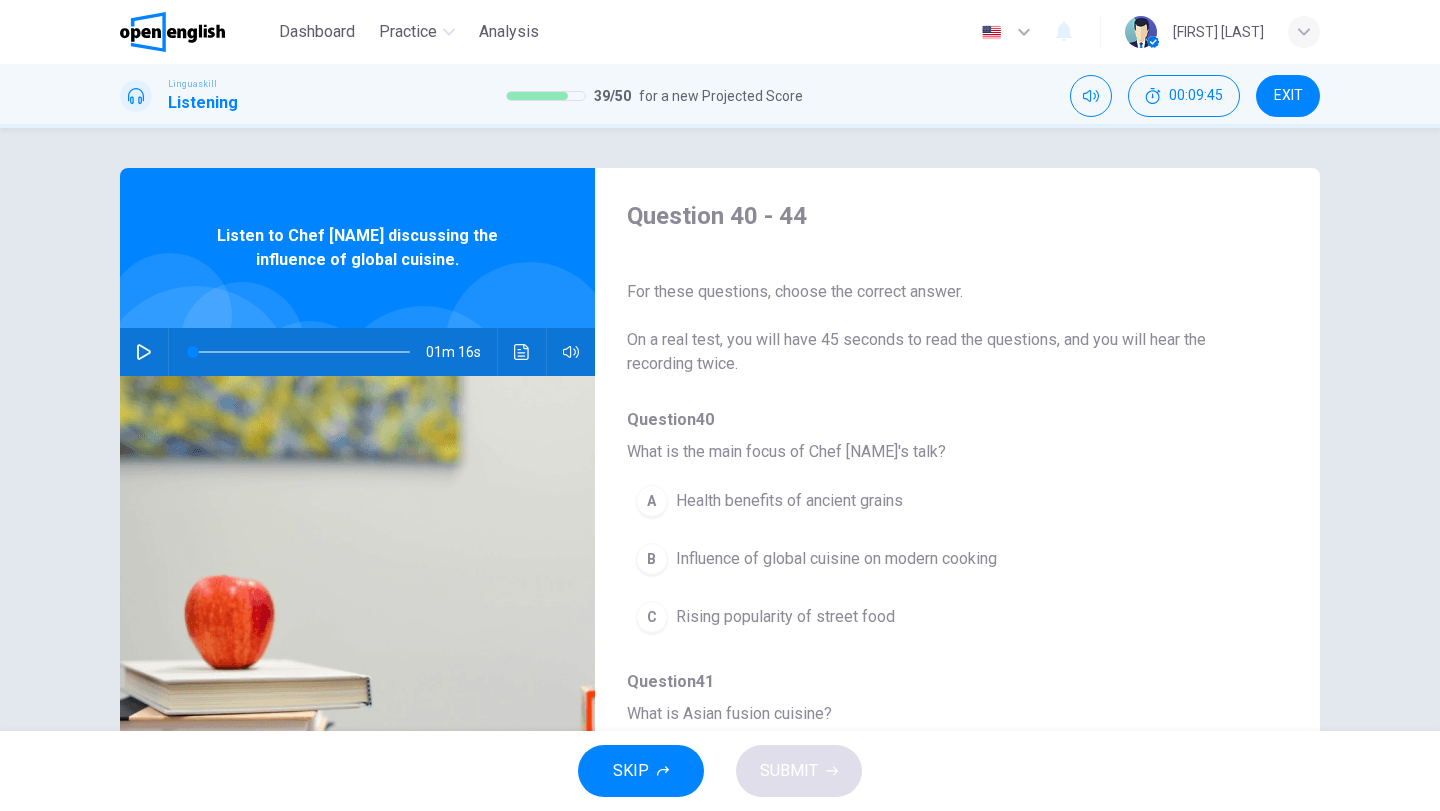 click on "01m 16s" at bounding box center (357, 352) 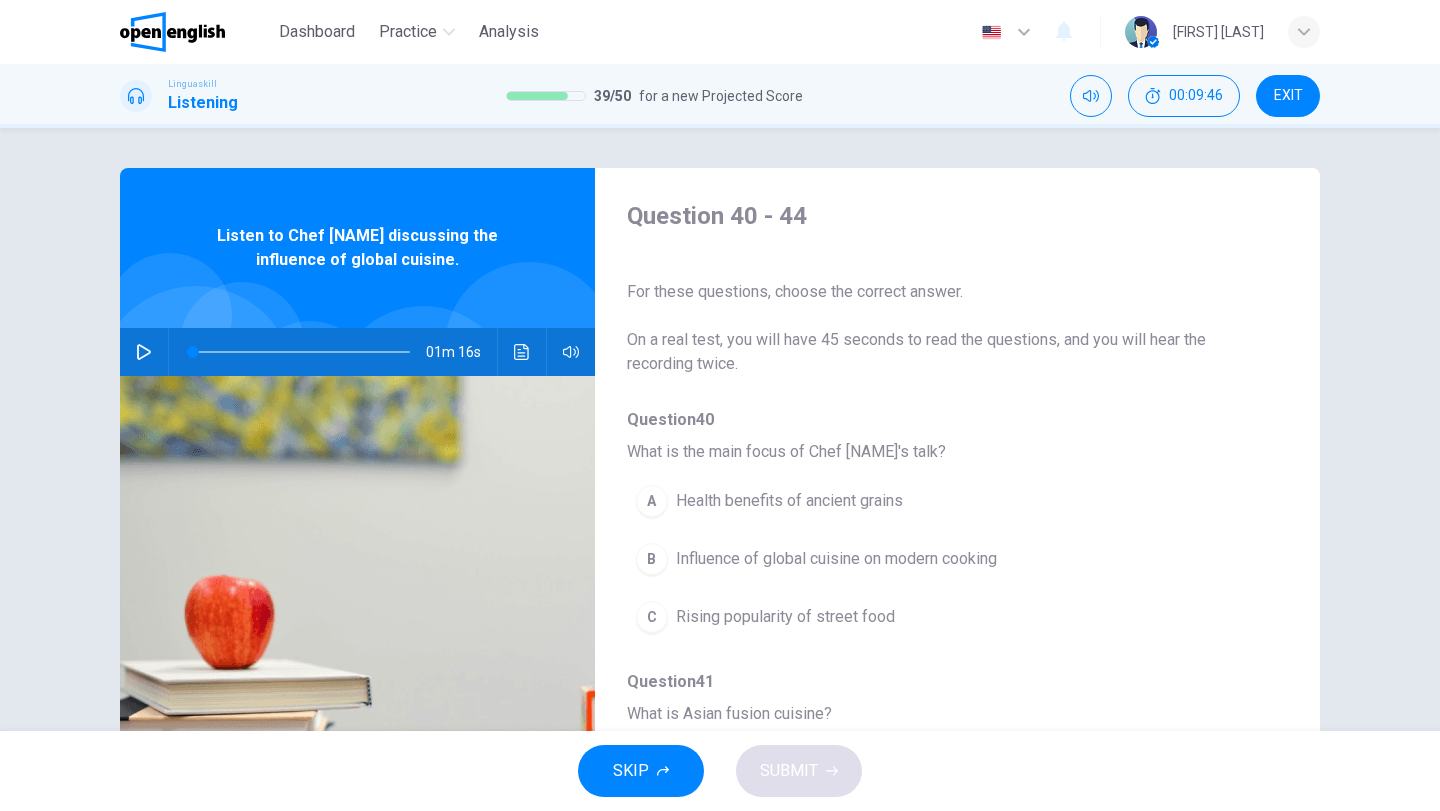 click 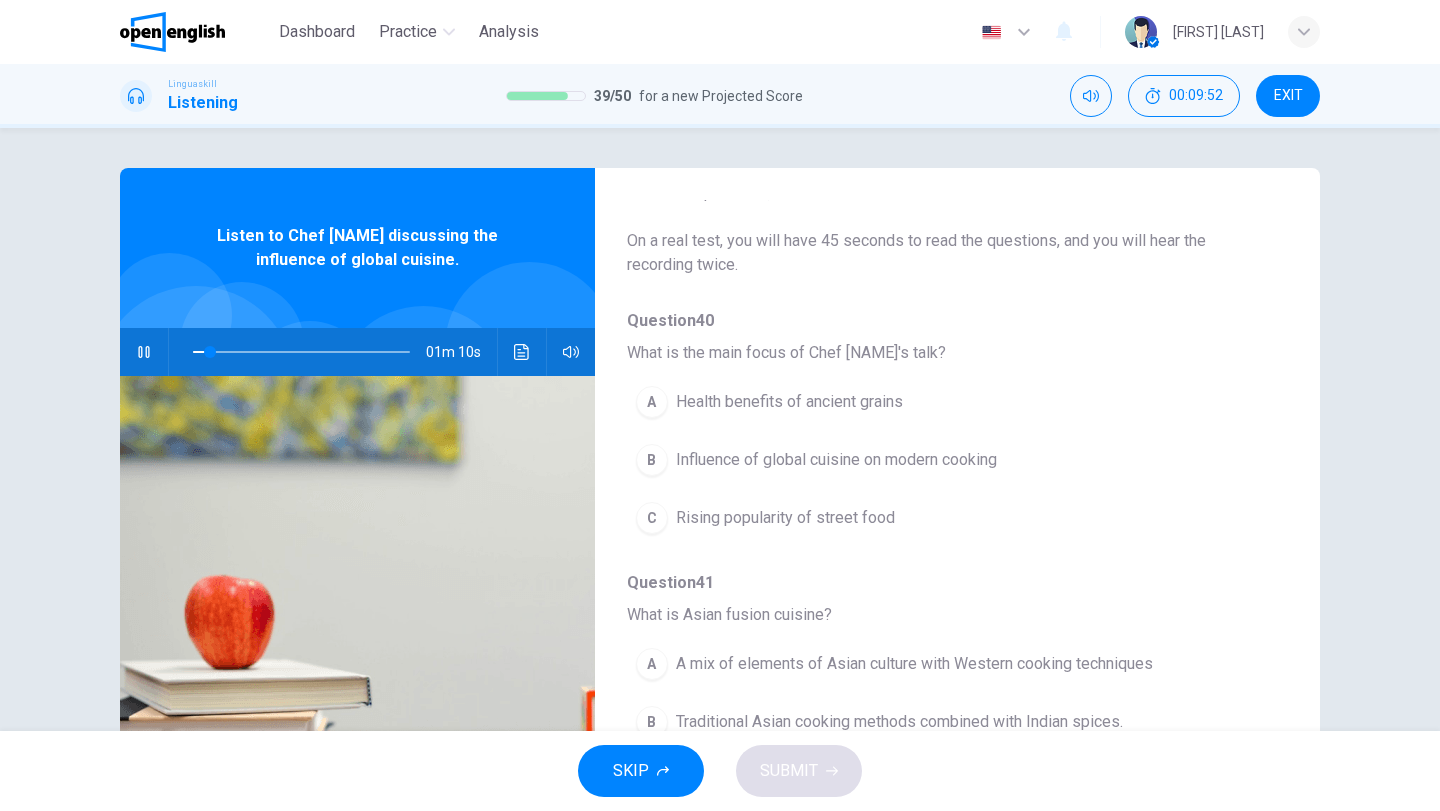 scroll, scrollTop: 100, scrollLeft: 0, axis: vertical 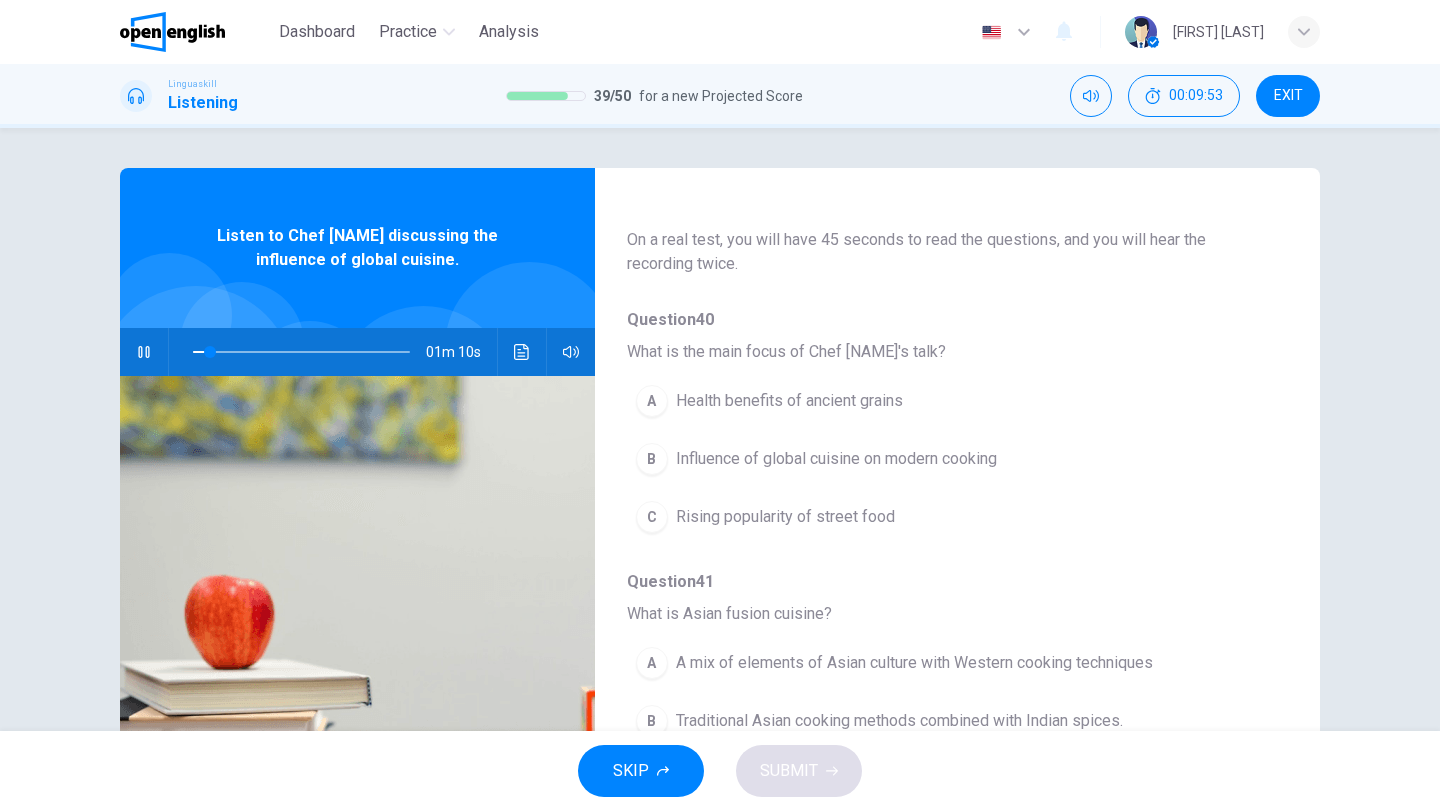 click on "Influence of global cuisine on modern cooking" at bounding box center (836, 459) 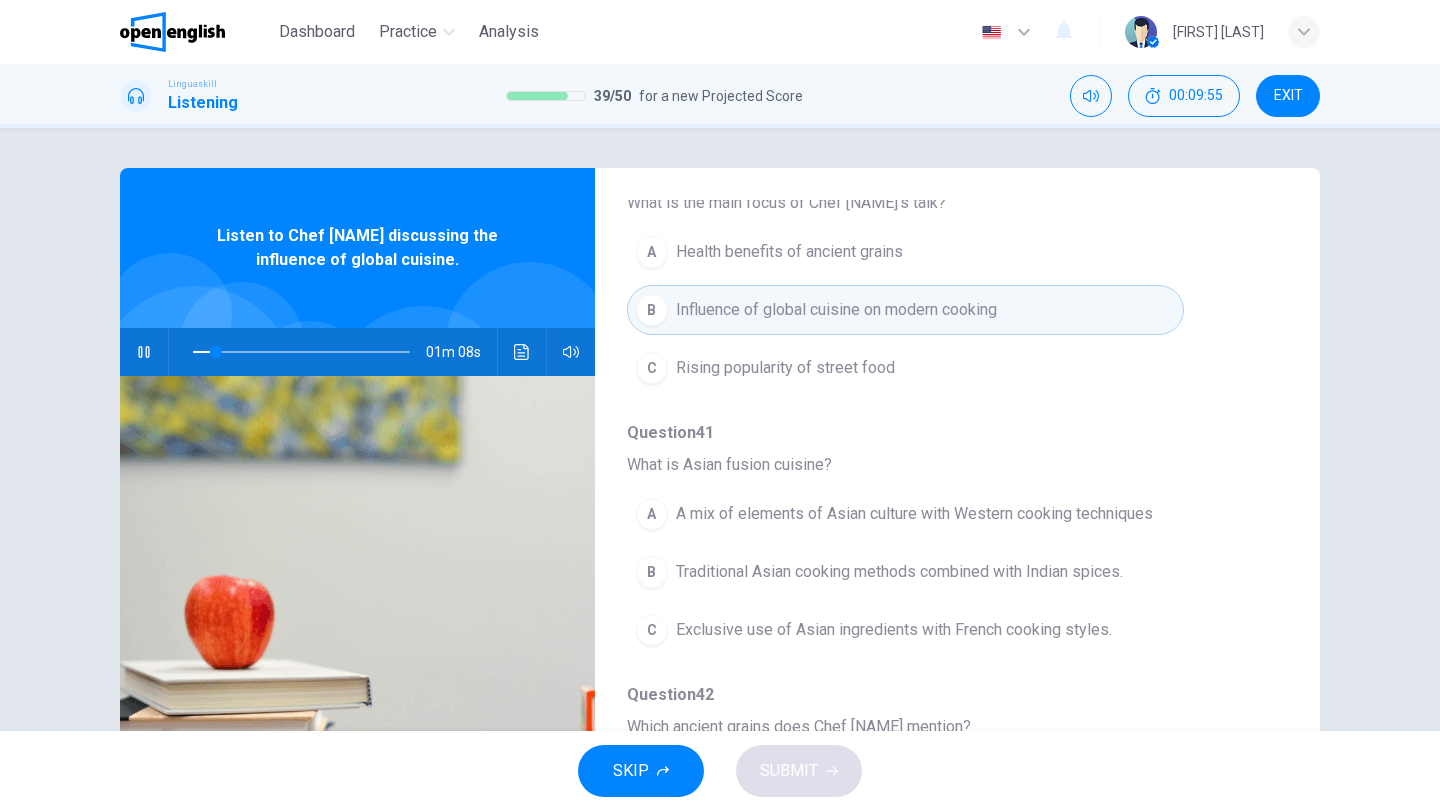 scroll, scrollTop: 300, scrollLeft: 0, axis: vertical 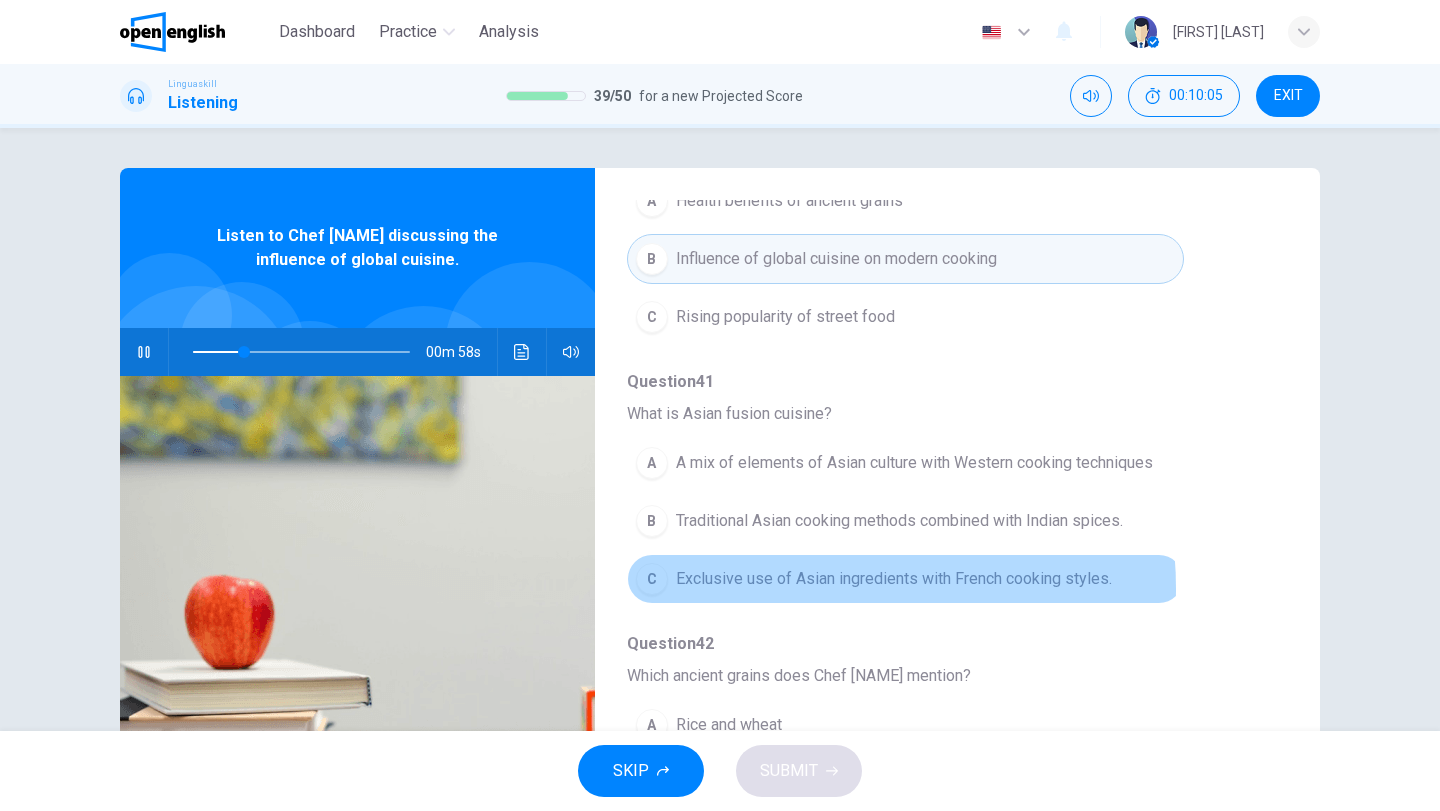 click on "Exclusive use of Asian ingredients with French cooking styles." at bounding box center (894, 579) 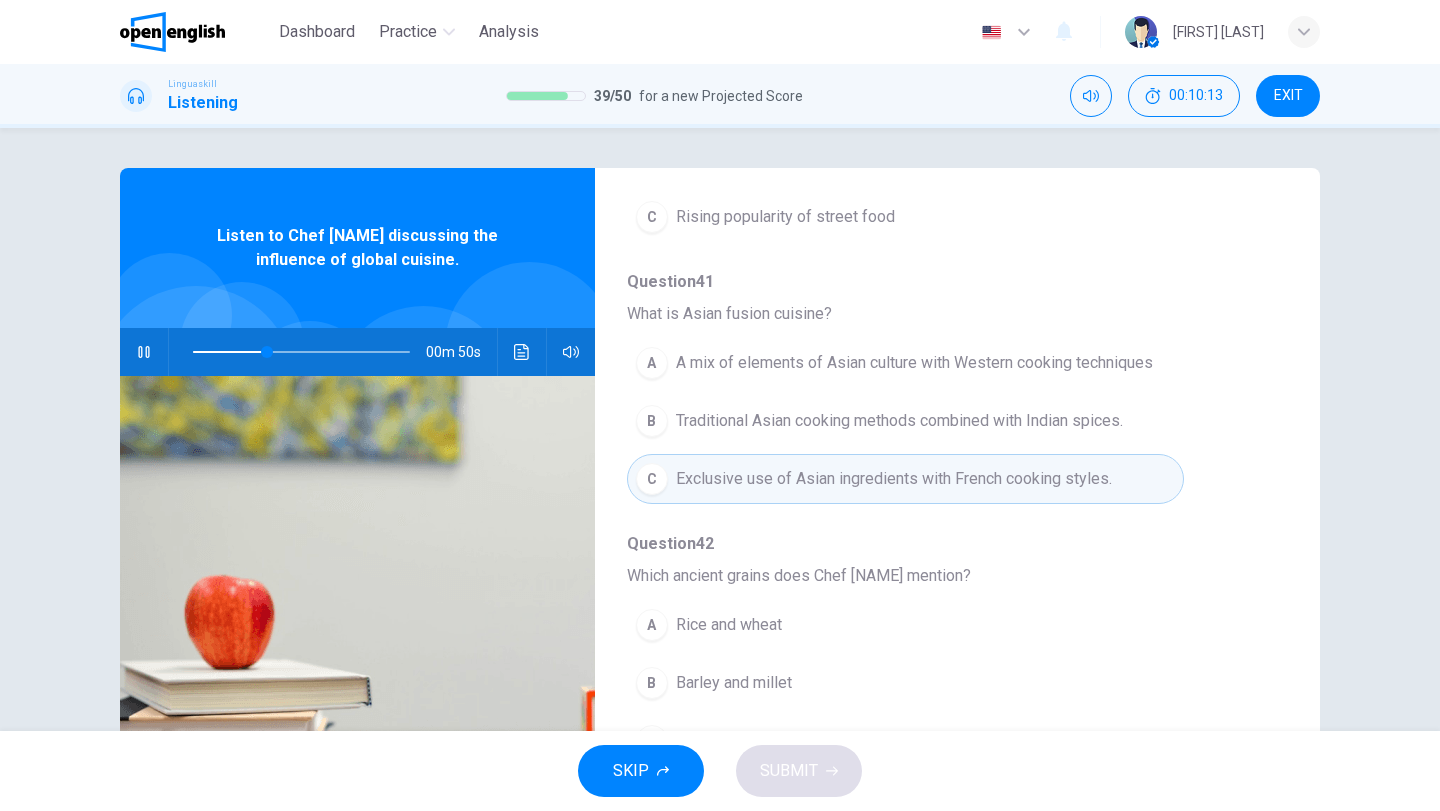 scroll, scrollTop: 500, scrollLeft: 0, axis: vertical 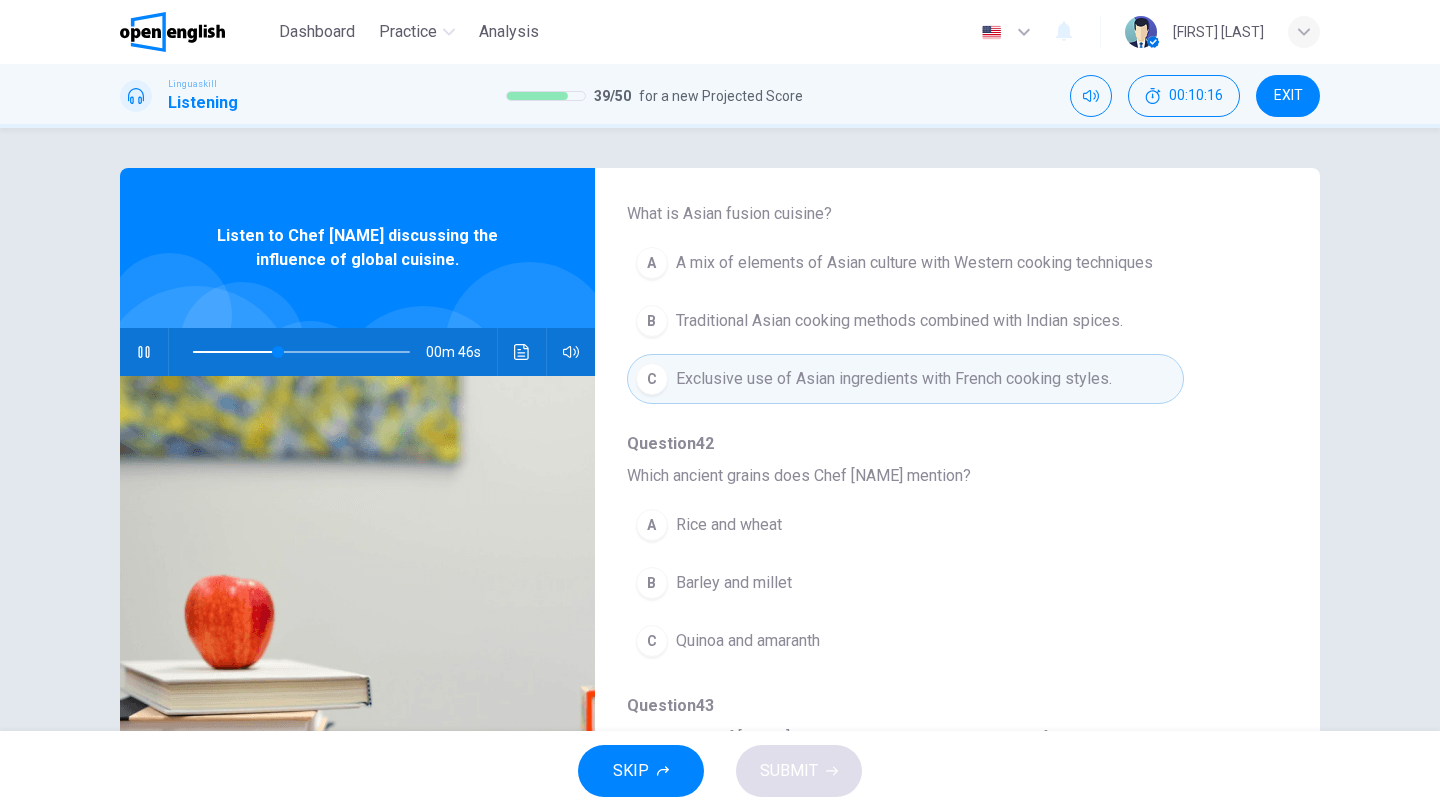 click on "C Quinoa and amaranth" at bounding box center (905, 641) 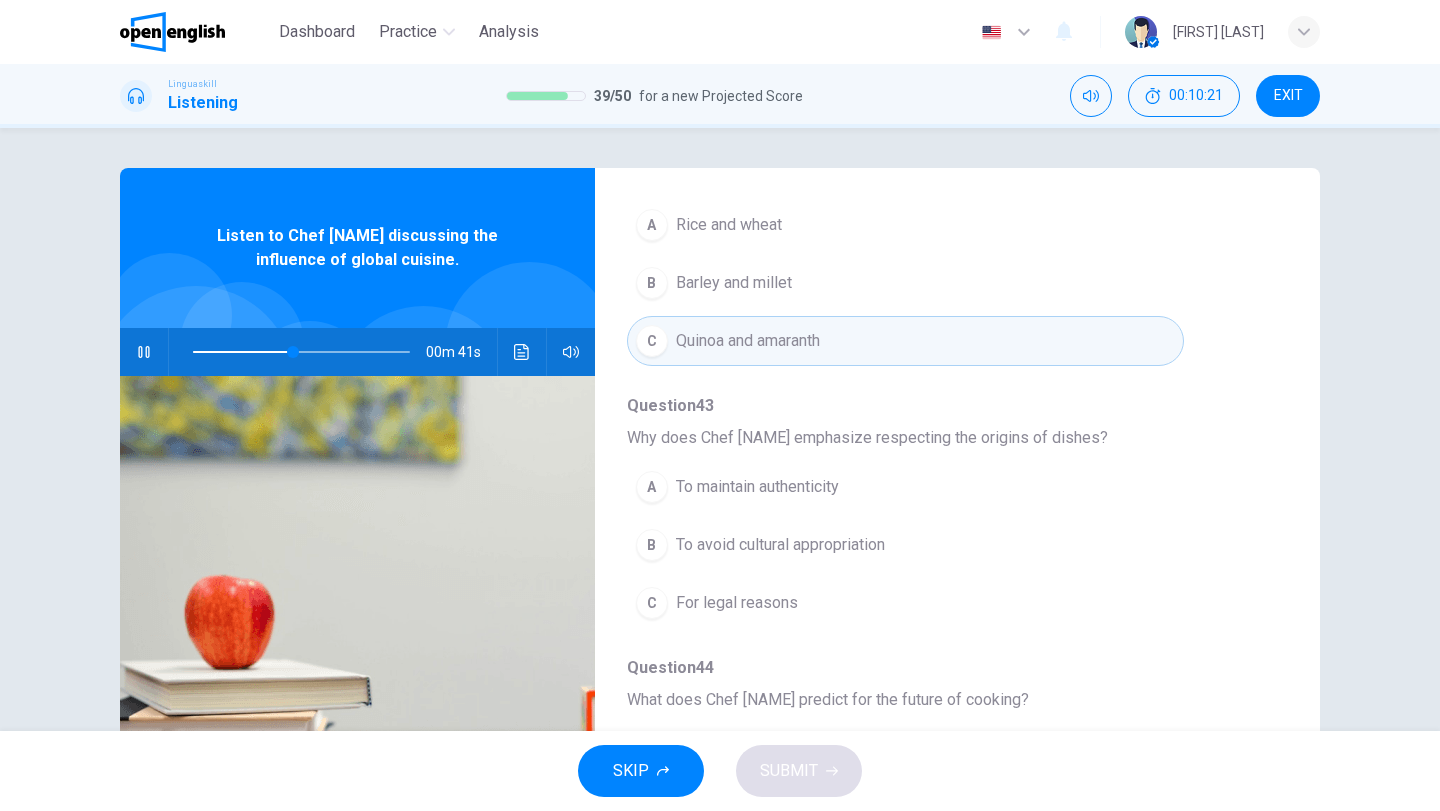 scroll, scrollTop: 863, scrollLeft: 0, axis: vertical 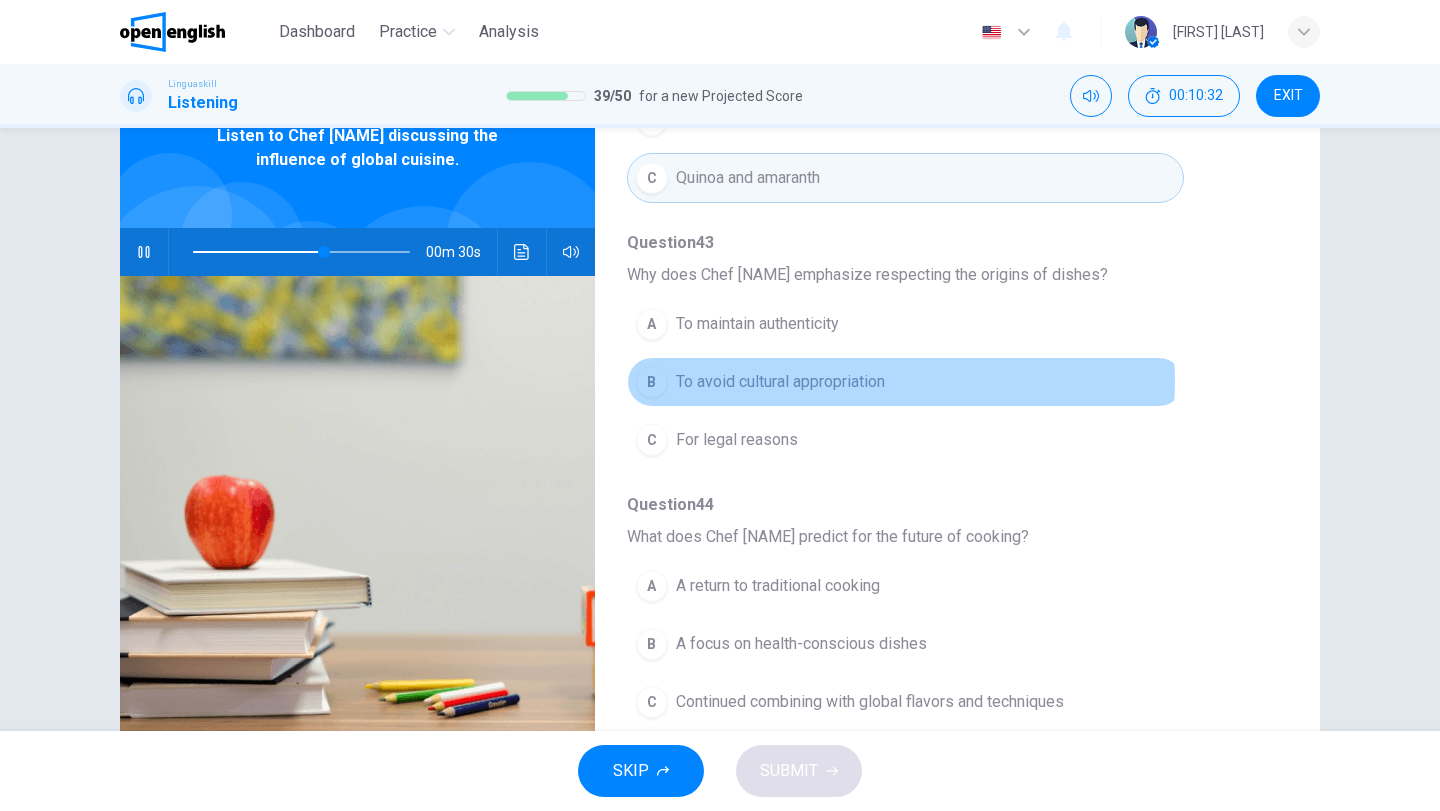 click on "To avoid cultural appropriation" at bounding box center (780, 382) 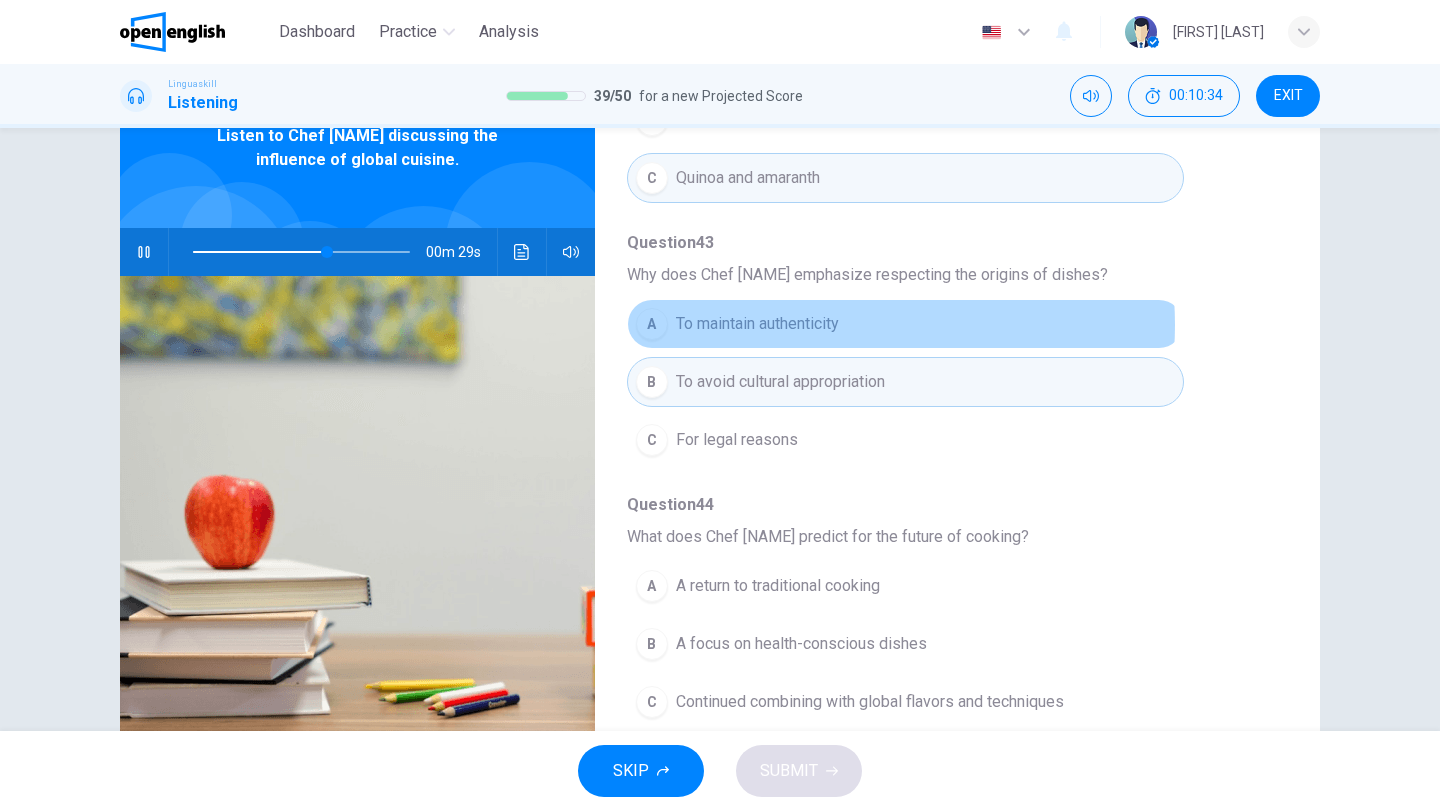 click on "To maintain authenticity" at bounding box center (757, 324) 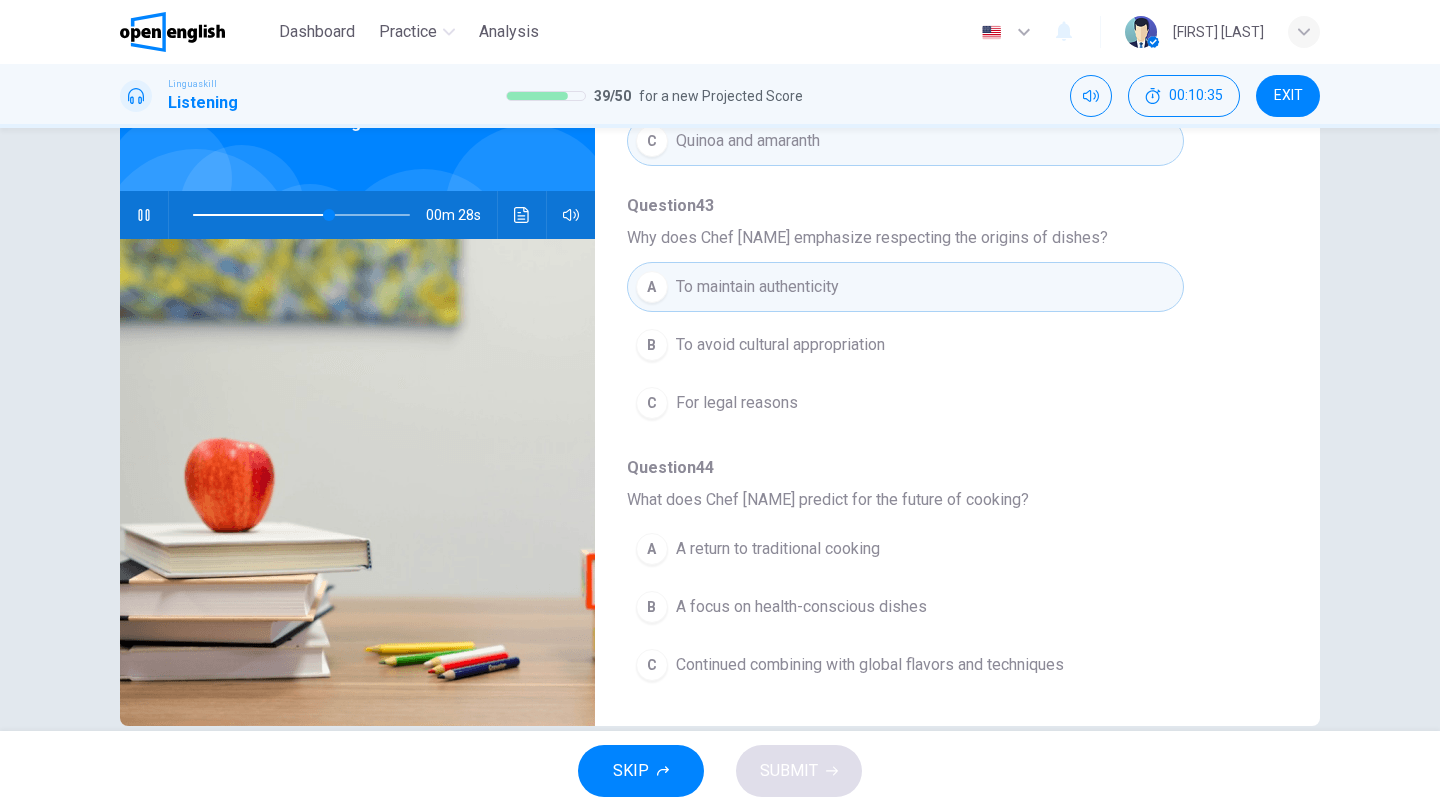 scroll, scrollTop: 172, scrollLeft: 0, axis: vertical 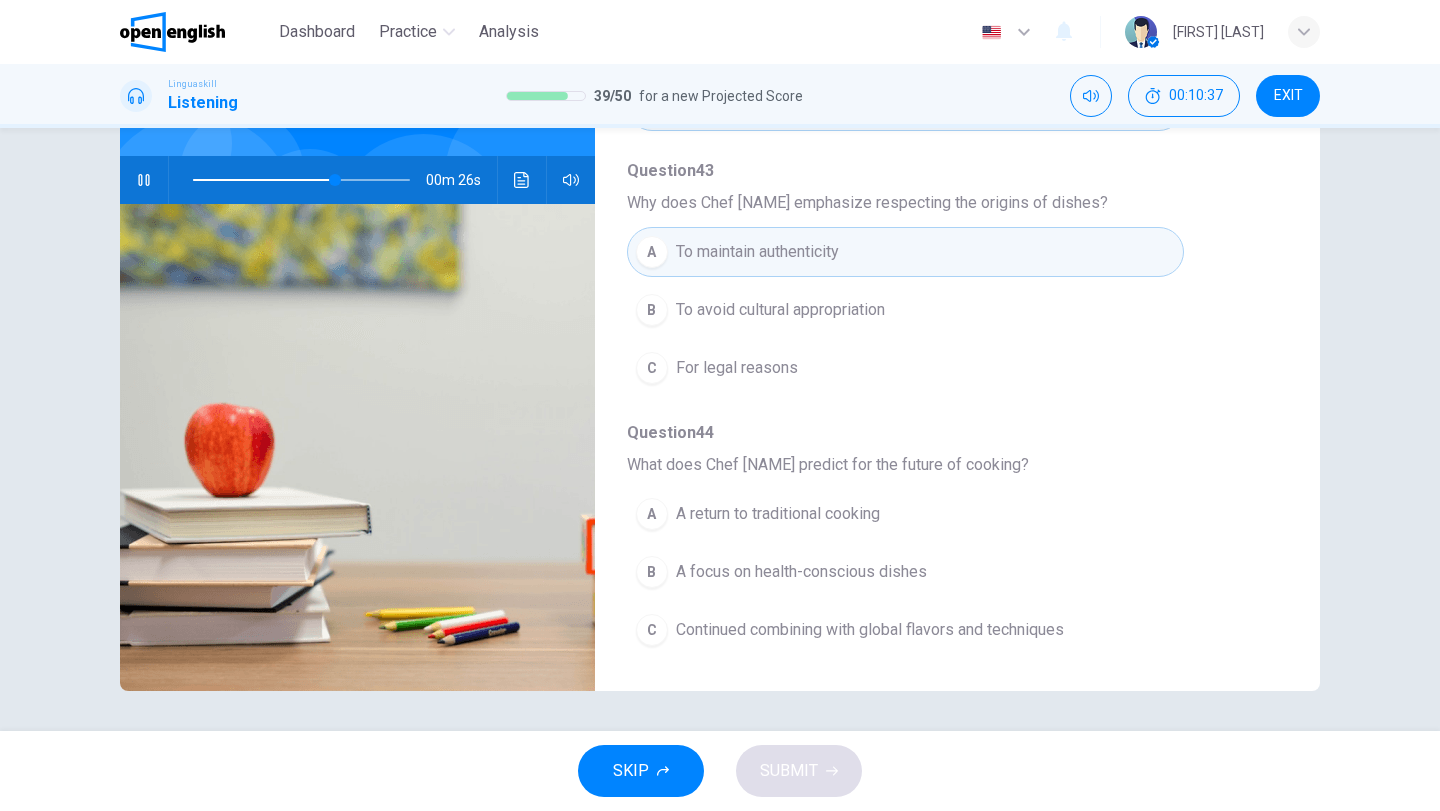 click on "C Continued combining with global flavors and techniques" at bounding box center [905, 630] 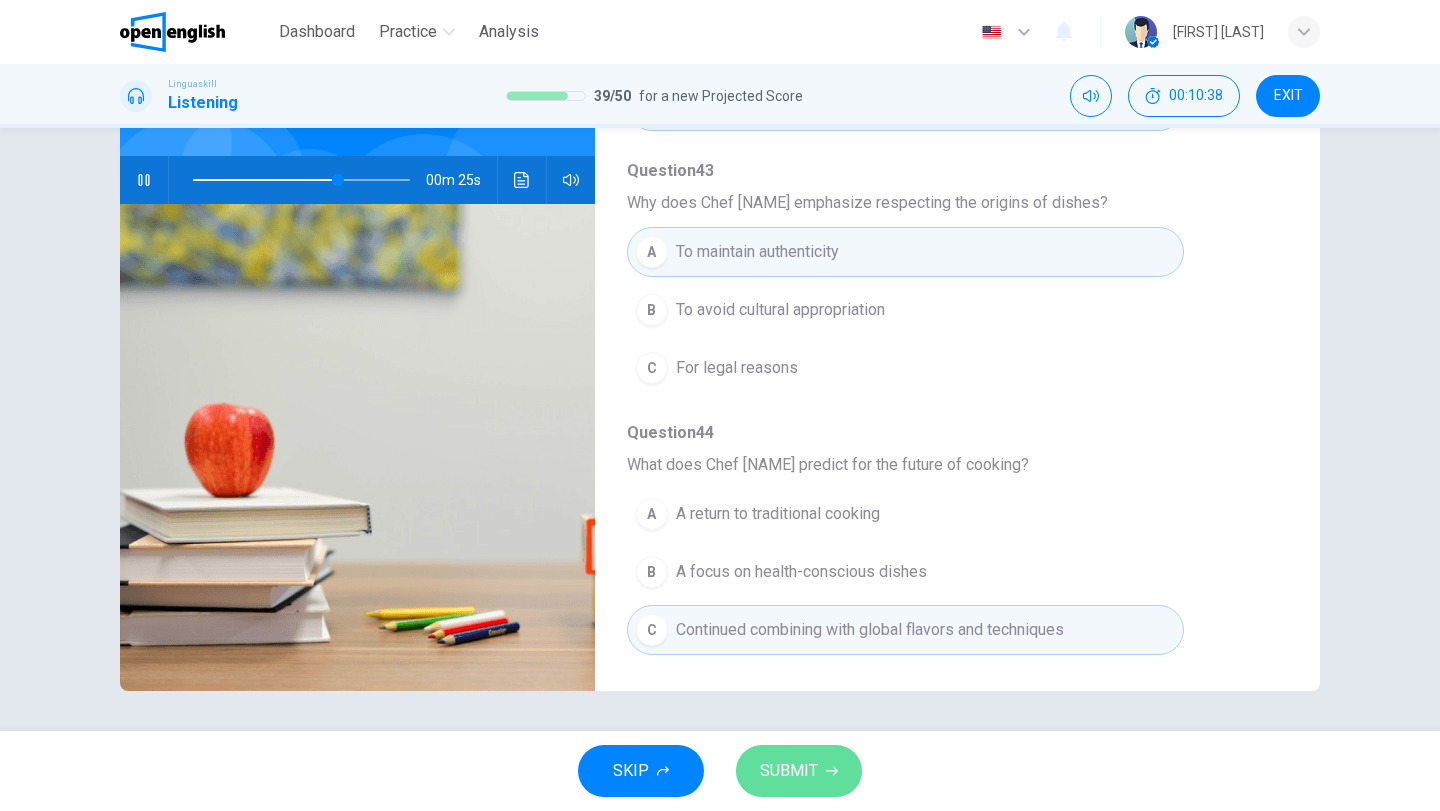 click 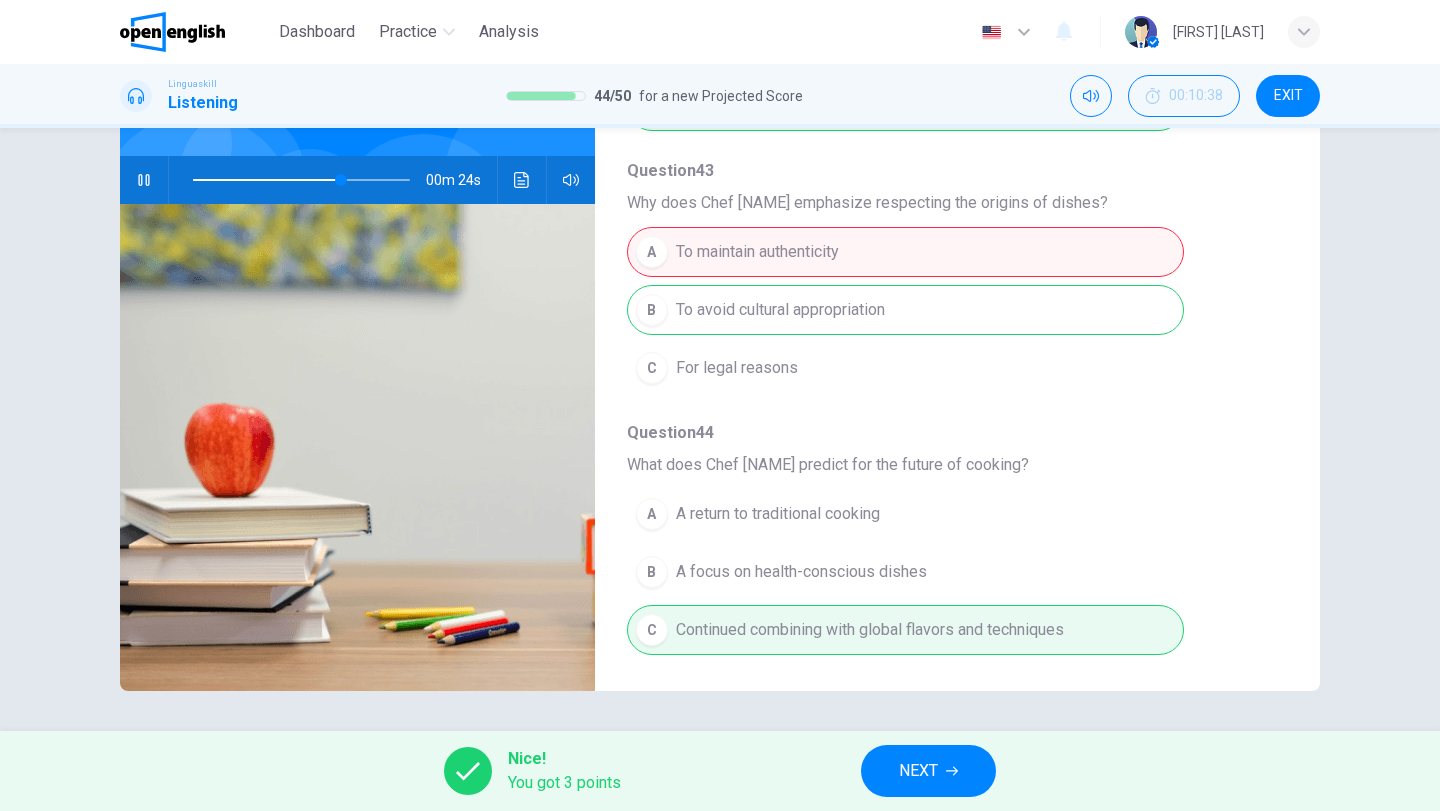 type on "**" 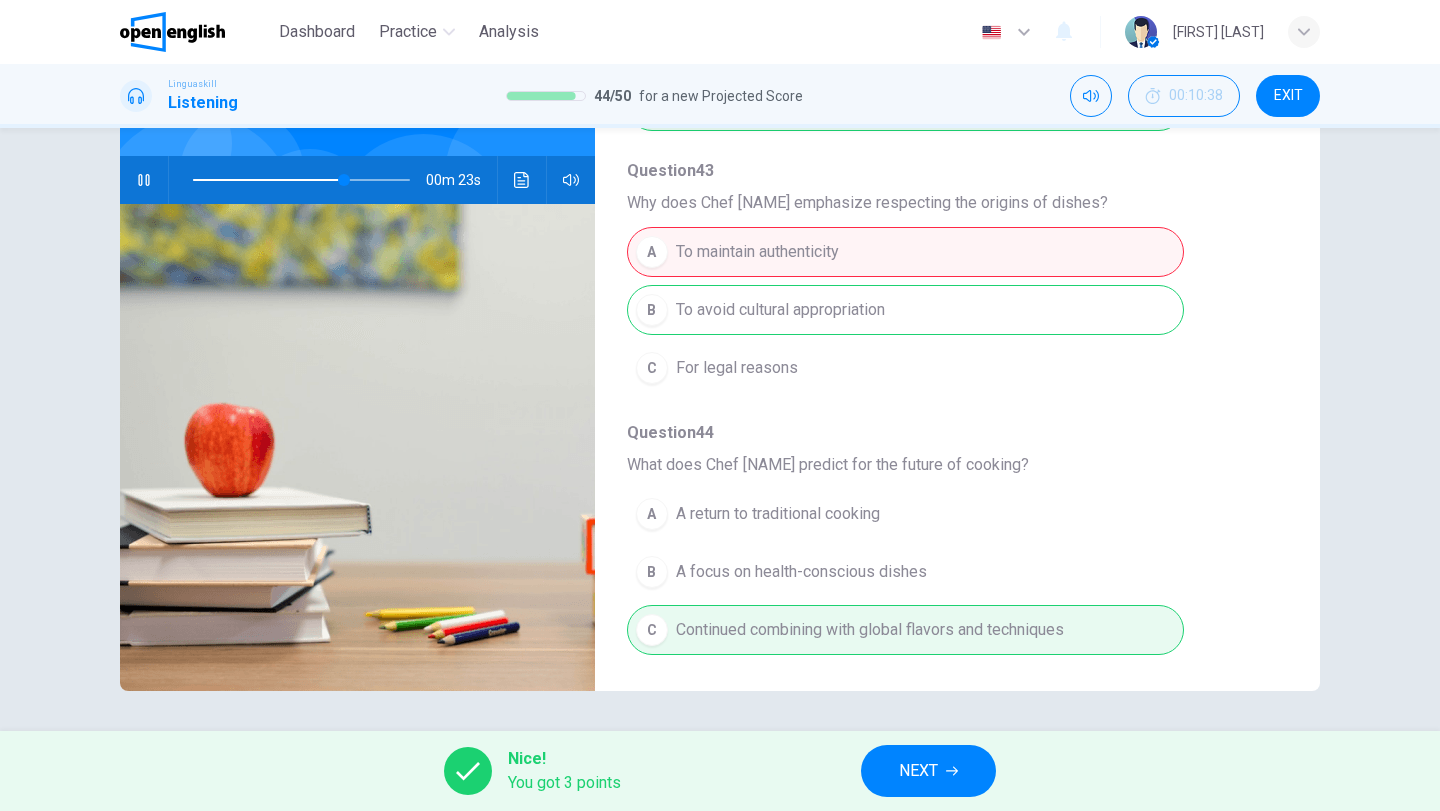 click on "NEXT" at bounding box center (918, 771) 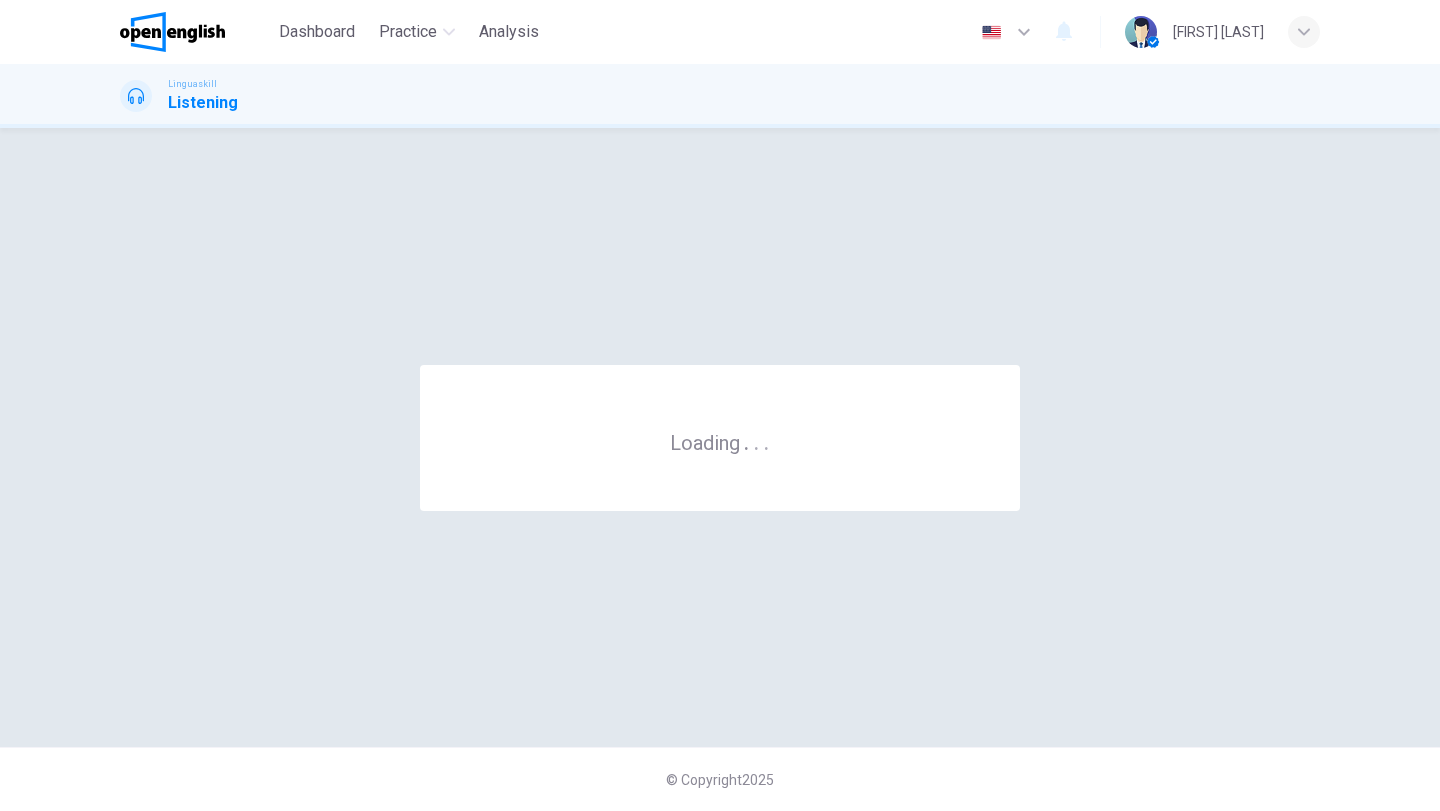 scroll, scrollTop: 0, scrollLeft: 0, axis: both 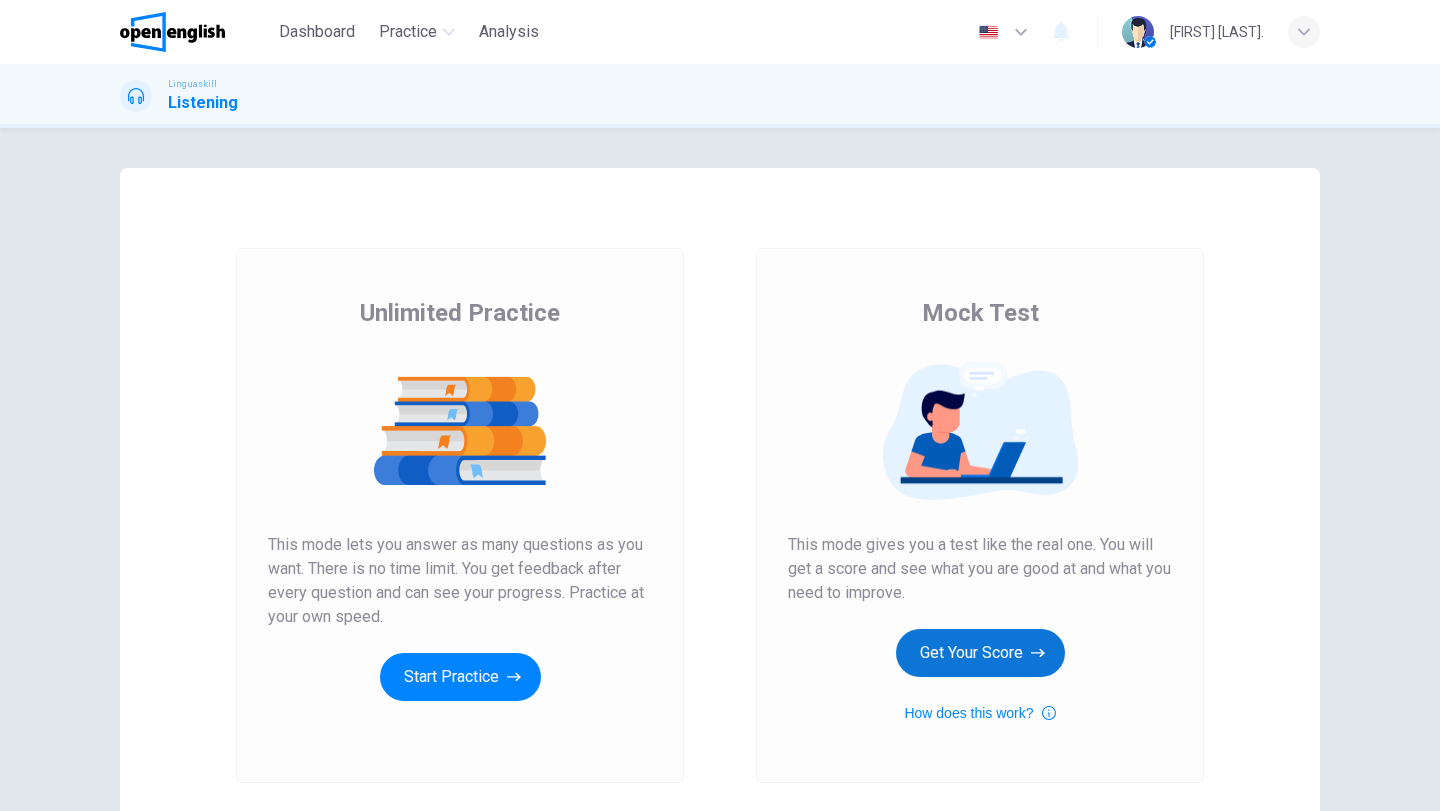 click on "Get Your Score" at bounding box center [980, 653] 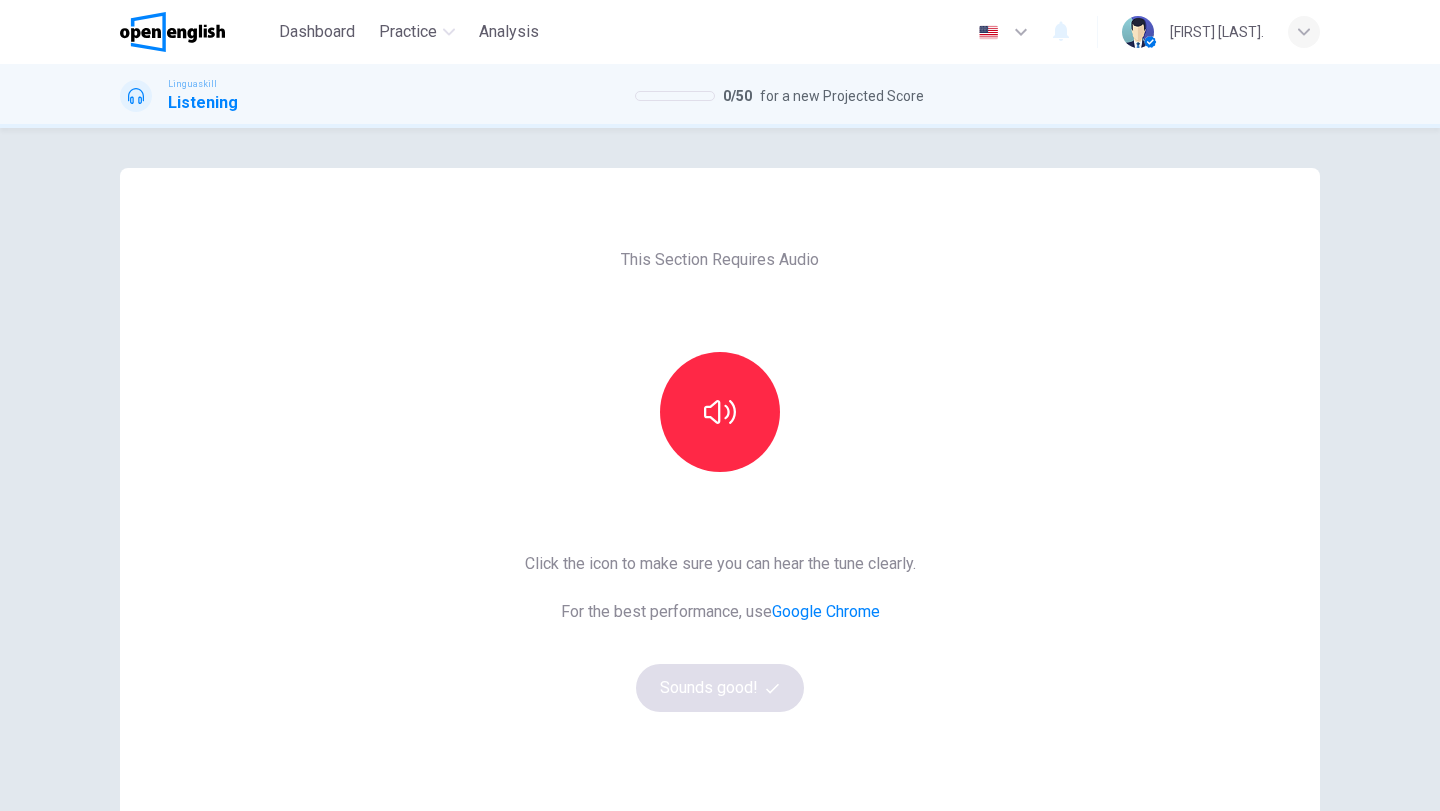 click at bounding box center (172, 32) 